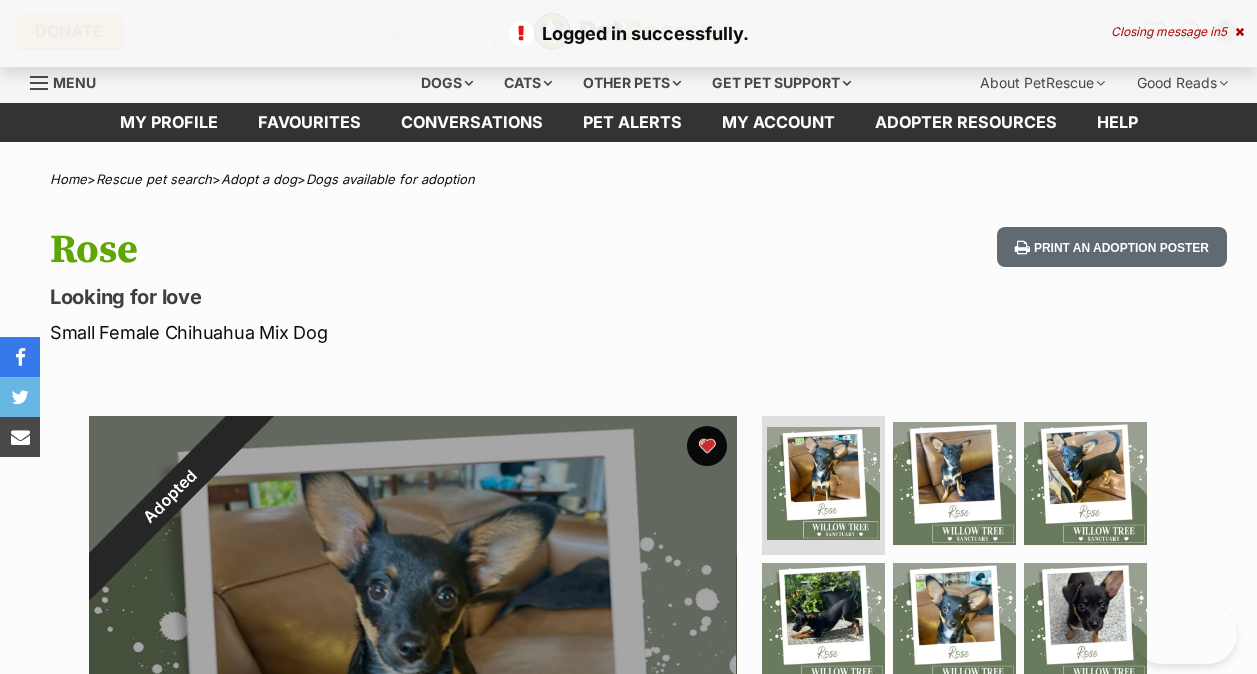 scroll, scrollTop: 0, scrollLeft: 0, axis: both 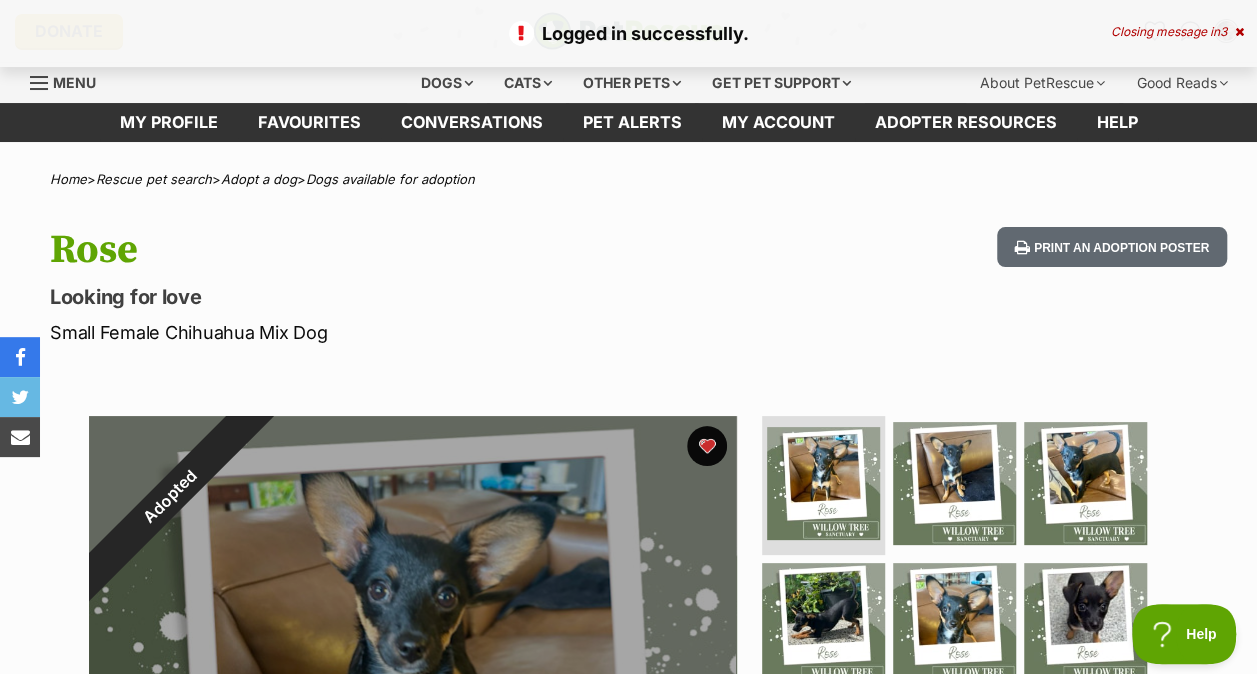 click at bounding box center [1239, 32] 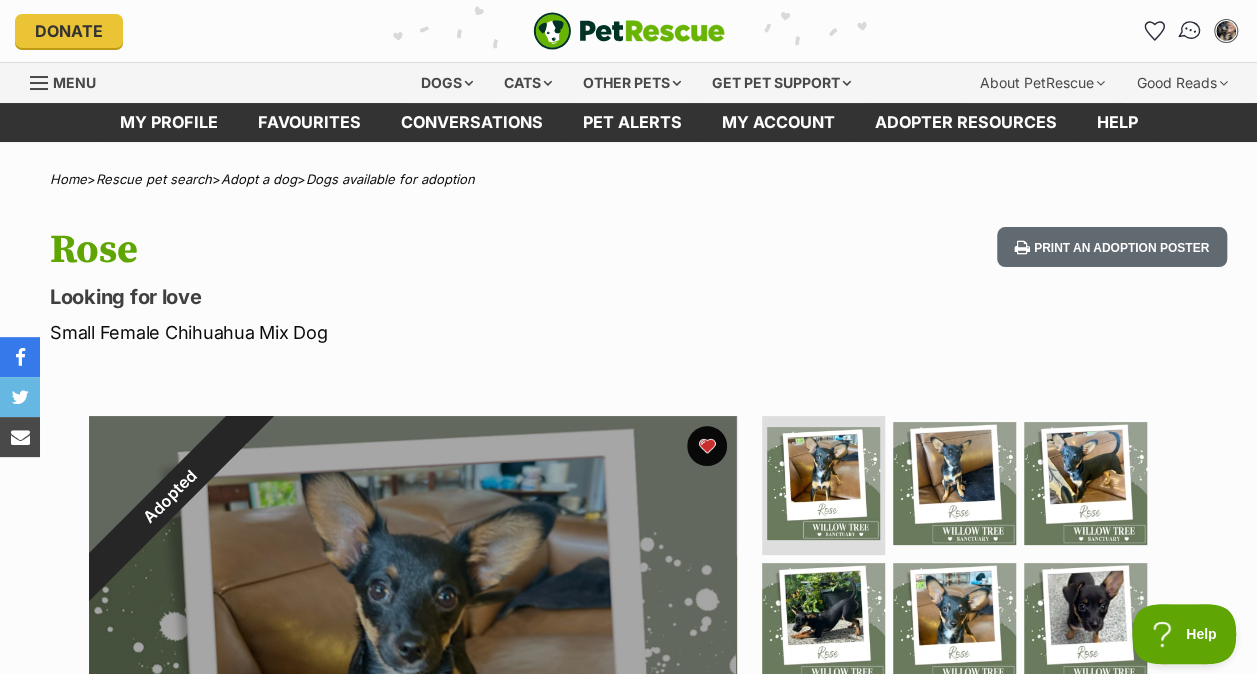 click at bounding box center [1190, 31] 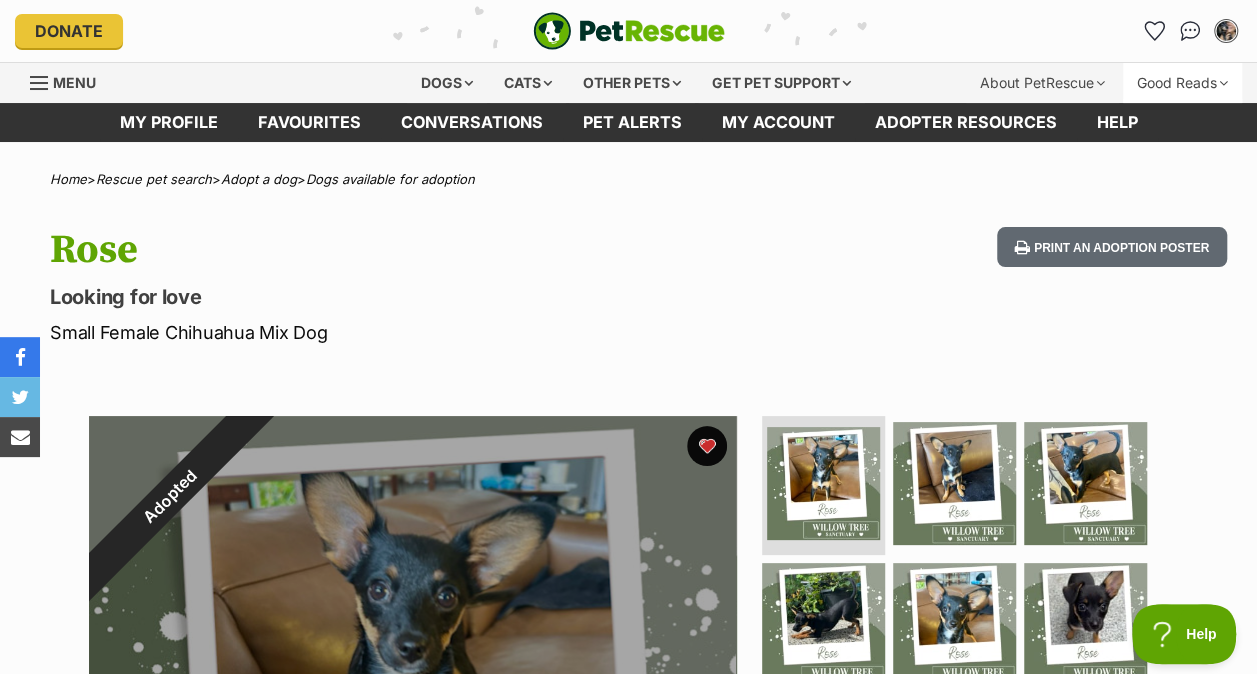 scroll, scrollTop: 0, scrollLeft: 0, axis: both 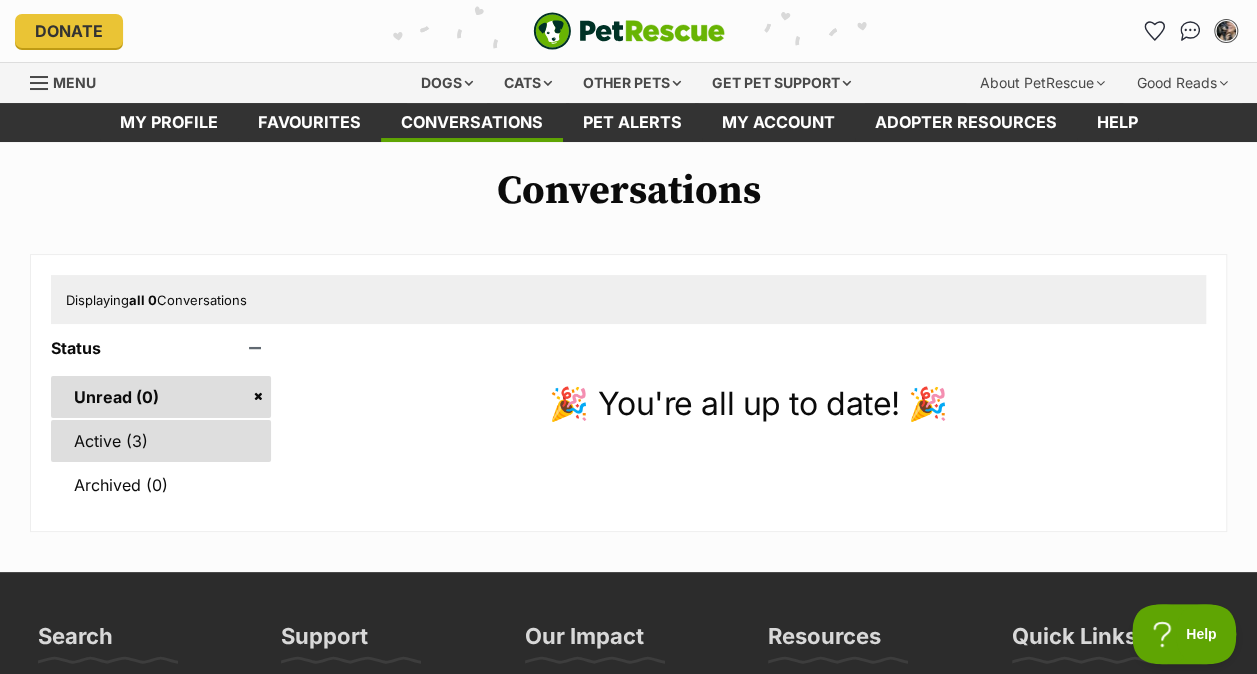 click on "Active (3)" at bounding box center (161, 441) 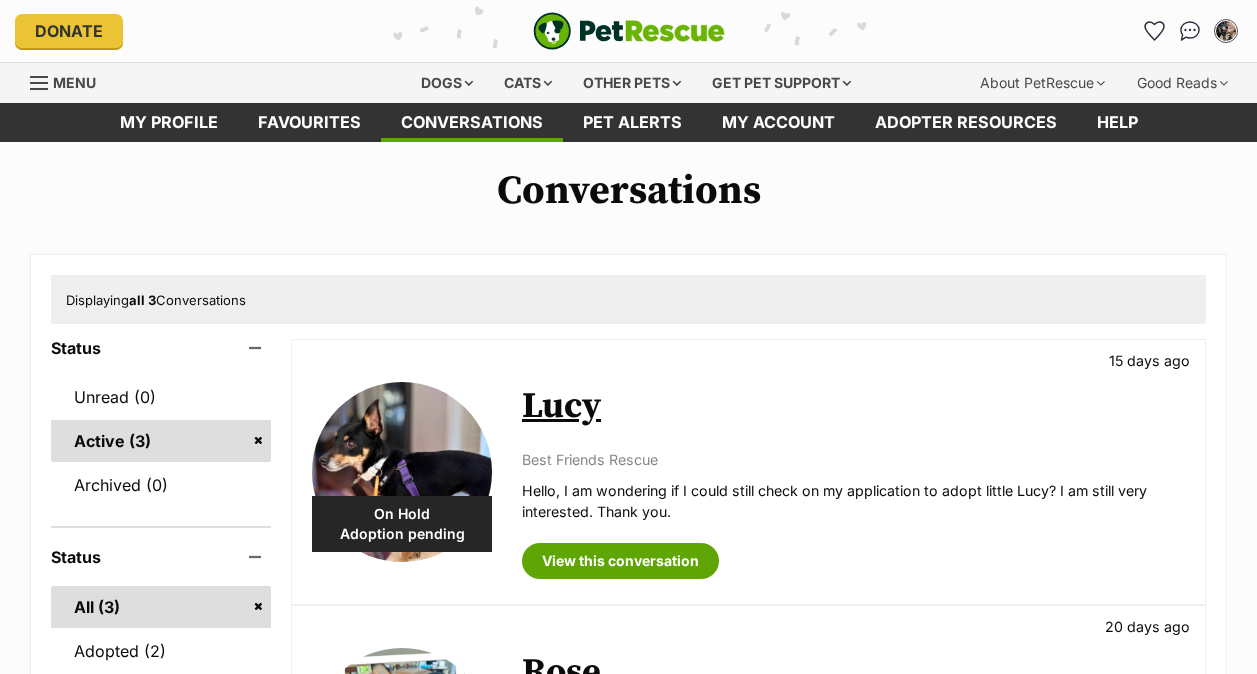 scroll, scrollTop: 0, scrollLeft: 0, axis: both 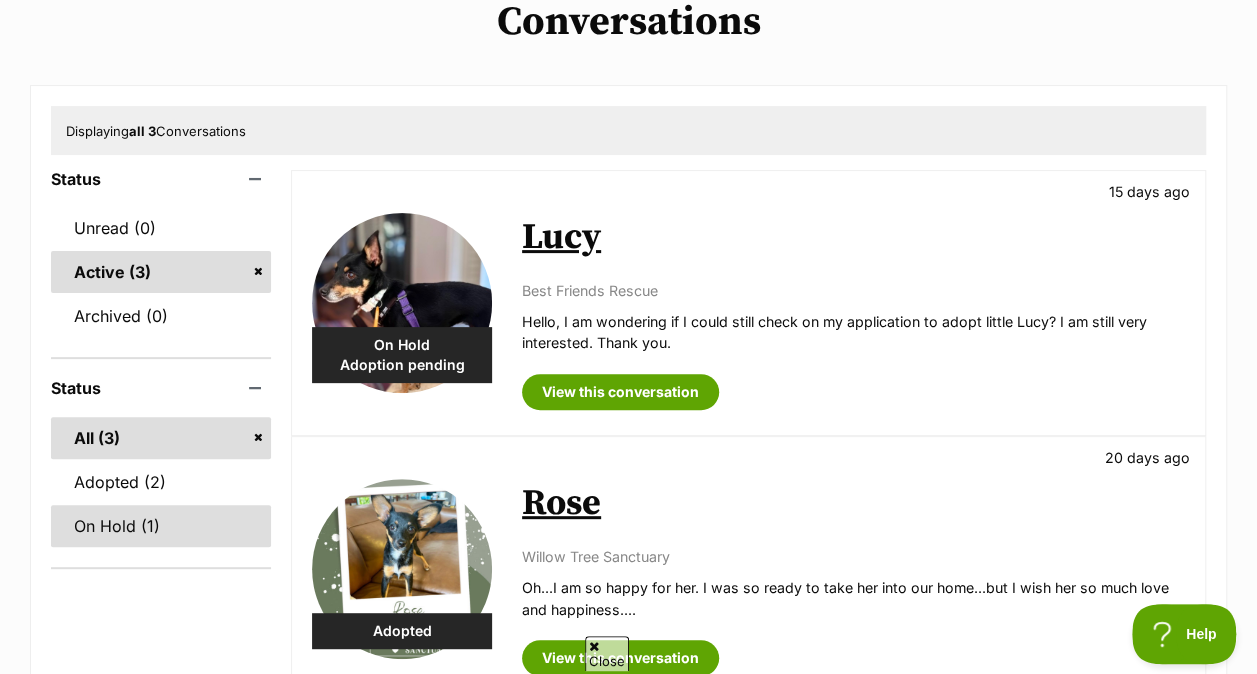 click on "On Hold (1)" at bounding box center (161, 526) 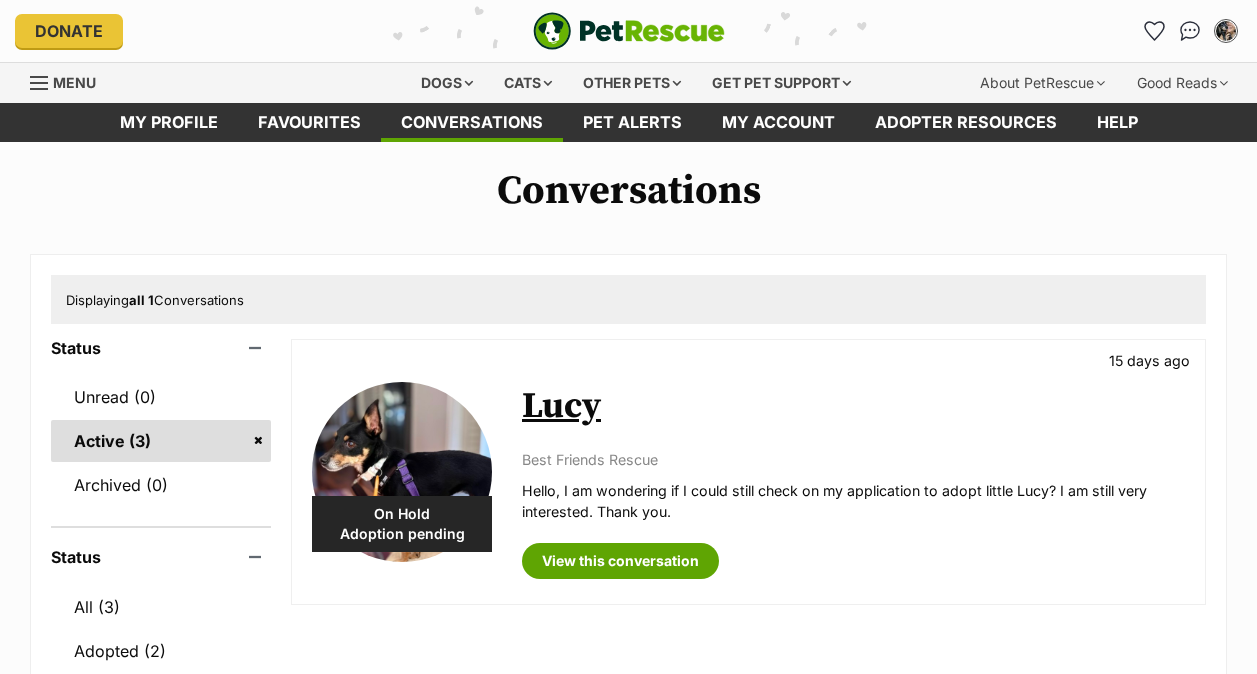 scroll, scrollTop: 0, scrollLeft: 0, axis: both 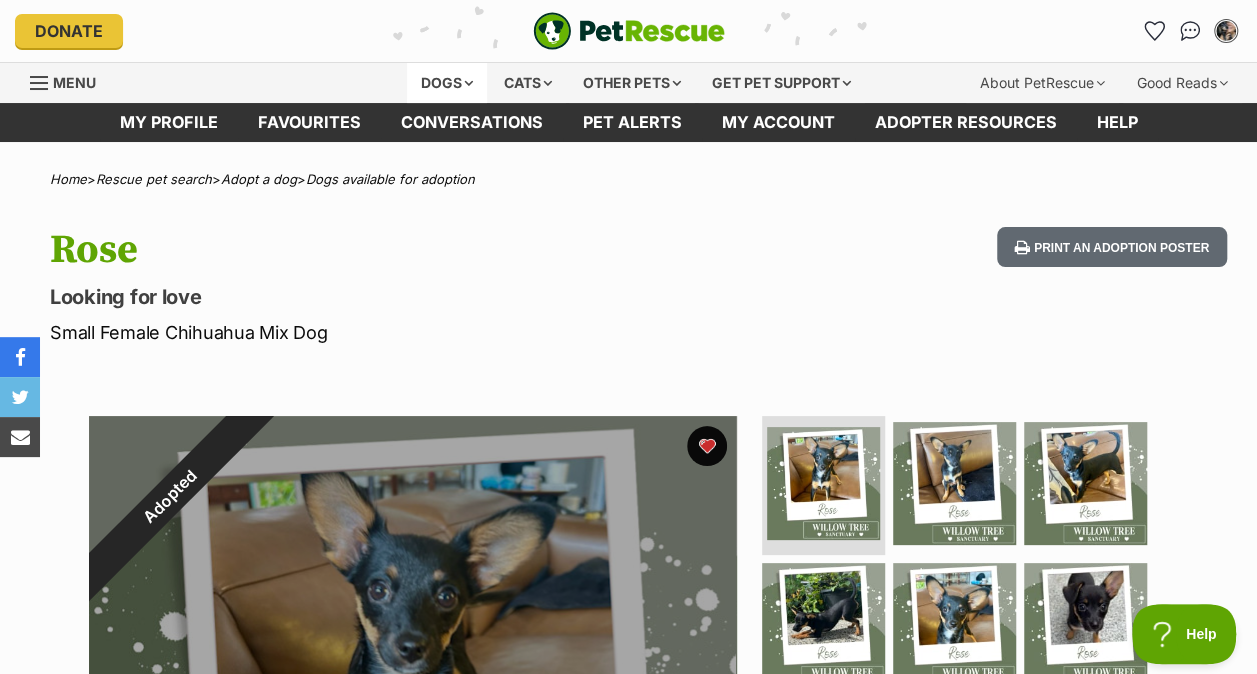 click on "Dogs" at bounding box center (447, 83) 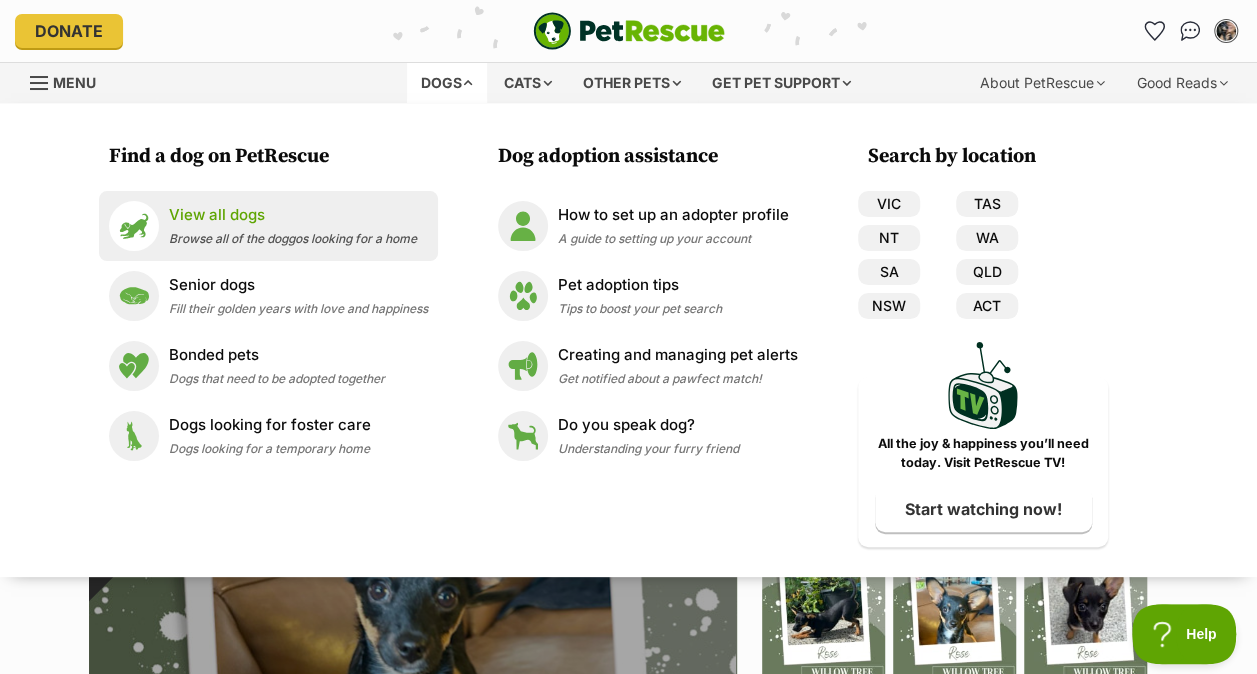 scroll, scrollTop: 0, scrollLeft: 0, axis: both 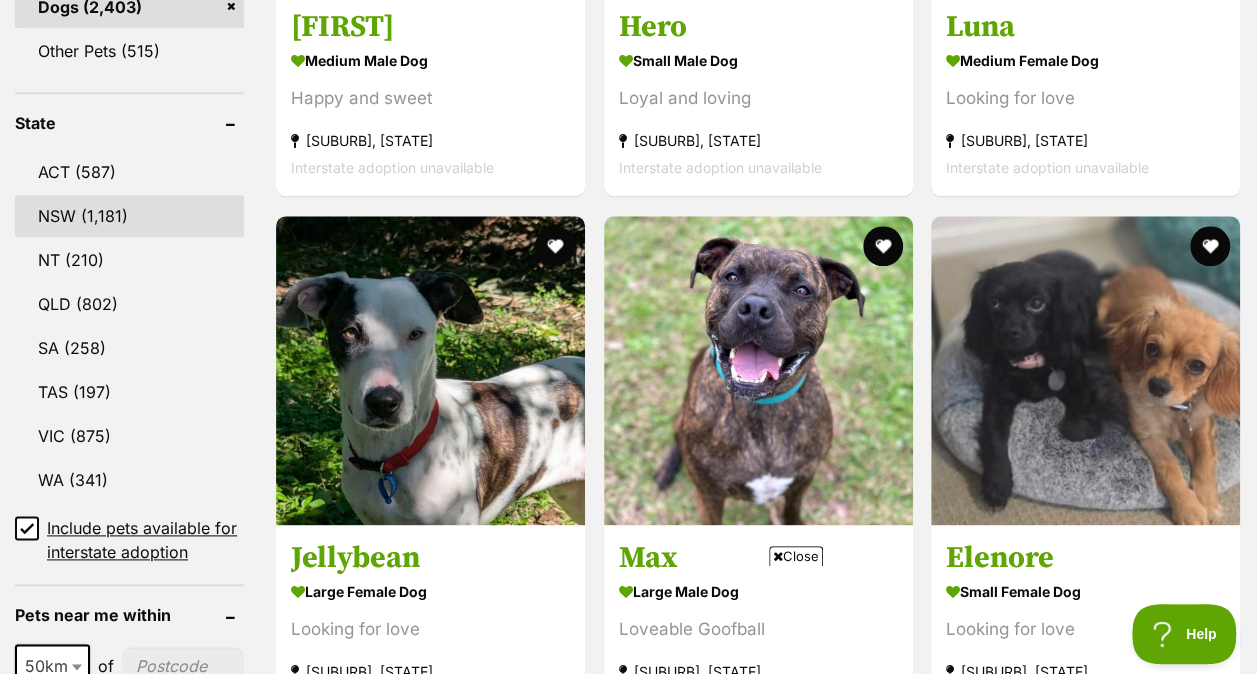 click on "NSW (1,181)" at bounding box center (129, 216) 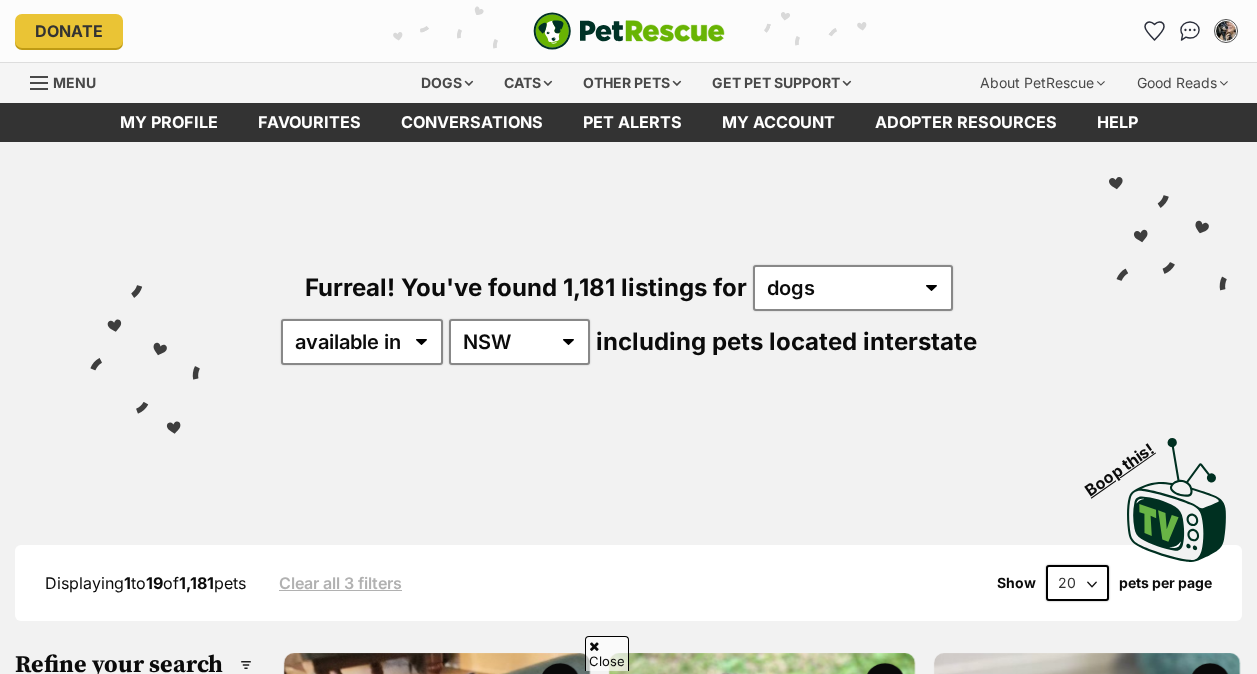 scroll, scrollTop: 285, scrollLeft: 0, axis: vertical 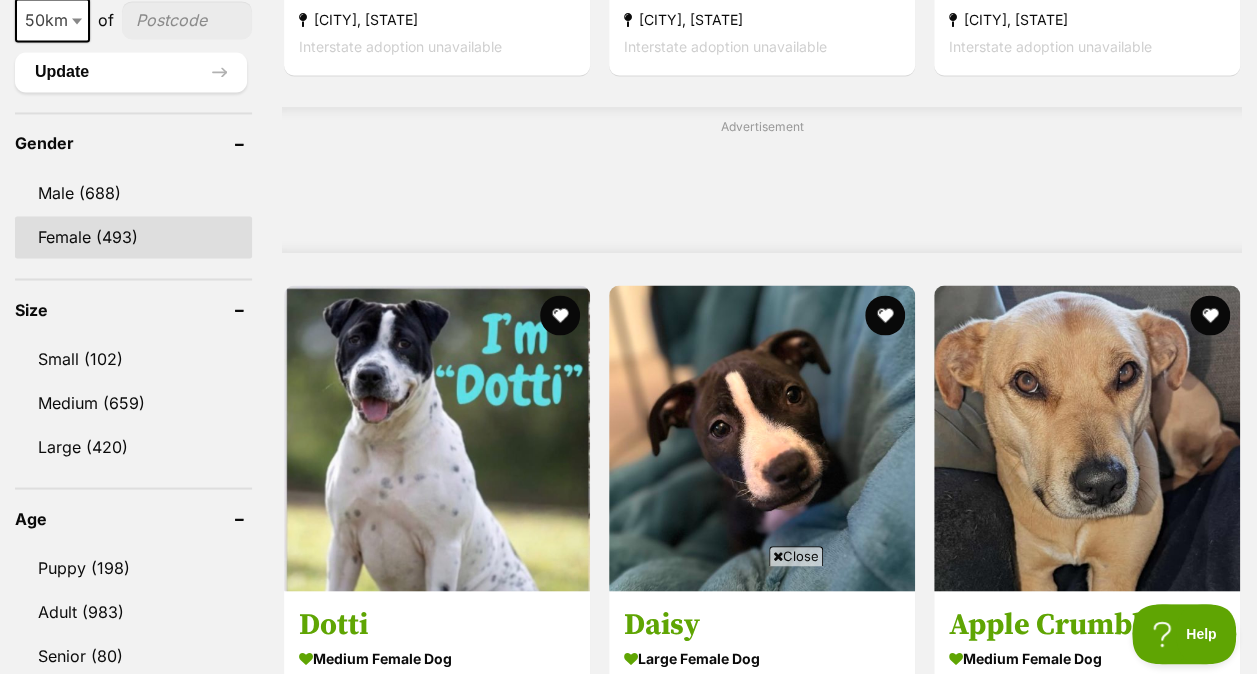 click on "Female (493)" at bounding box center [133, 237] 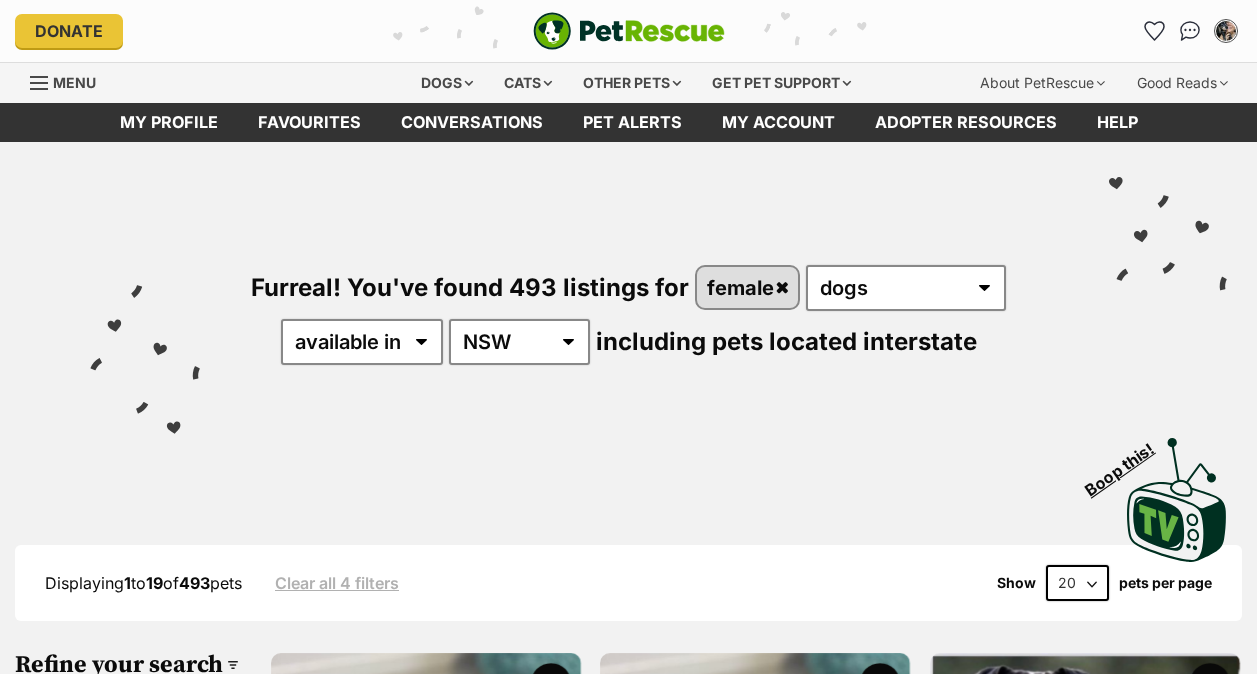 scroll, scrollTop: 0, scrollLeft: 0, axis: both 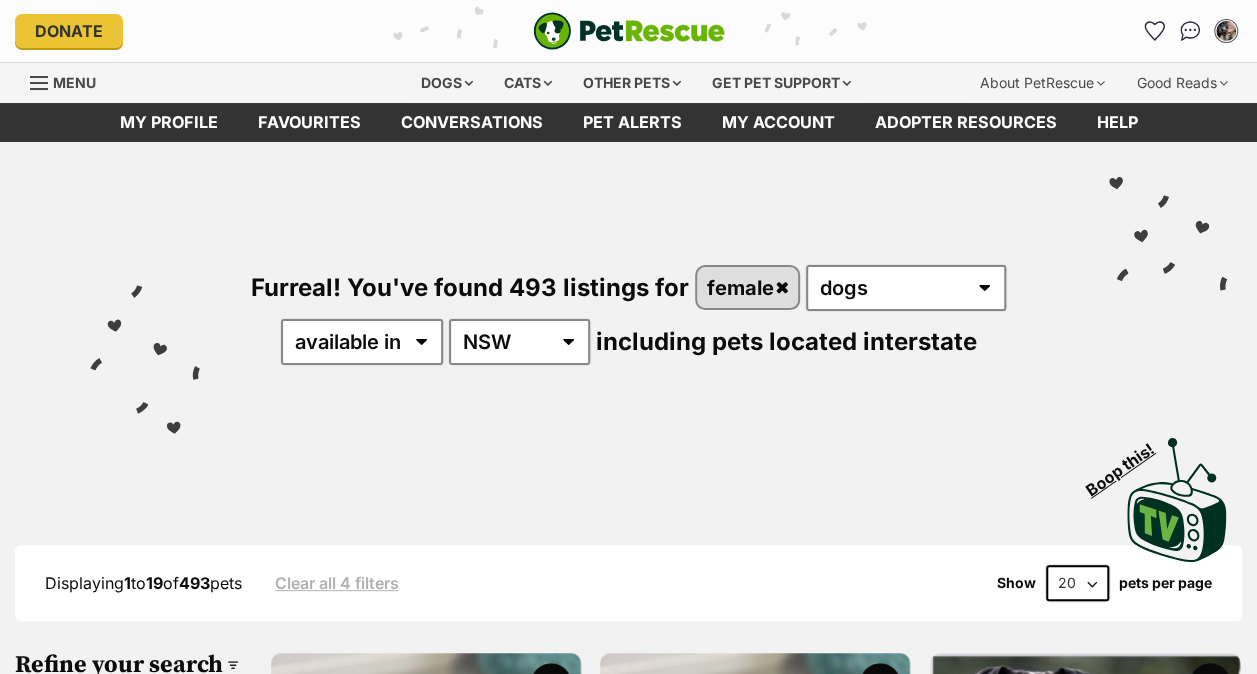 click on "Furreal! You've found 493 listings for
female
any type of pet
cats
dogs
other pets
available in
located in
[COUNTRY]
[STATE]
[STATE]
[STATE]
[STATE]
[STATE]
[STATE]
[STATE]
[STATE]
including pets located interstate" at bounding box center (628, 281) 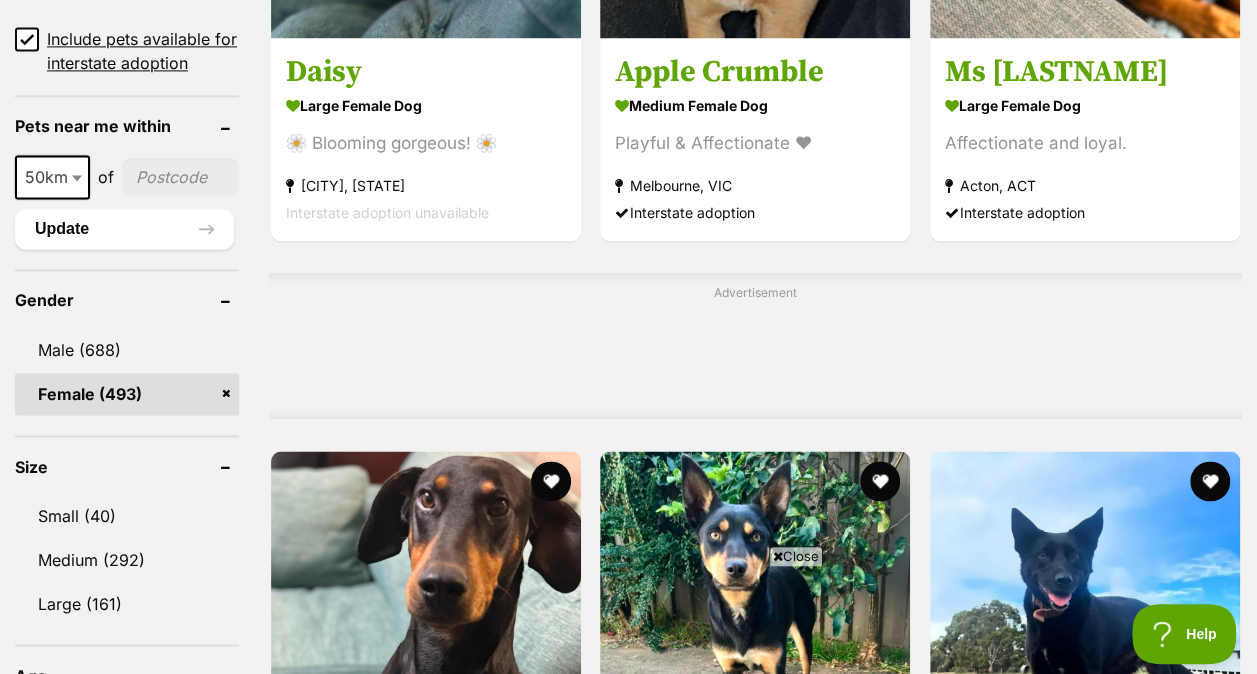 scroll, scrollTop: 1458, scrollLeft: 0, axis: vertical 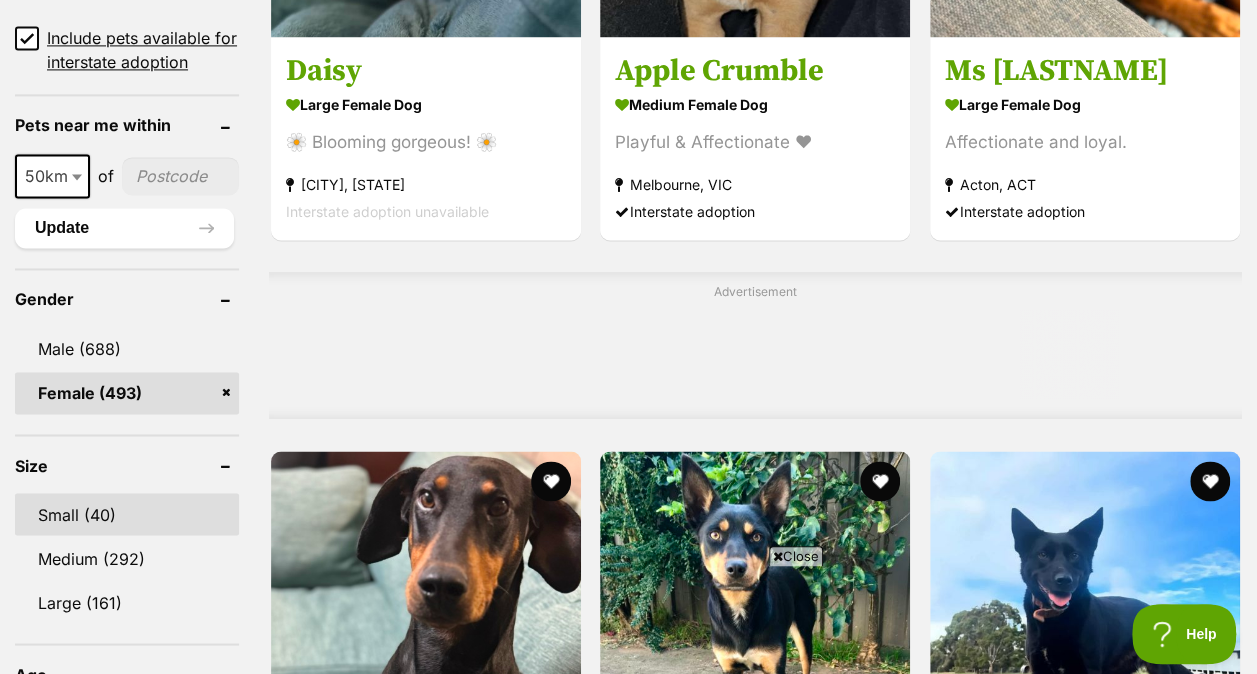 click on "Small (40)" at bounding box center (127, 514) 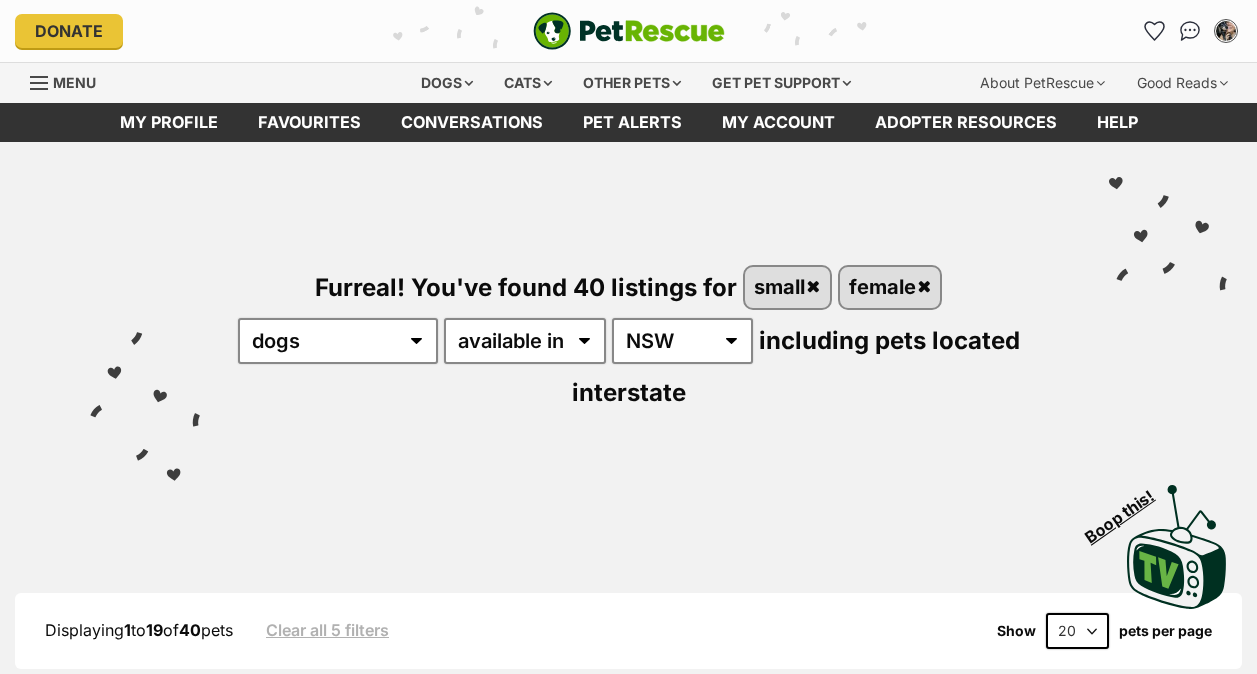 scroll, scrollTop: 0, scrollLeft: 0, axis: both 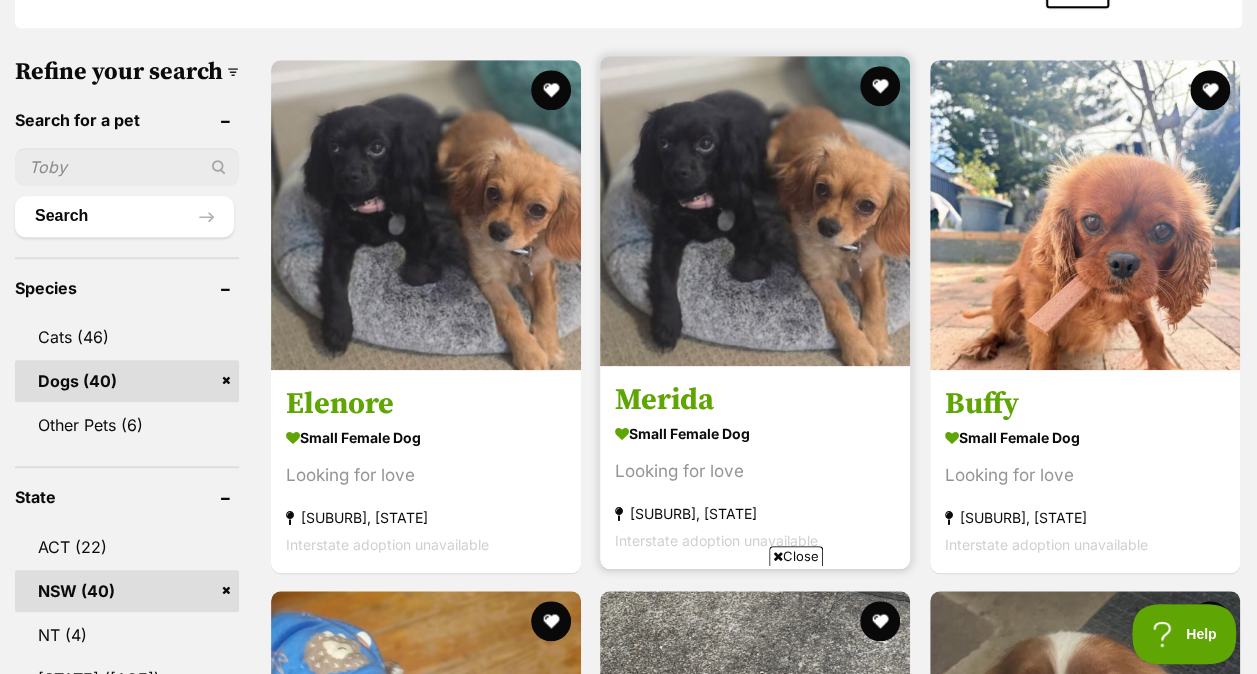 click on "small female Dog" at bounding box center [755, 432] 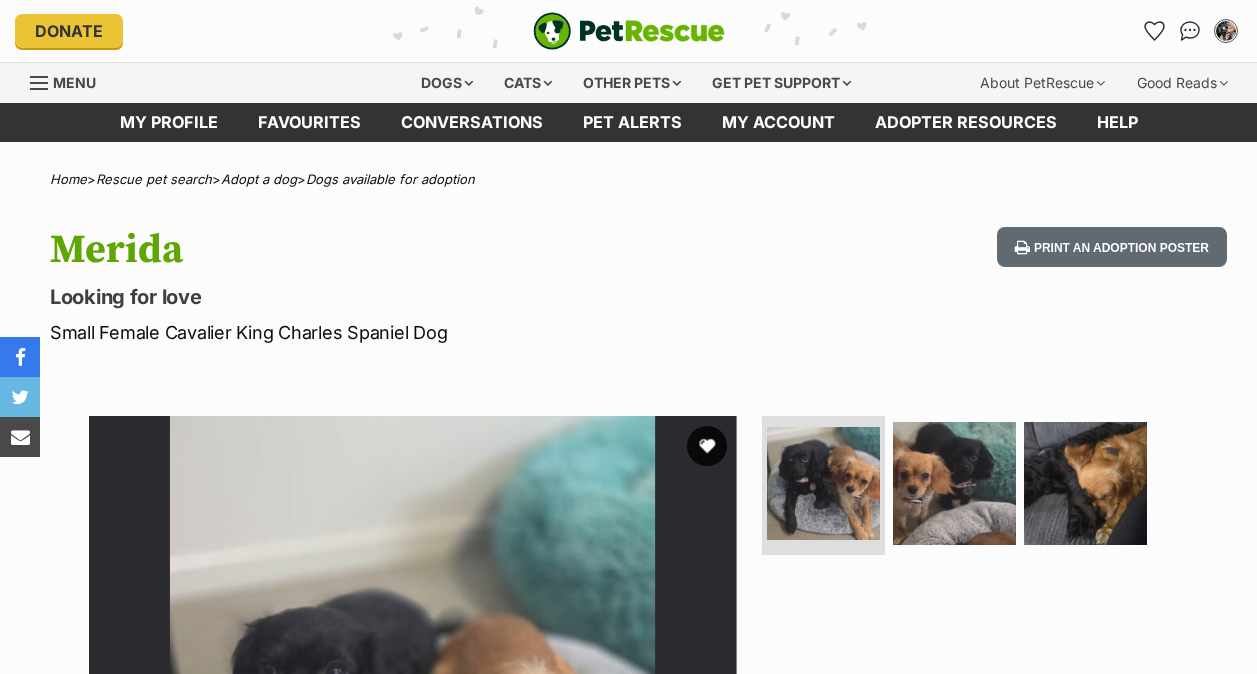 scroll, scrollTop: 0, scrollLeft: 0, axis: both 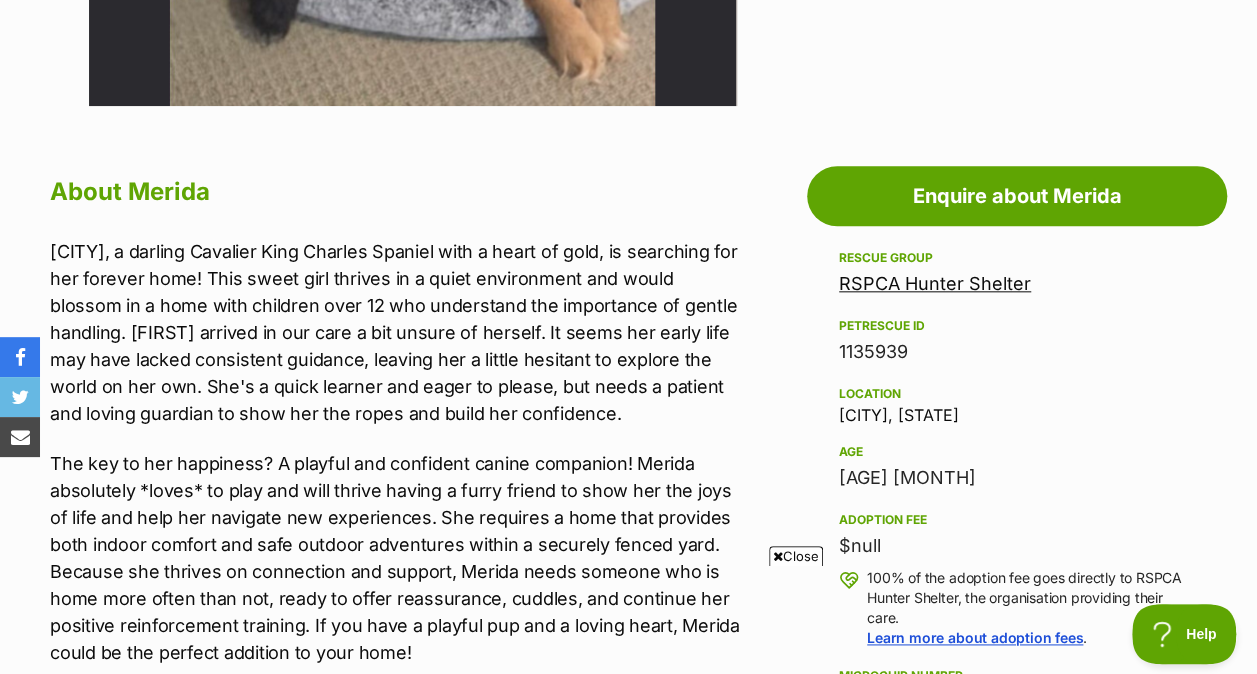 click on "PetRescue ID
1135939" at bounding box center (1017, 340) 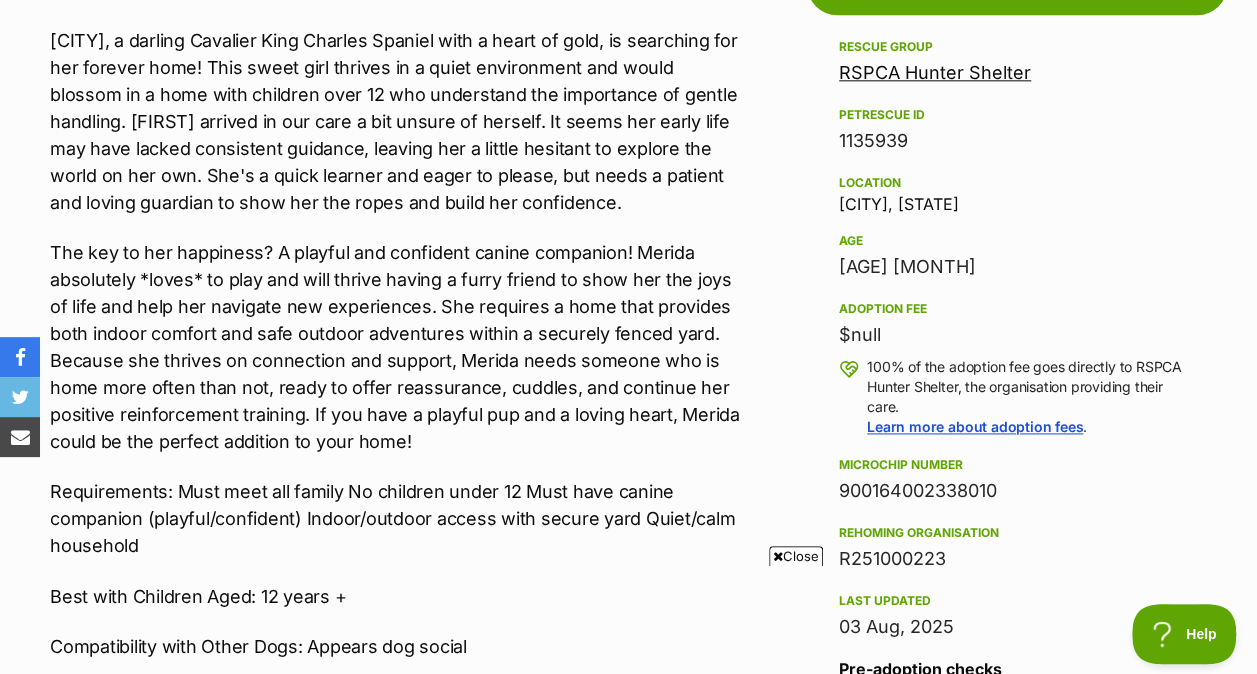 scroll, scrollTop: 1246, scrollLeft: 0, axis: vertical 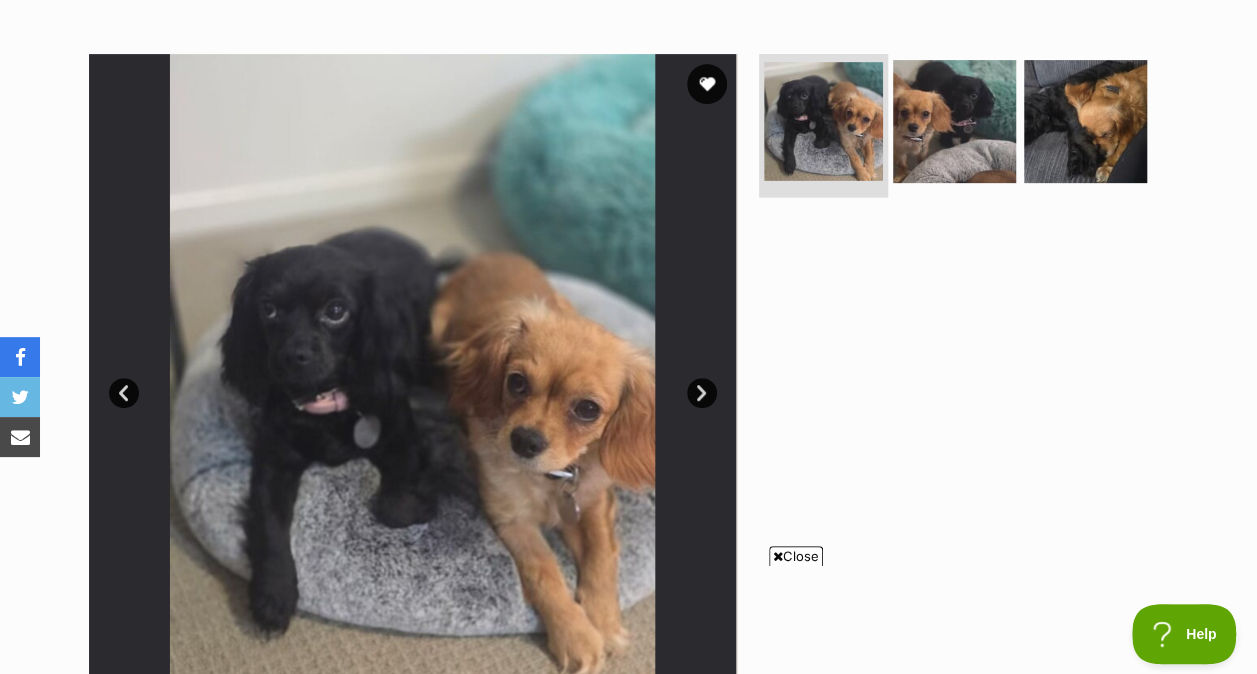 click at bounding box center (823, 121) 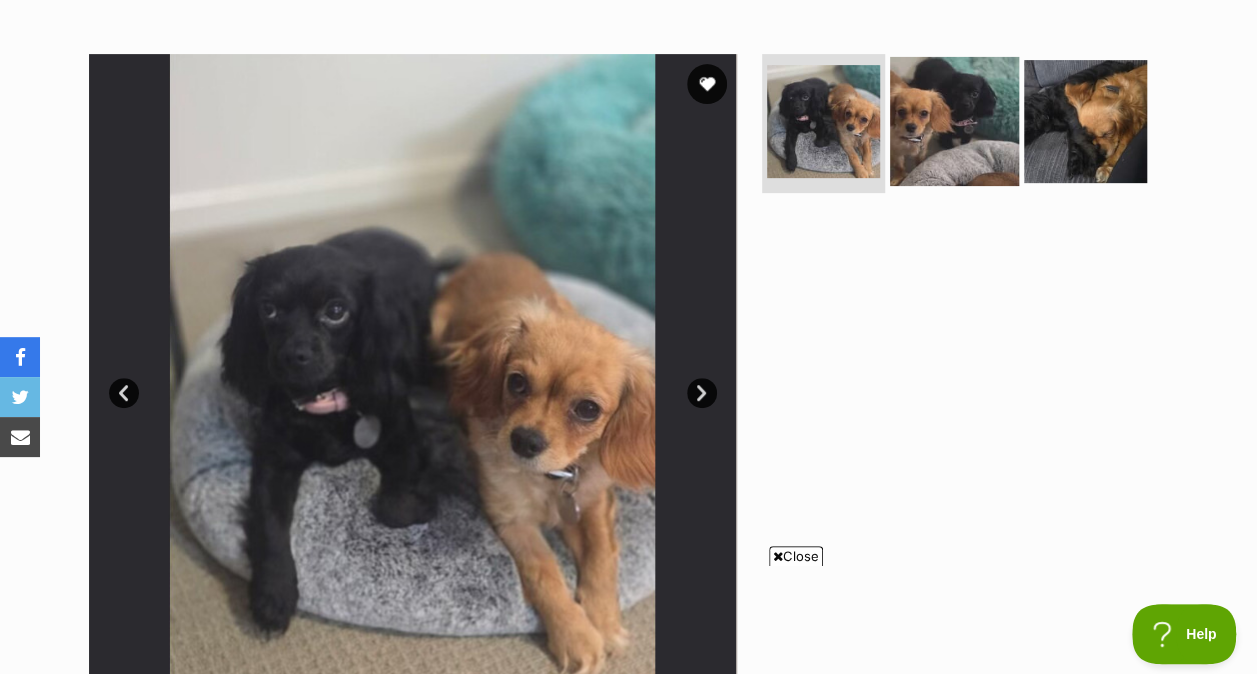 click at bounding box center (954, 120) 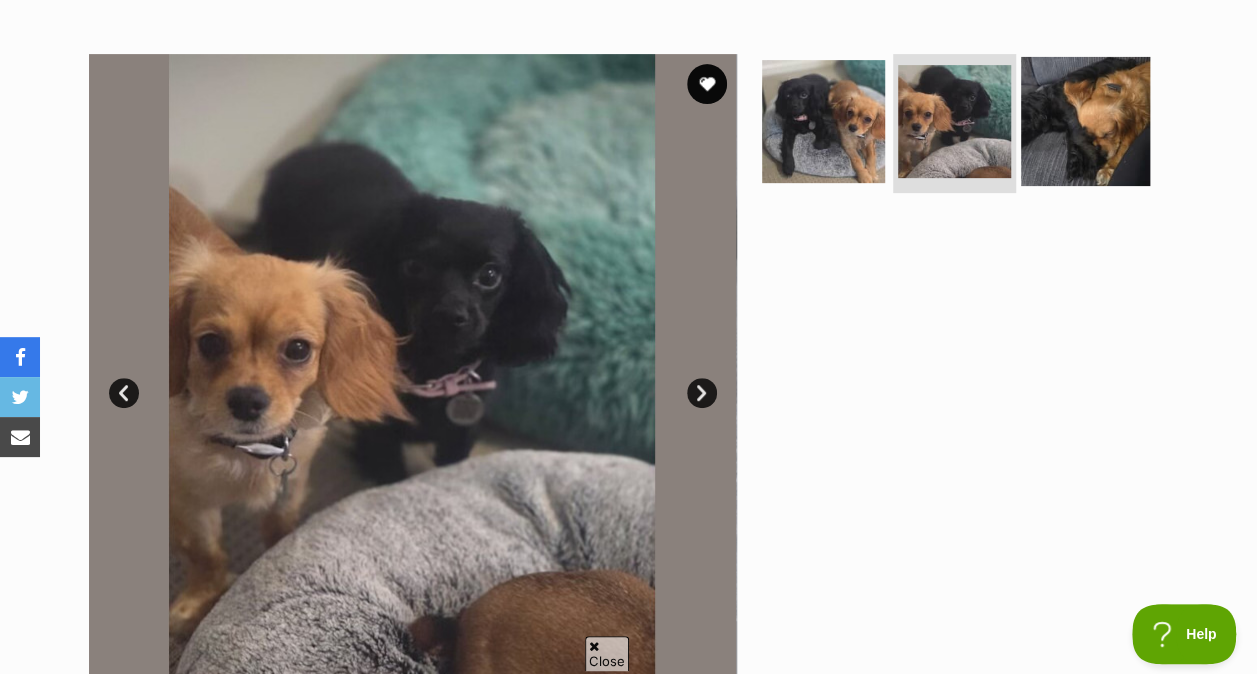 click at bounding box center [1085, 120] 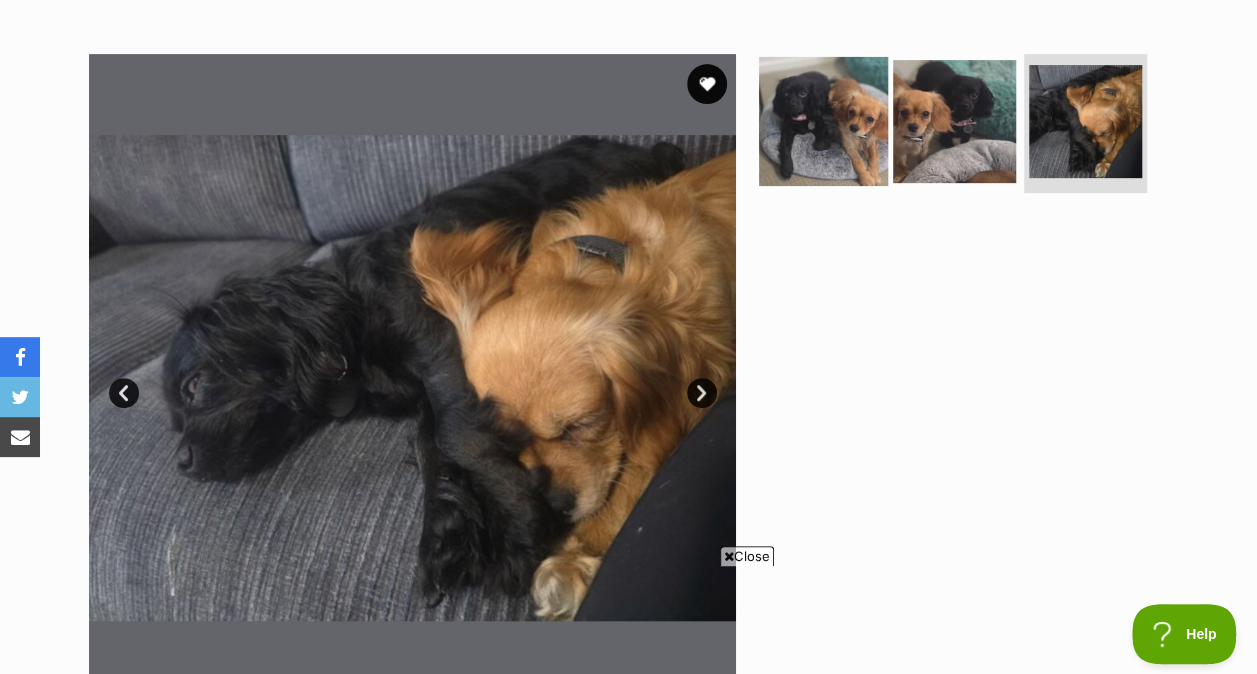 scroll, scrollTop: 0, scrollLeft: 0, axis: both 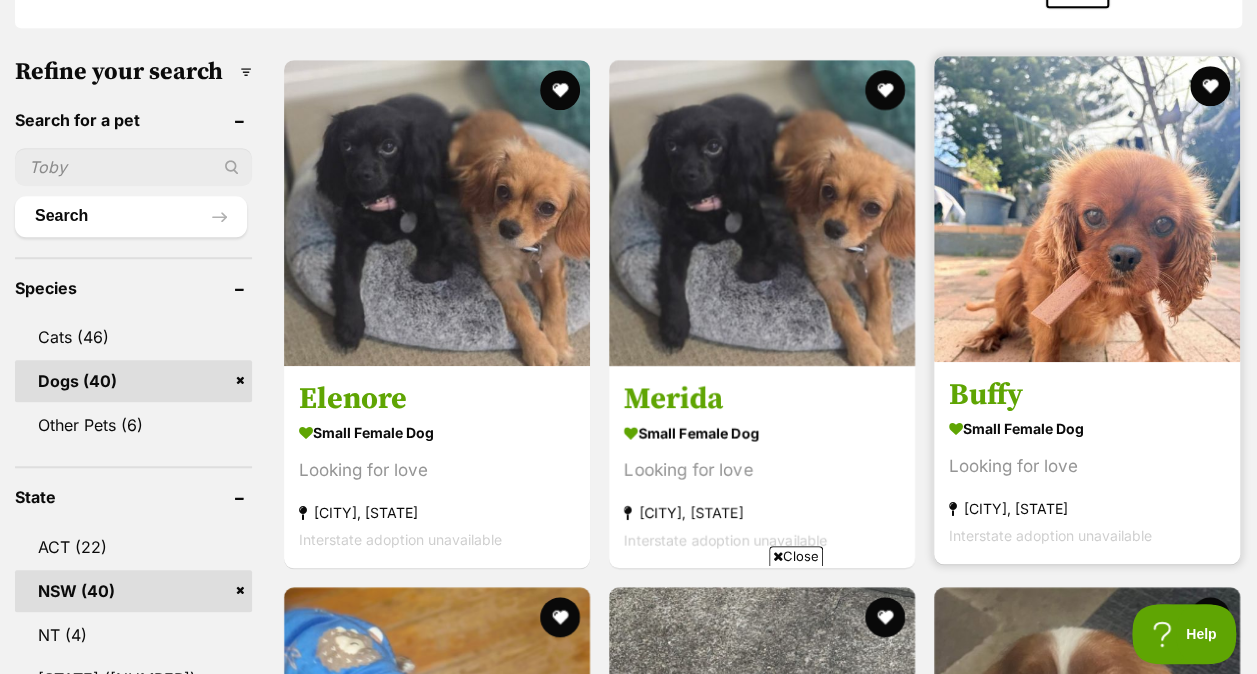 click at bounding box center [1087, 209] 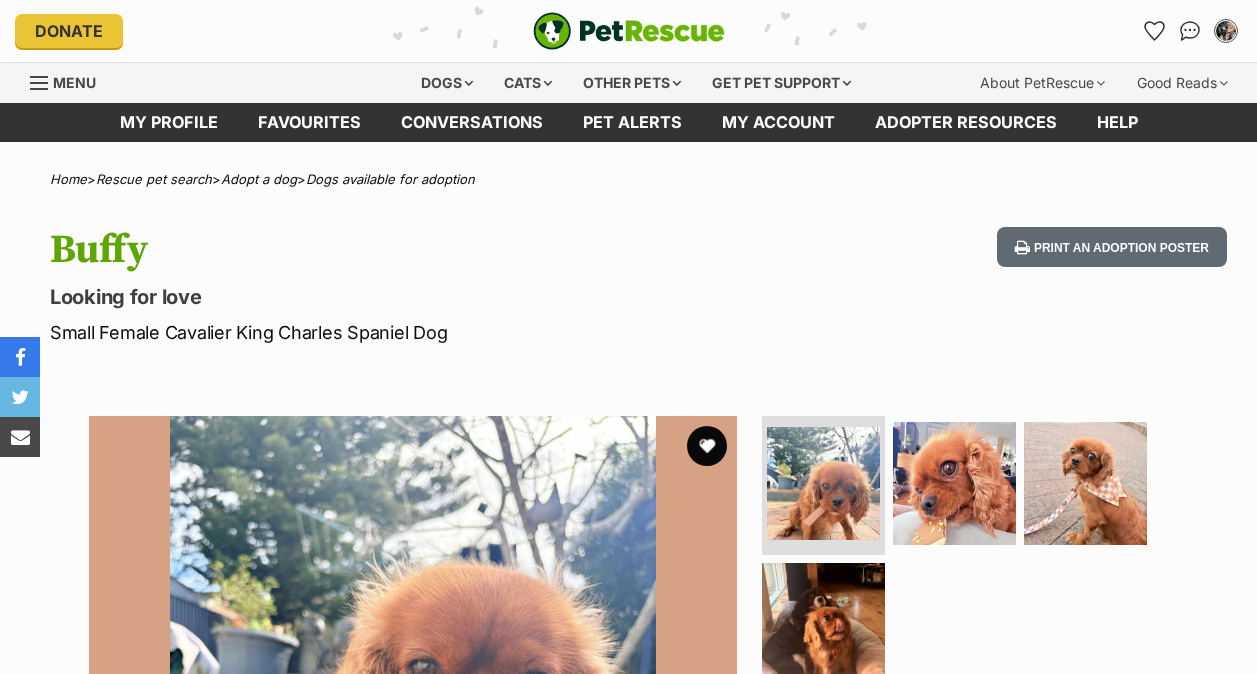 scroll, scrollTop: 0, scrollLeft: 0, axis: both 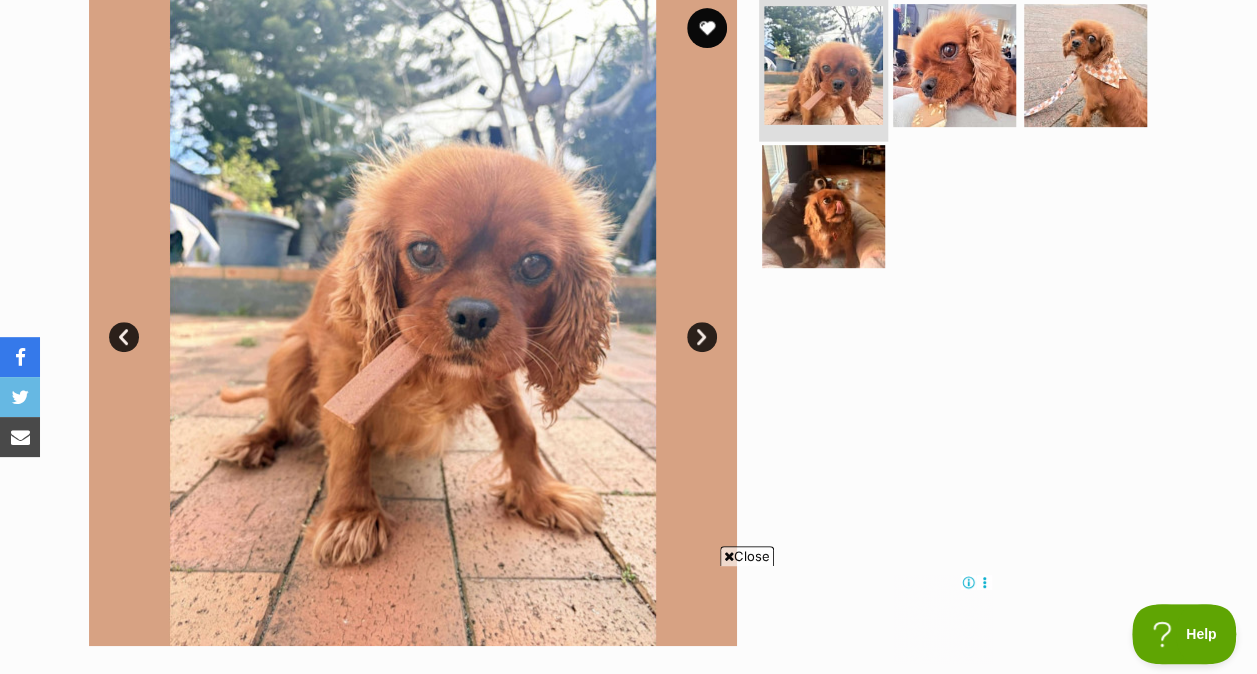 click at bounding box center [823, 65] 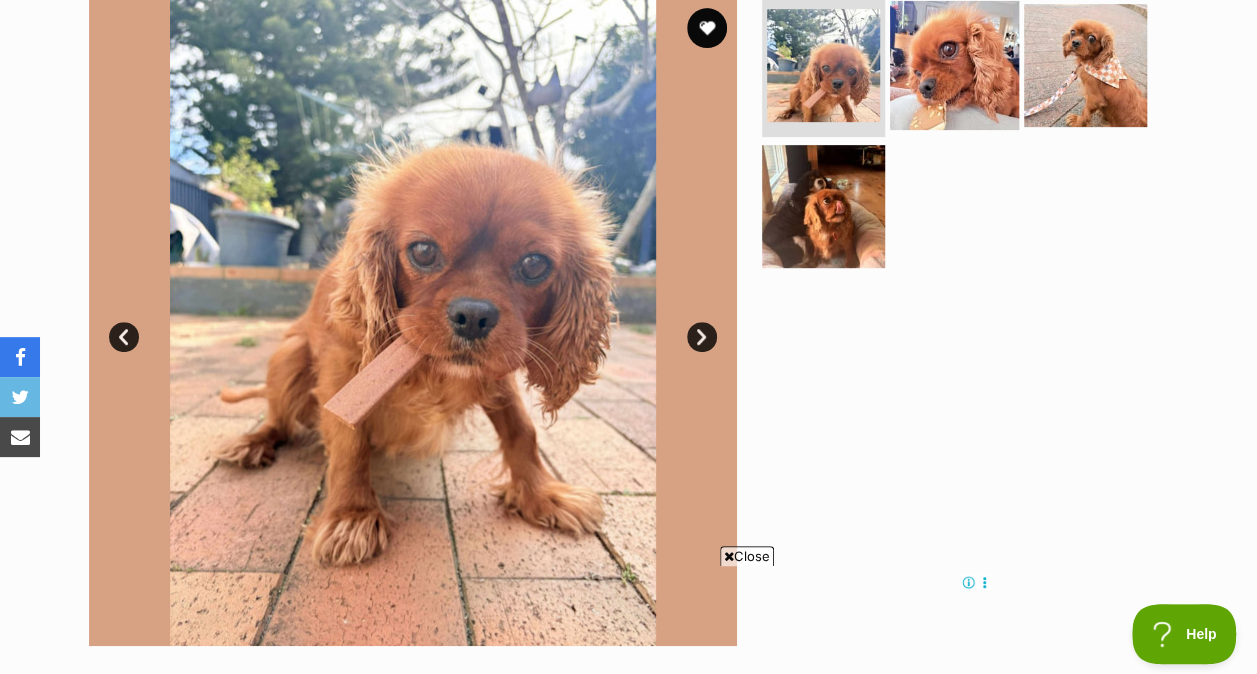 click at bounding box center (954, 64) 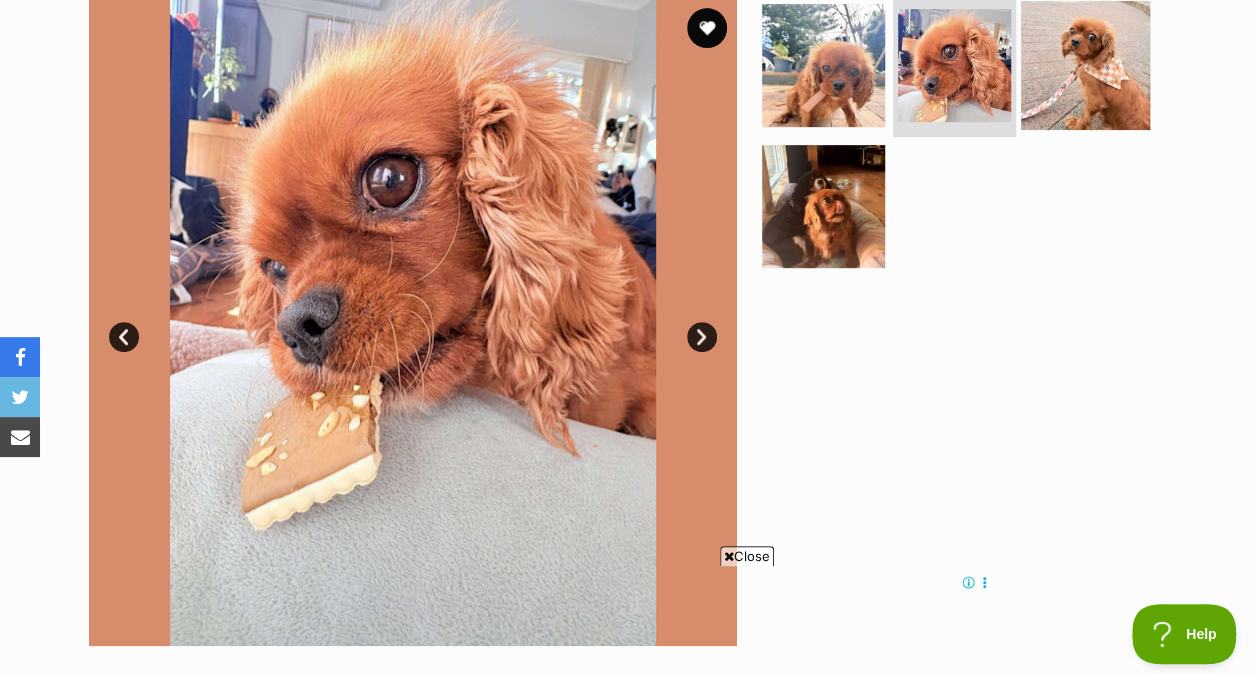 click at bounding box center [1085, 64] 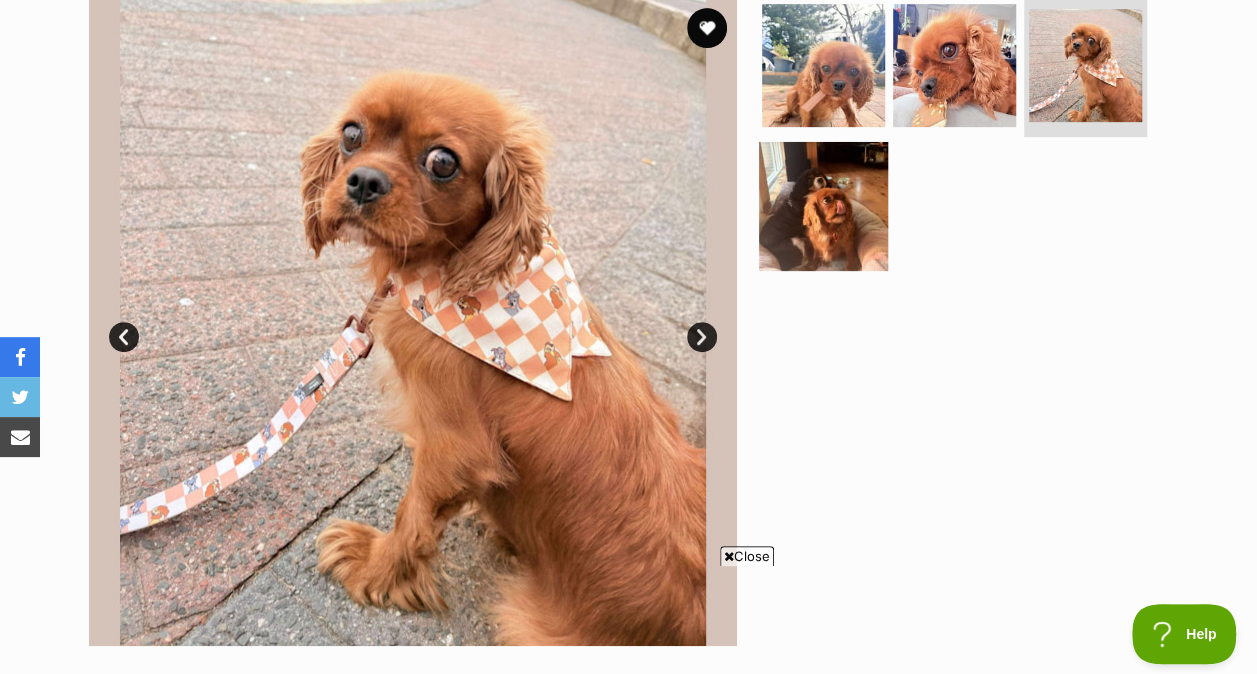 click at bounding box center [823, 206] 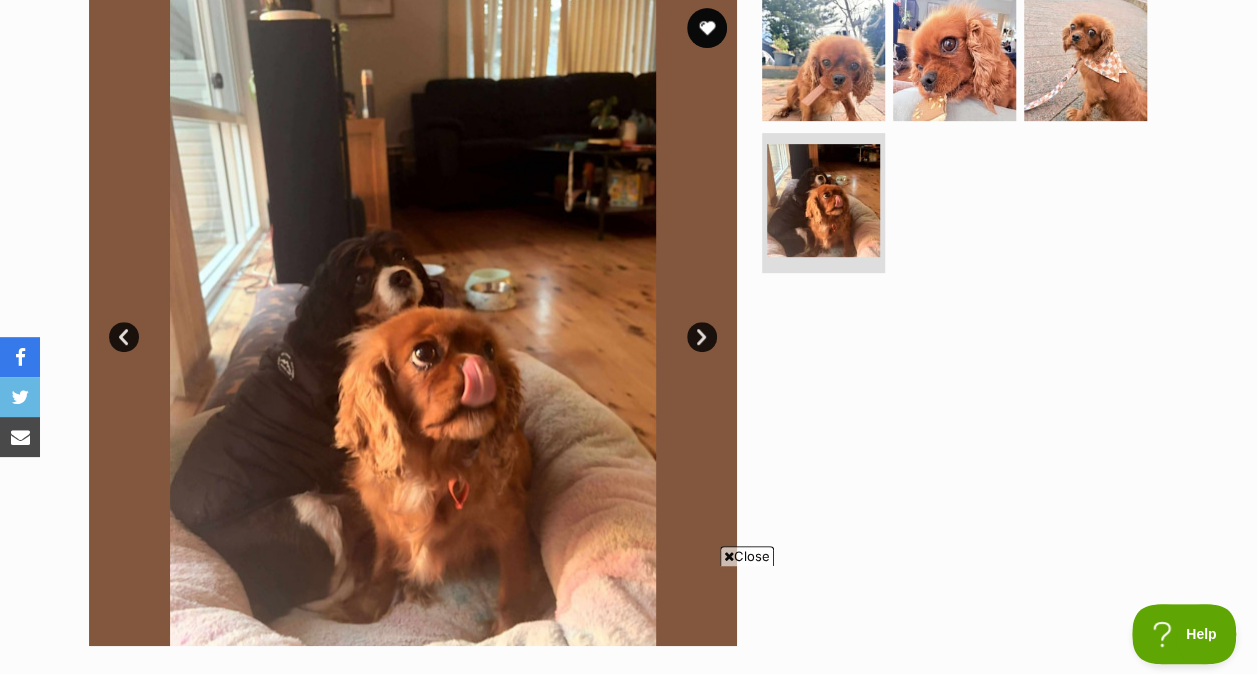 scroll, scrollTop: 0, scrollLeft: 0, axis: both 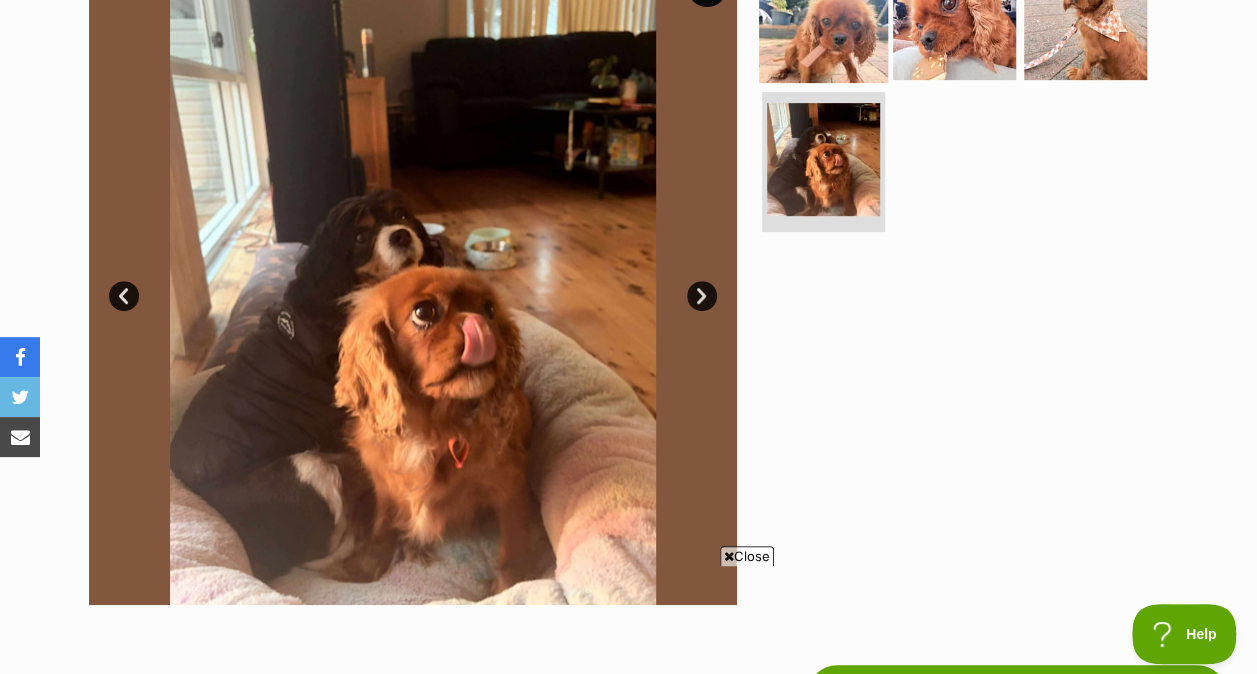 click at bounding box center [823, 17] 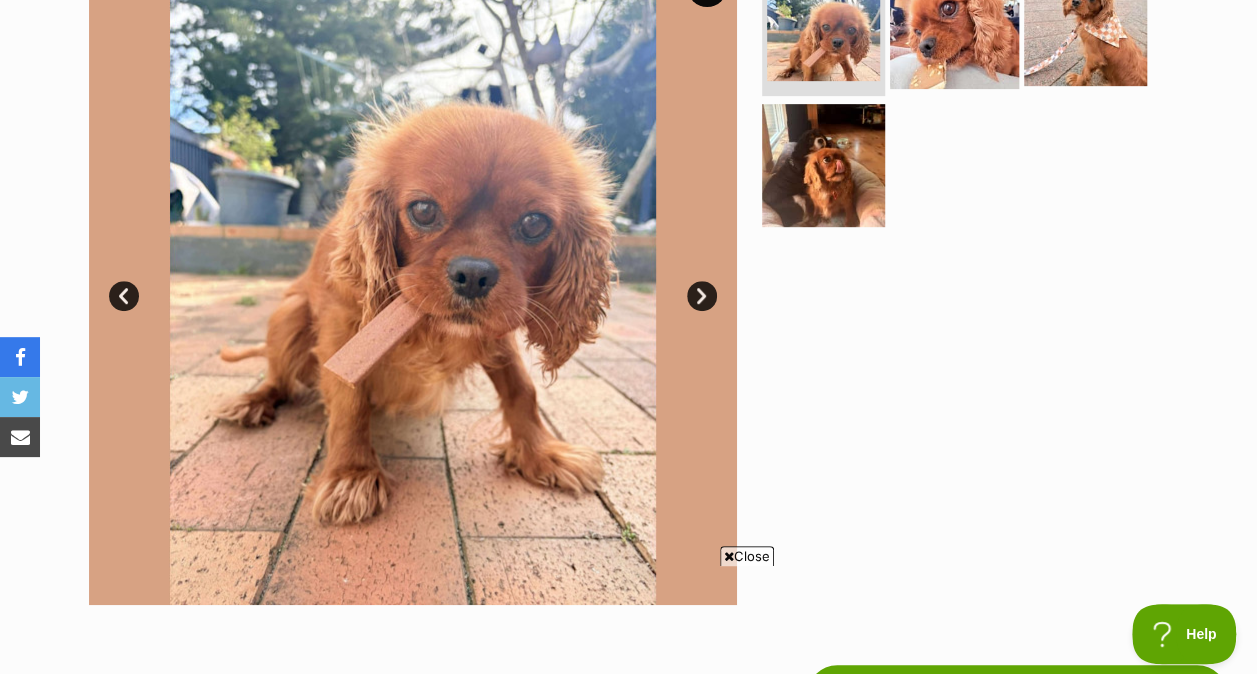 click at bounding box center (954, 23) 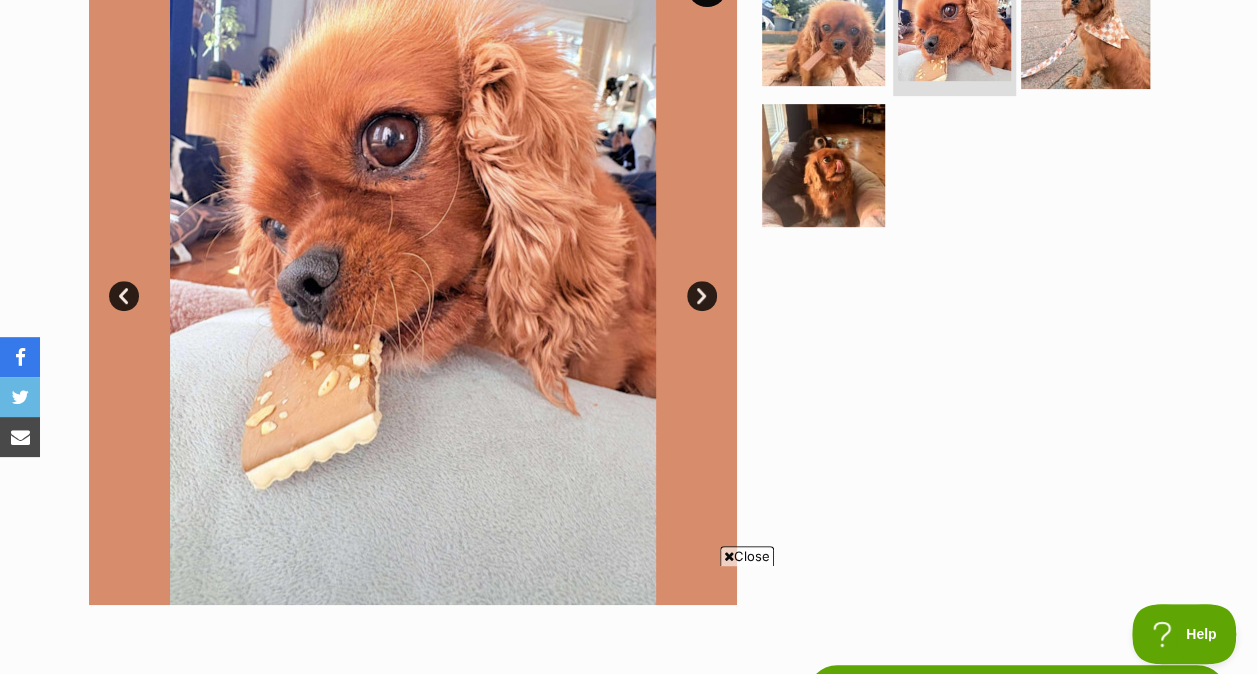 click at bounding box center [1085, 23] 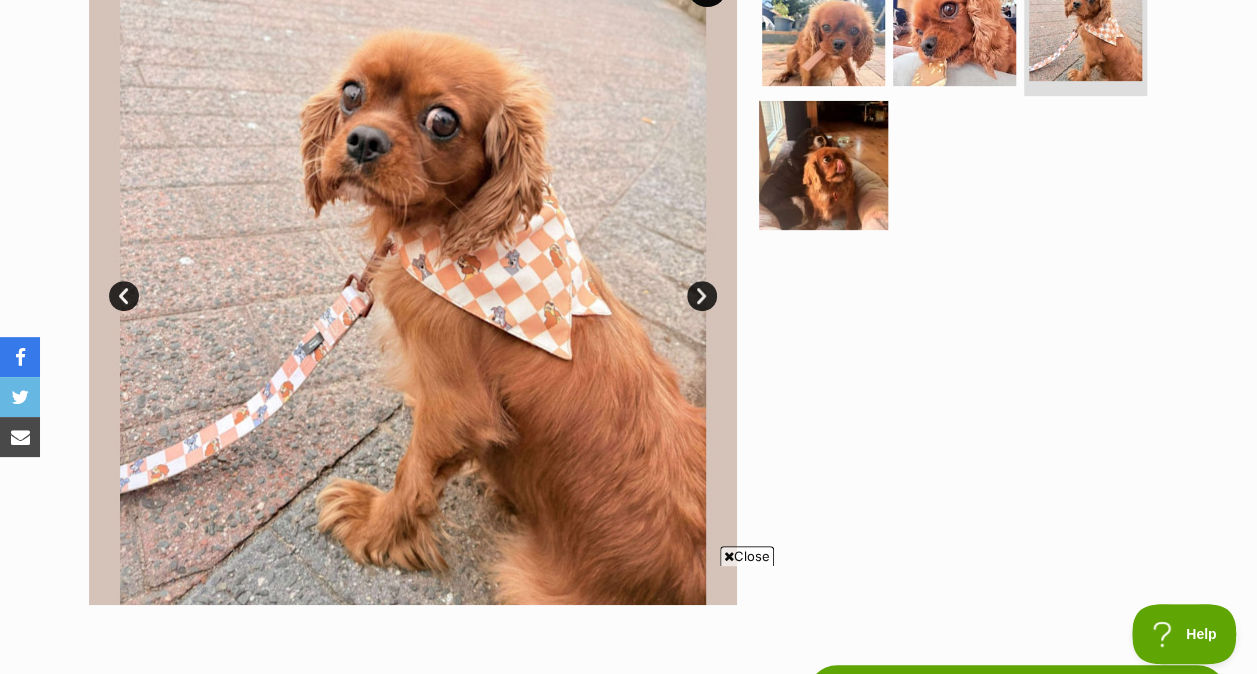 click at bounding box center [823, 165] 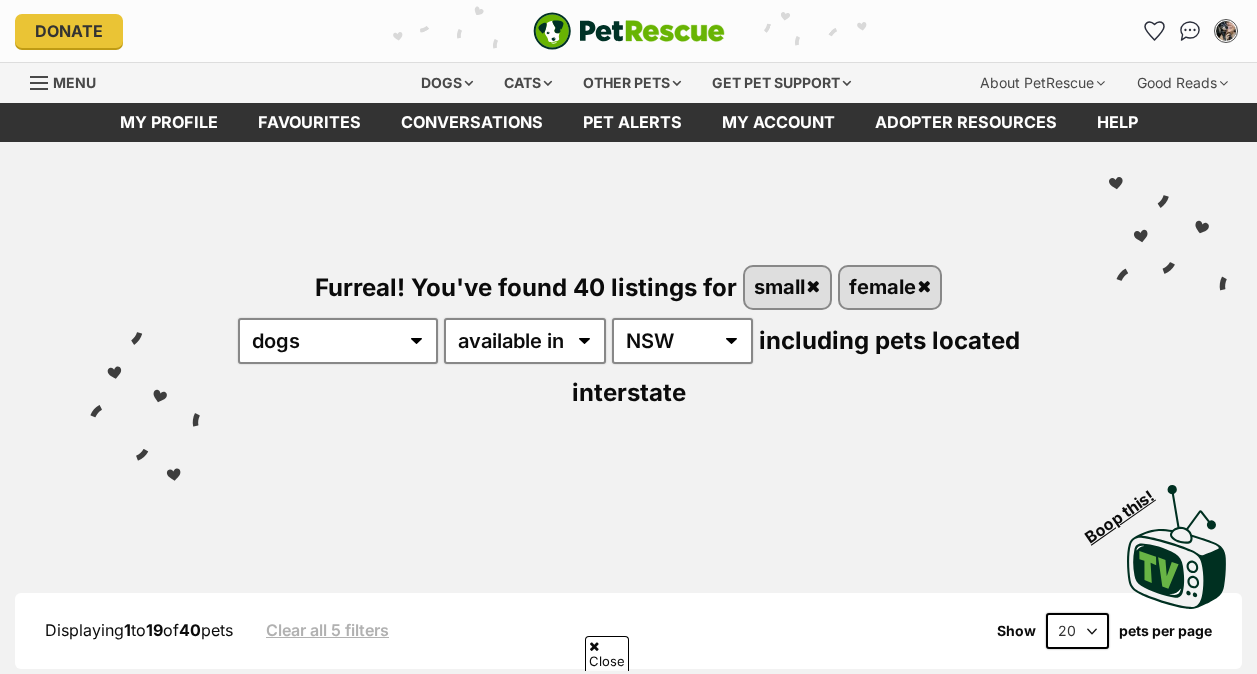 scroll, scrollTop: 607, scrollLeft: 0, axis: vertical 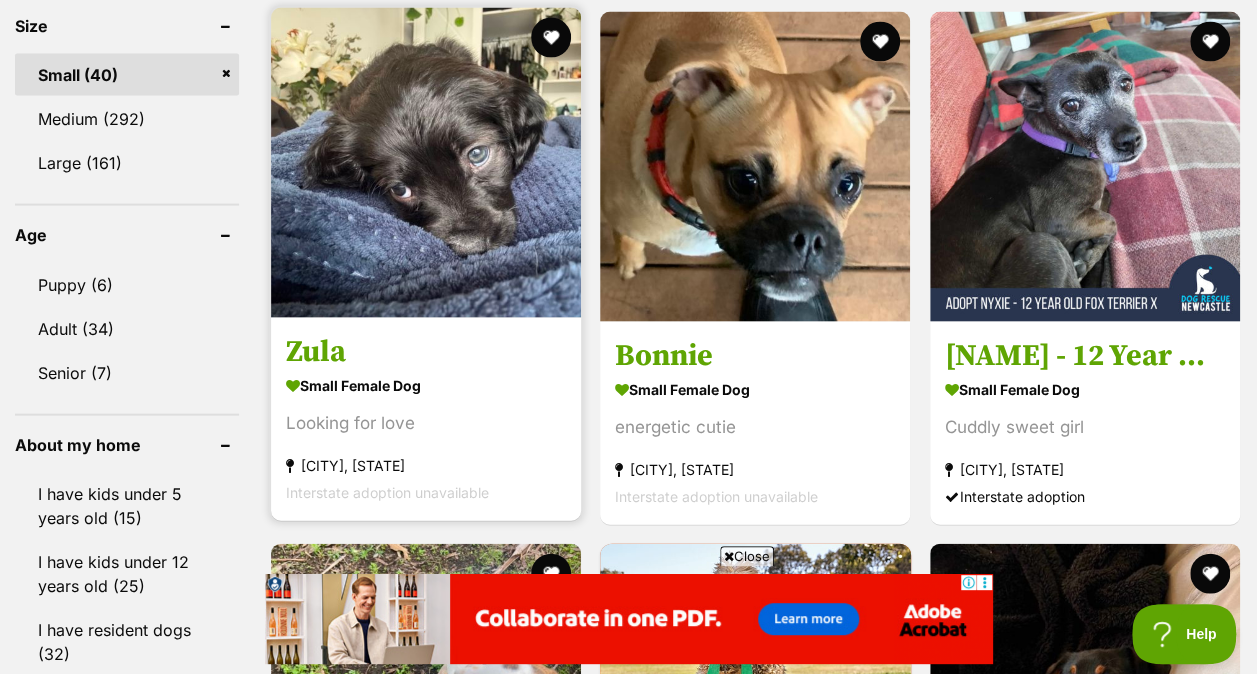 click at bounding box center [426, 163] 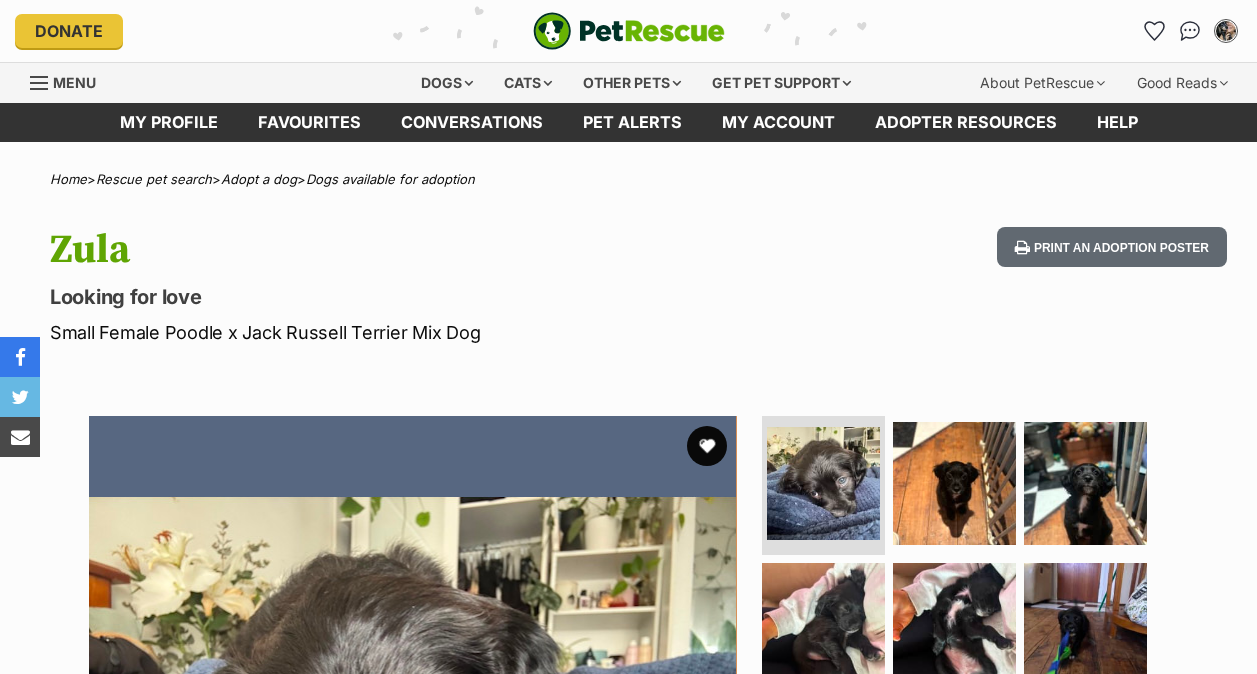 scroll, scrollTop: 0, scrollLeft: 0, axis: both 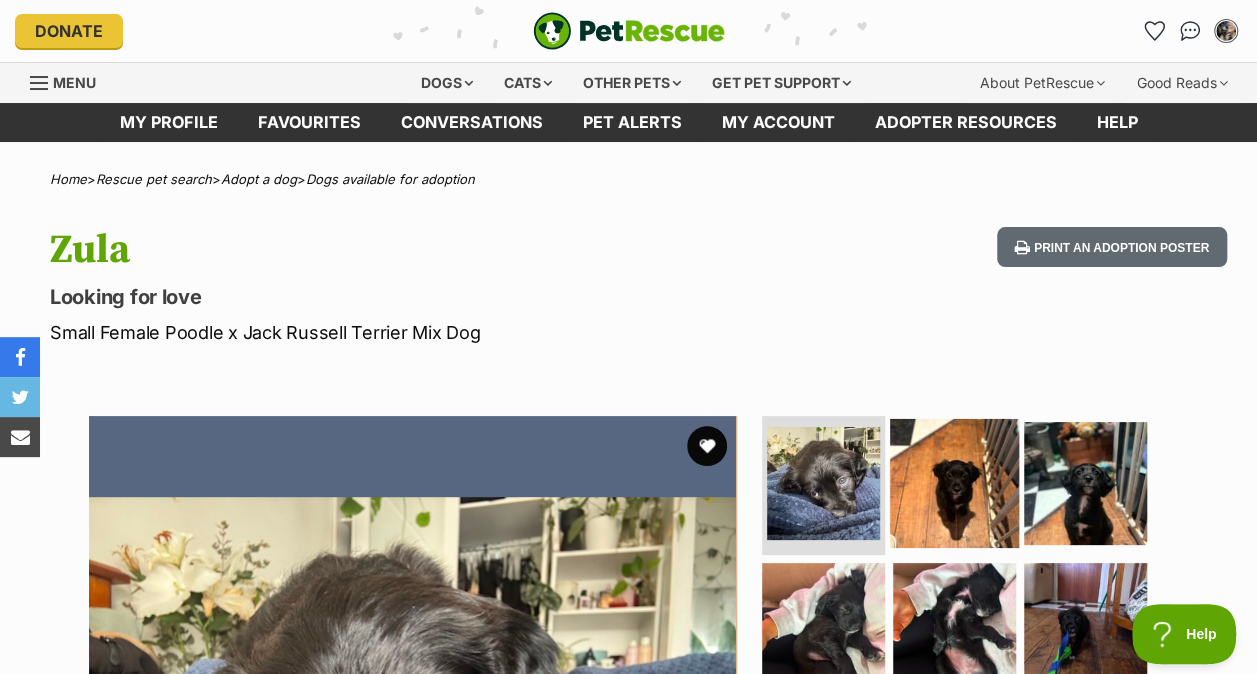 click at bounding box center (954, 482) 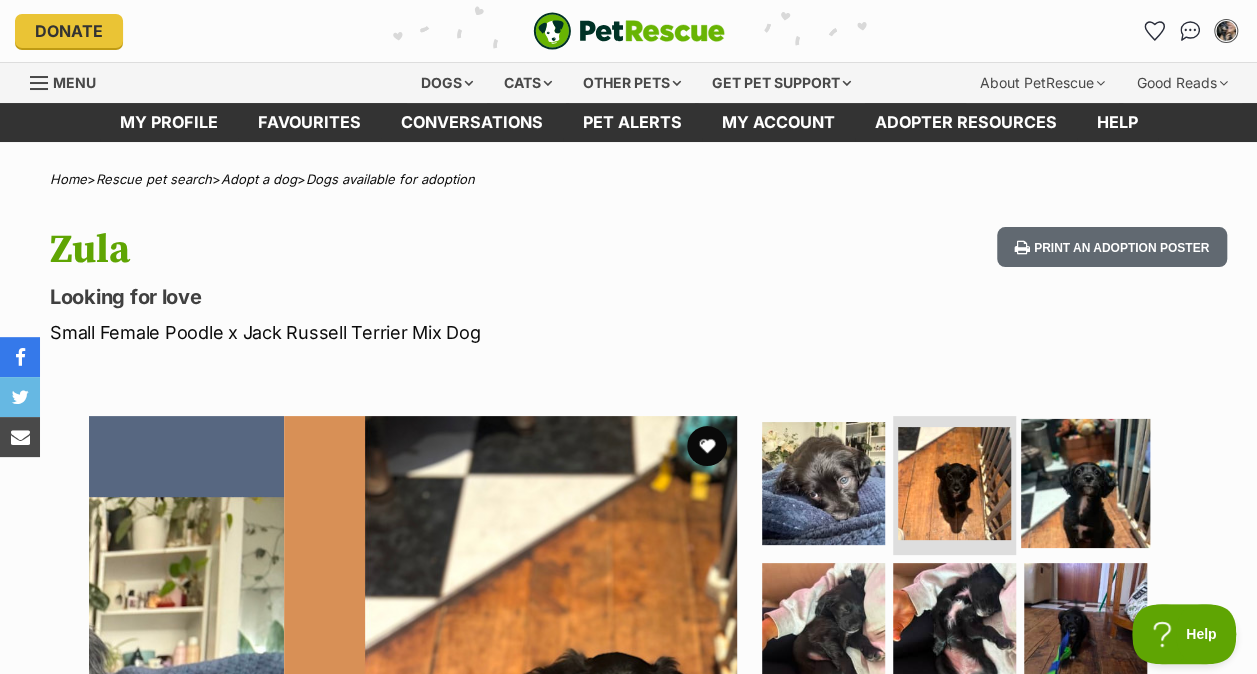 scroll, scrollTop: 0, scrollLeft: 0, axis: both 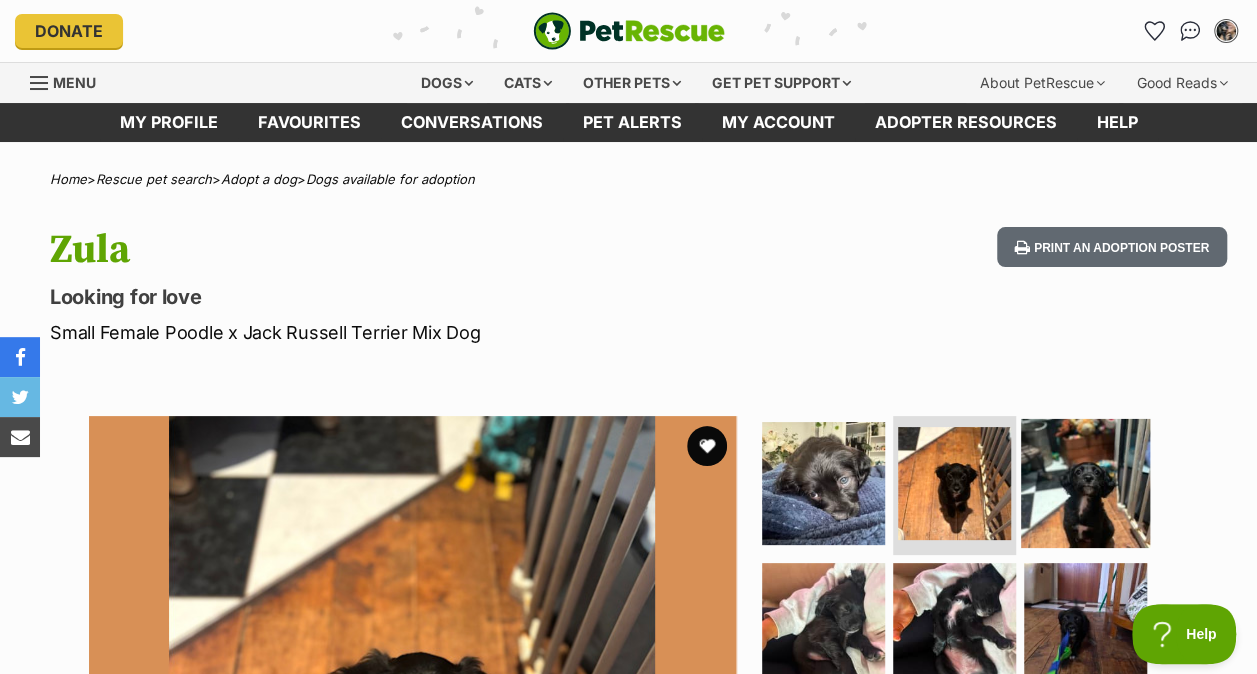 click at bounding box center [1085, 482] 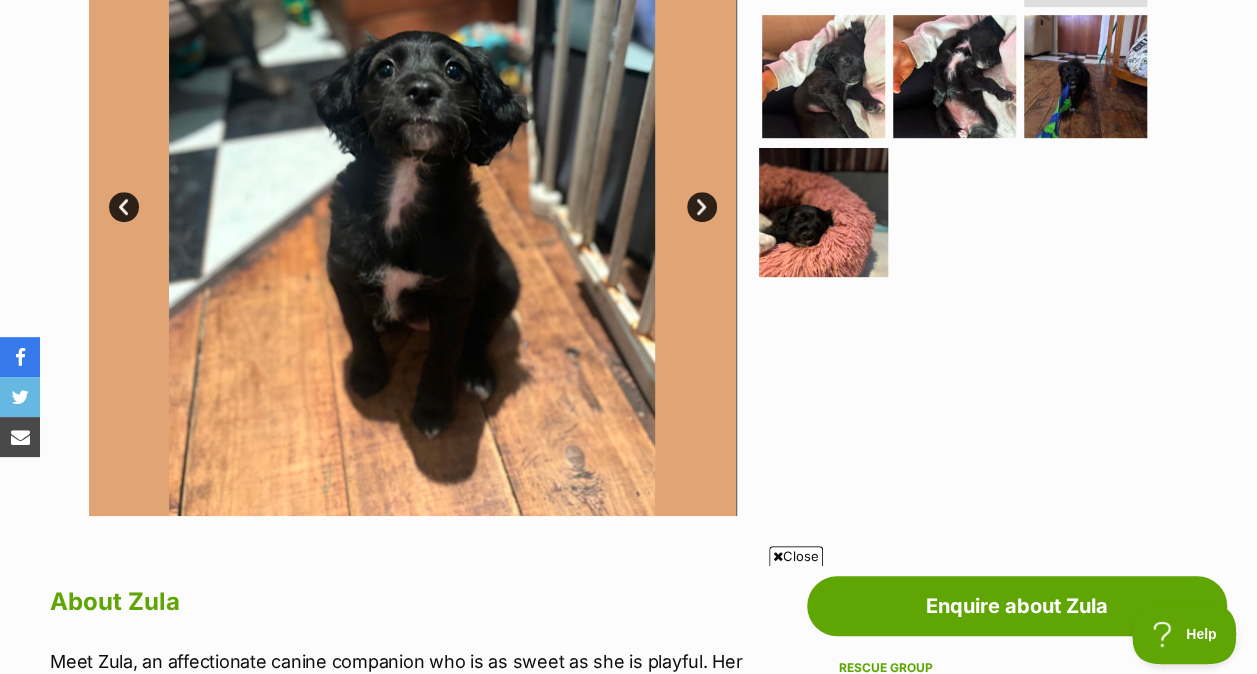 scroll, scrollTop: 0, scrollLeft: 0, axis: both 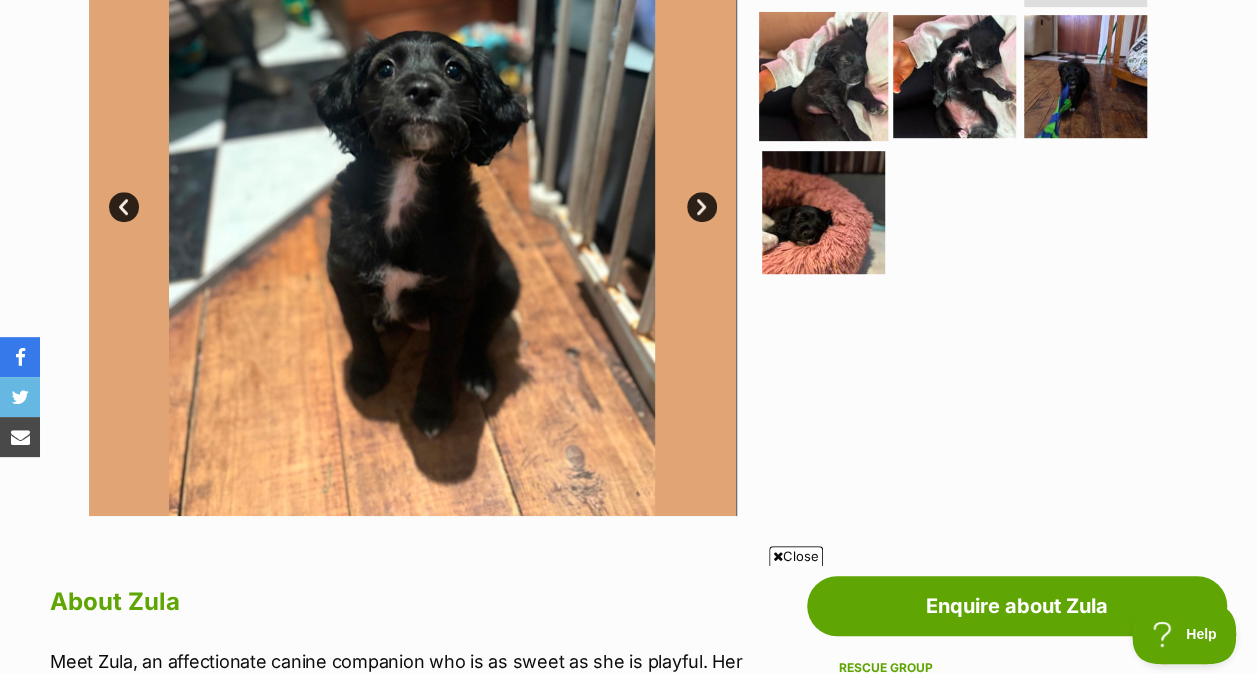 click at bounding box center [823, 76] 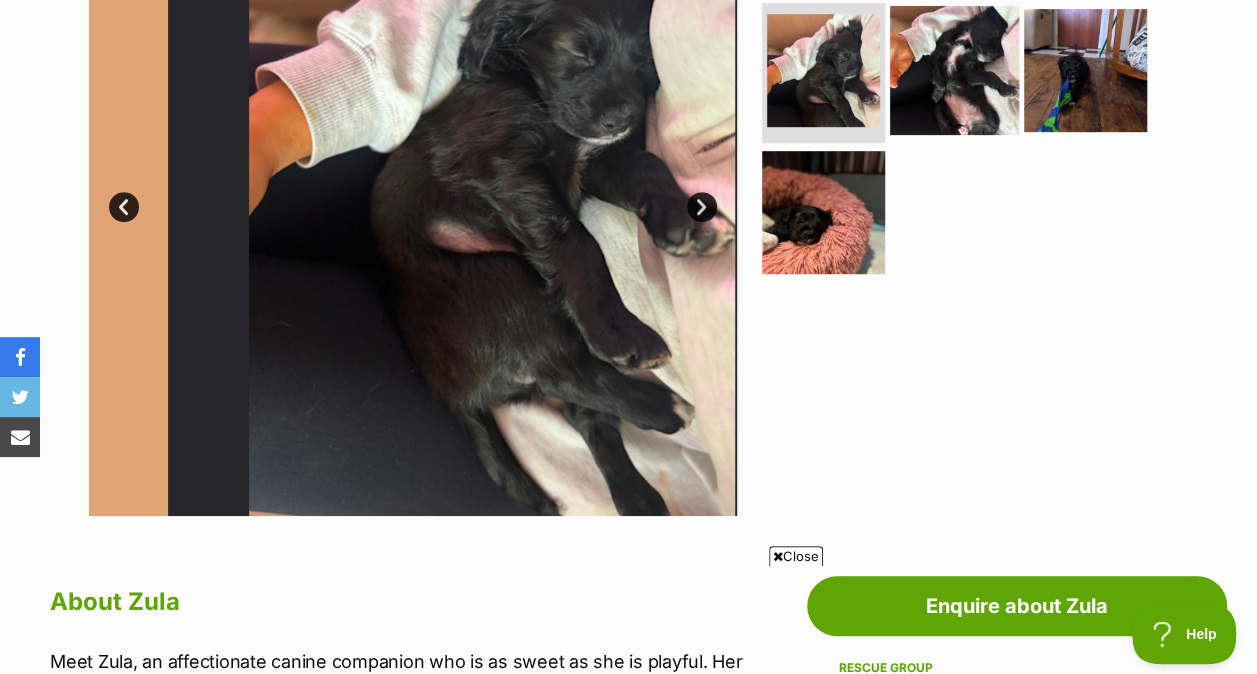 scroll, scrollTop: 0, scrollLeft: 0, axis: both 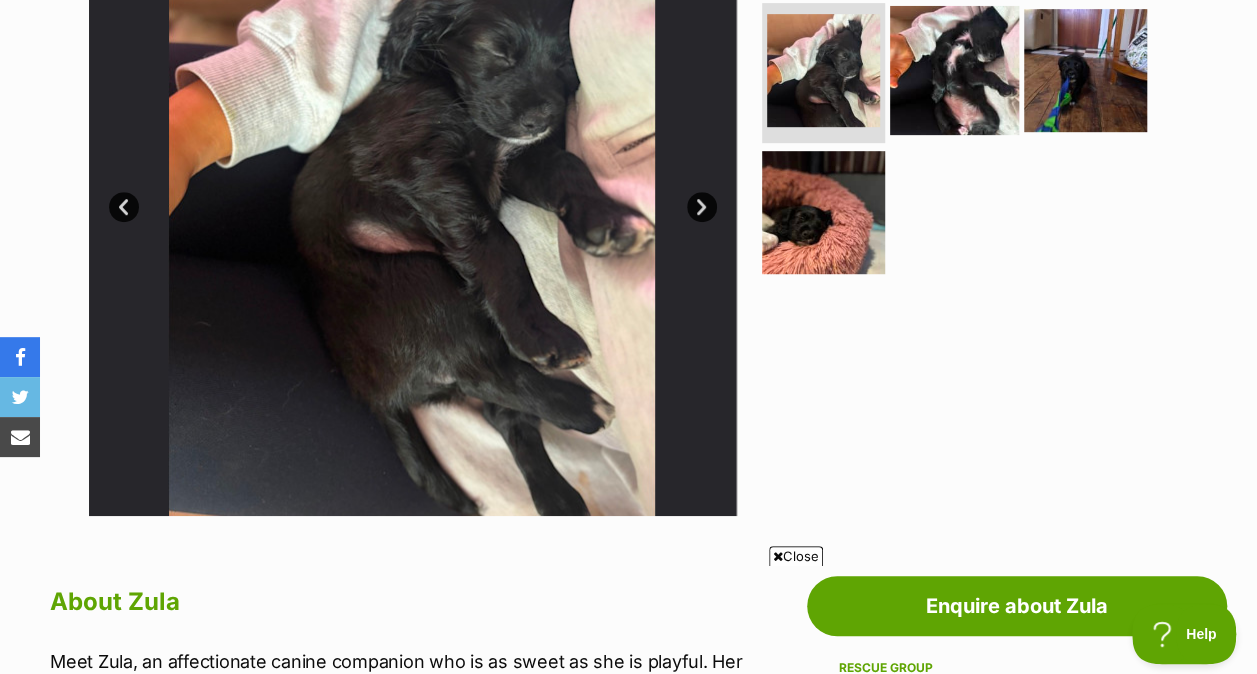 click at bounding box center (954, 70) 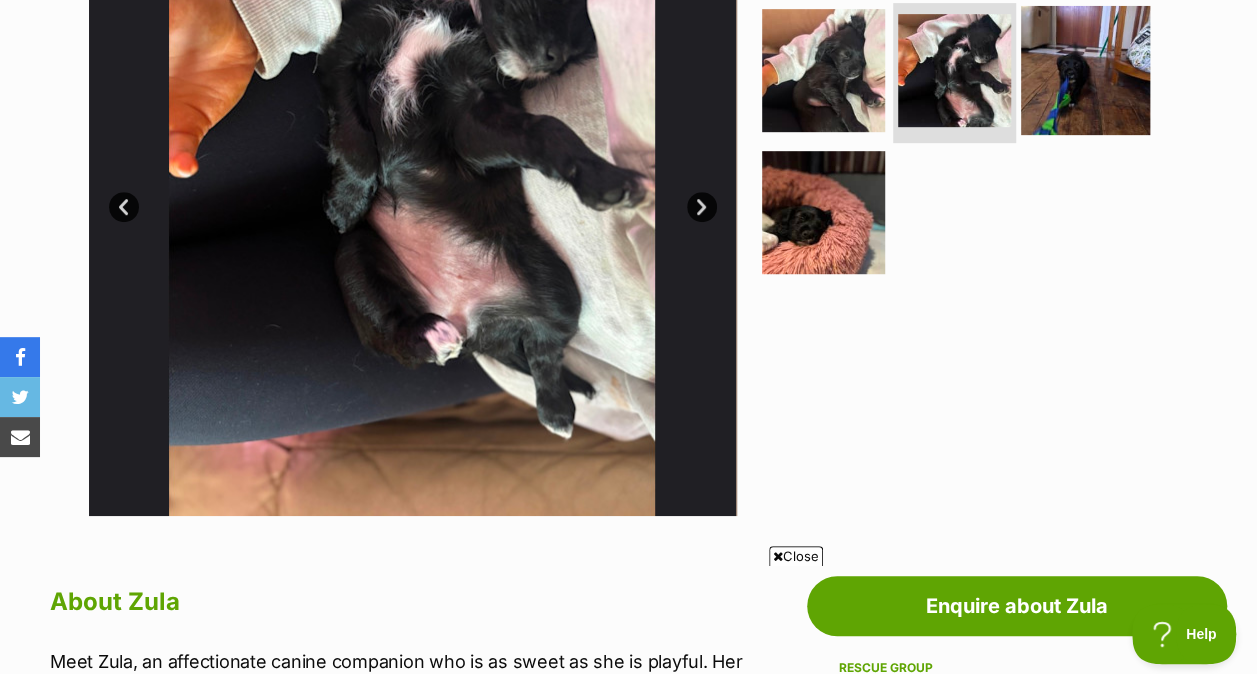 click at bounding box center [1085, 70] 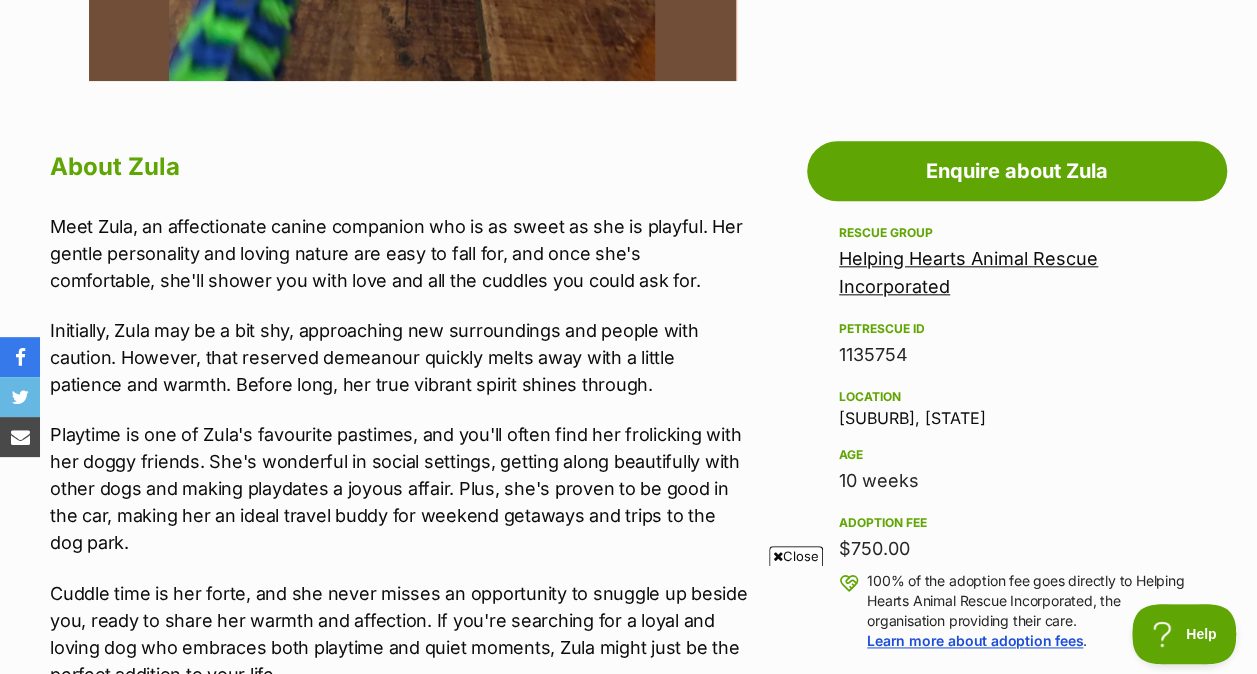 scroll, scrollTop: 996, scrollLeft: 0, axis: vertical 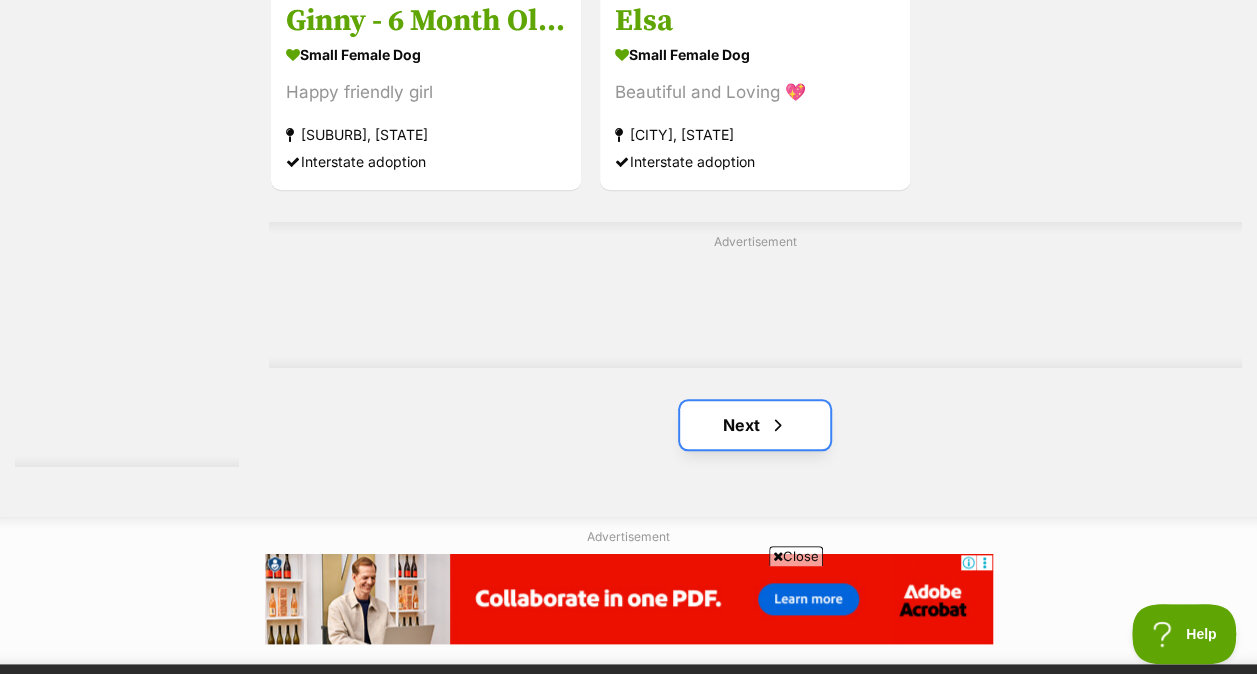 click on "Next" at bounding box center (755, 425) 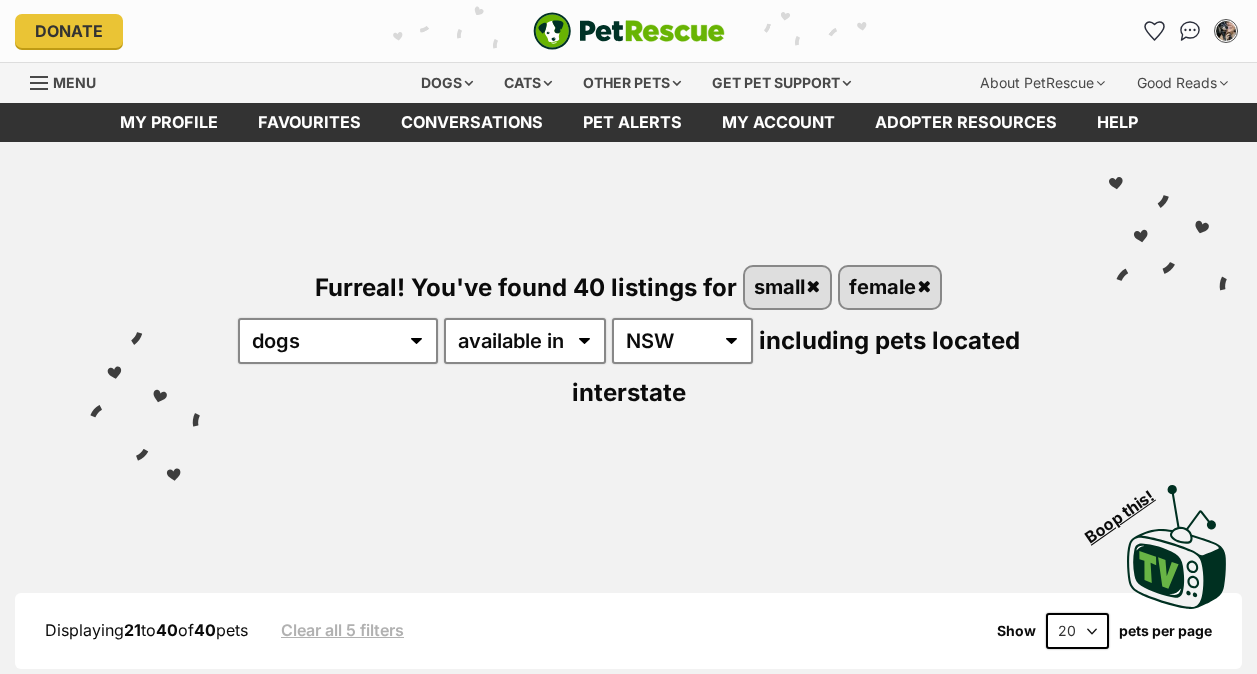 scroll, scrollTop: 0, scrollLeft: 0, axis: both 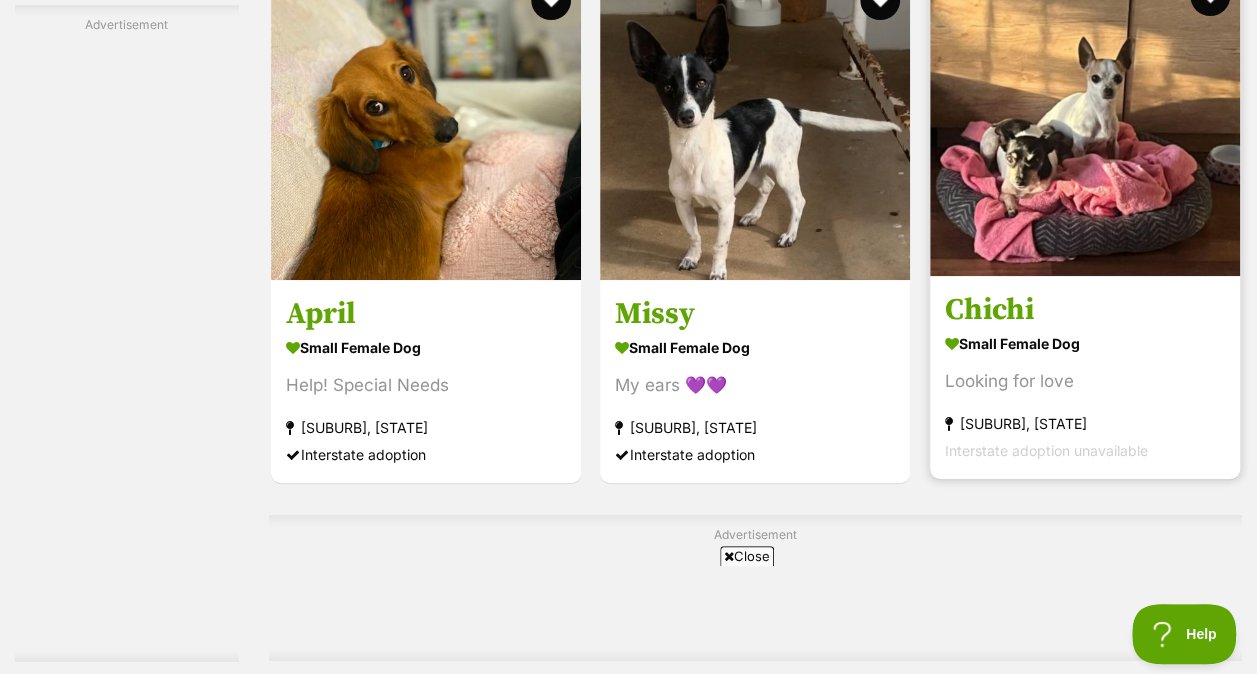 click at bounding box center (1085, 121) 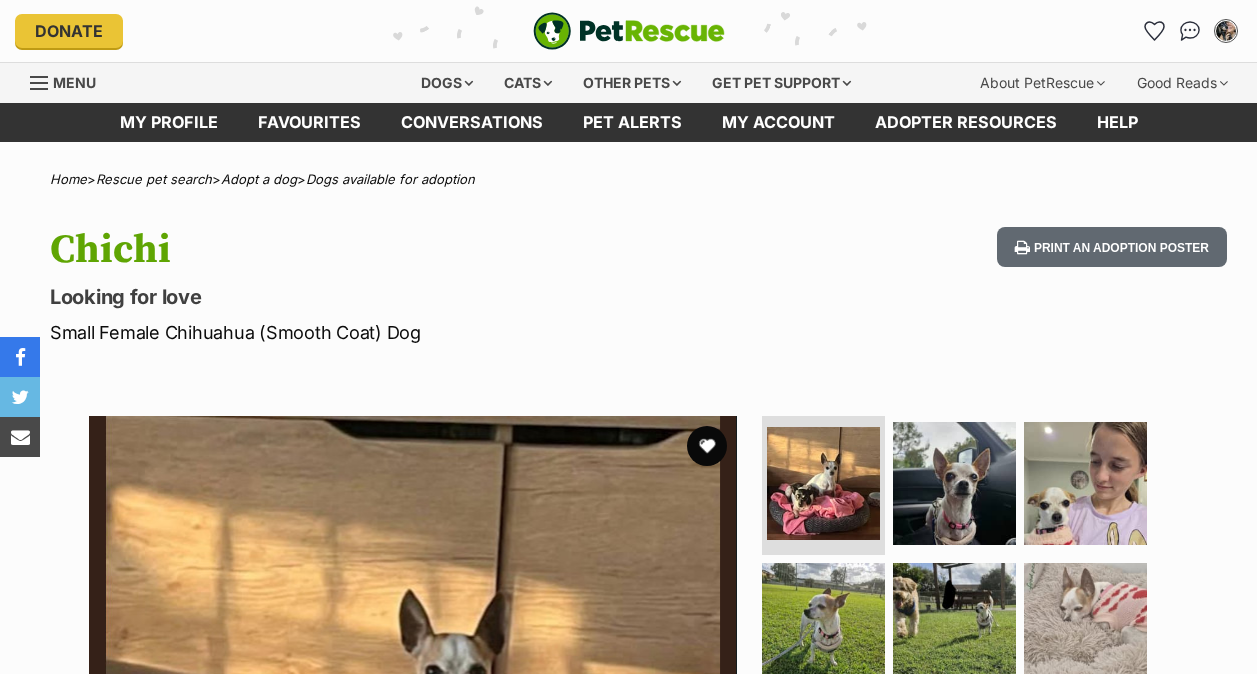 scroll, scrollTop: 0, scrollLeft: 0, axis: both 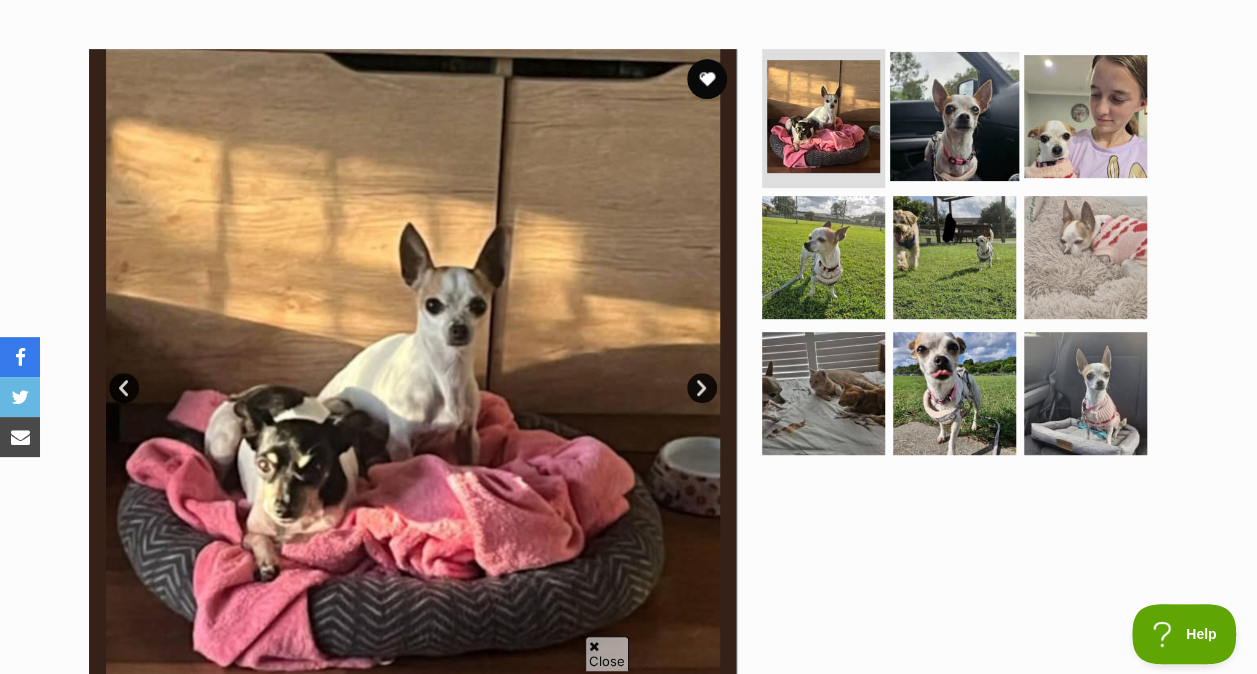click at bounding box center [954, 115] 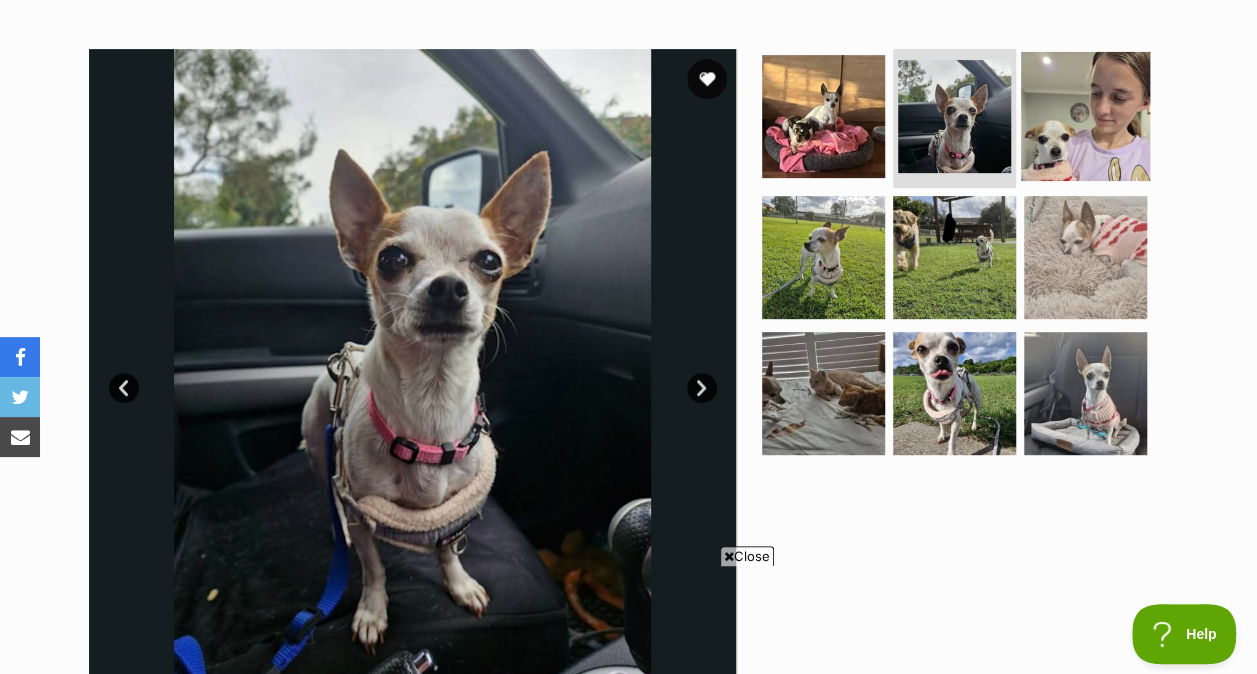 scroll, scrollTop: 0, scrollLeft: 0, axis: both 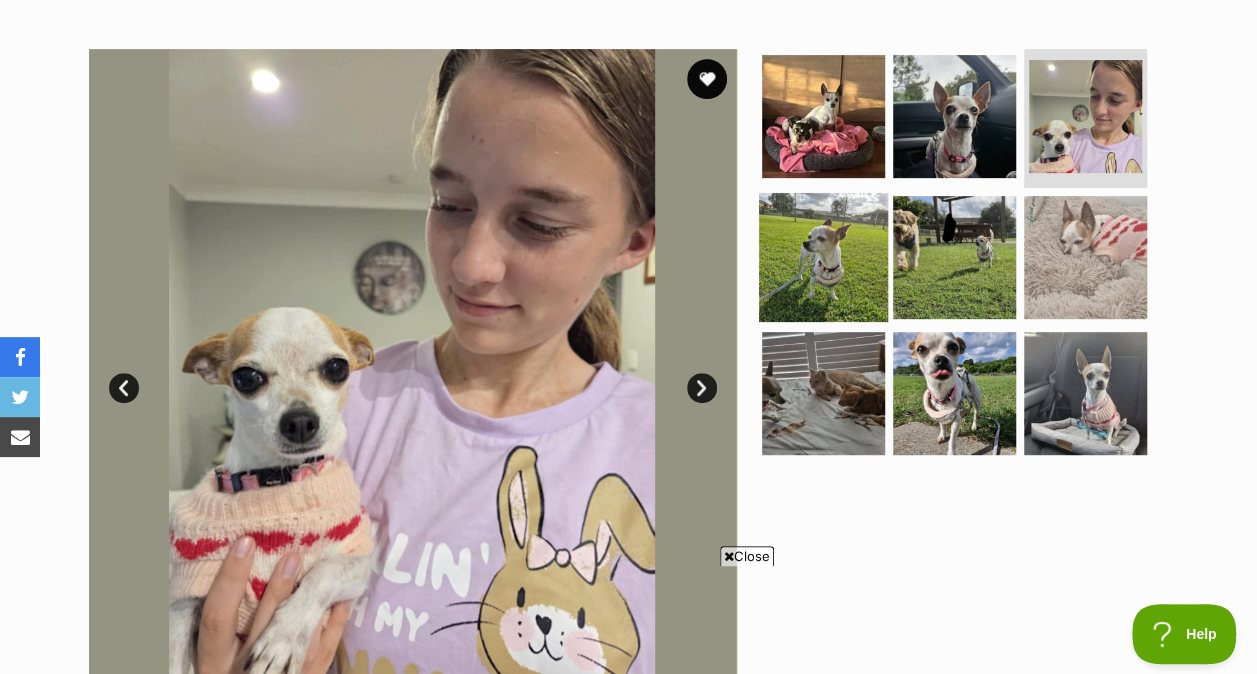 click at bounding box center [823, 257] 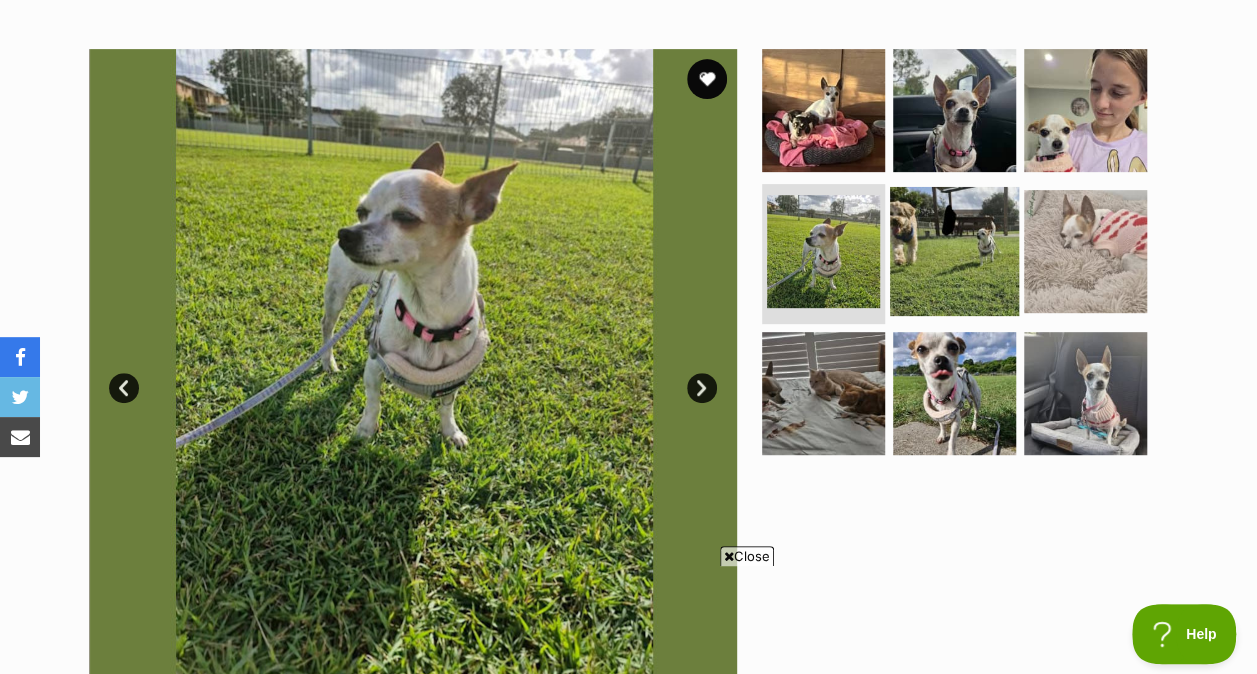 scroll, scrollTop: 0, scrollLeft: 0, axis: both 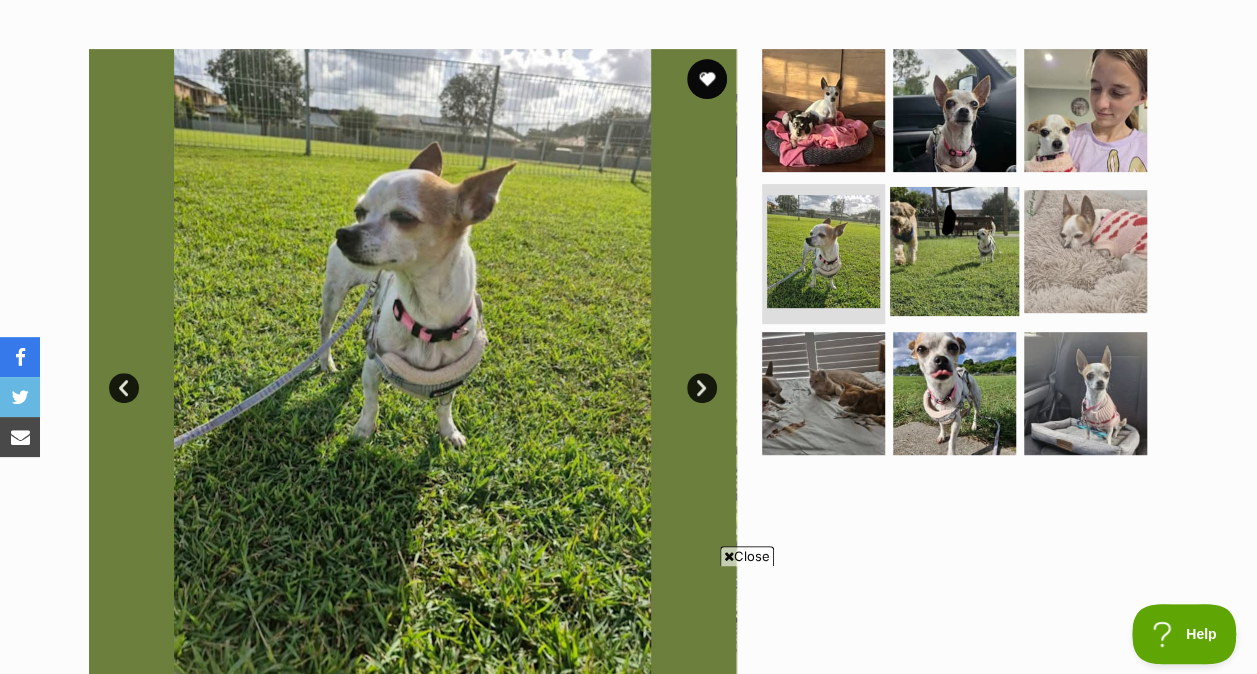 click at bounding box center [954, 251] 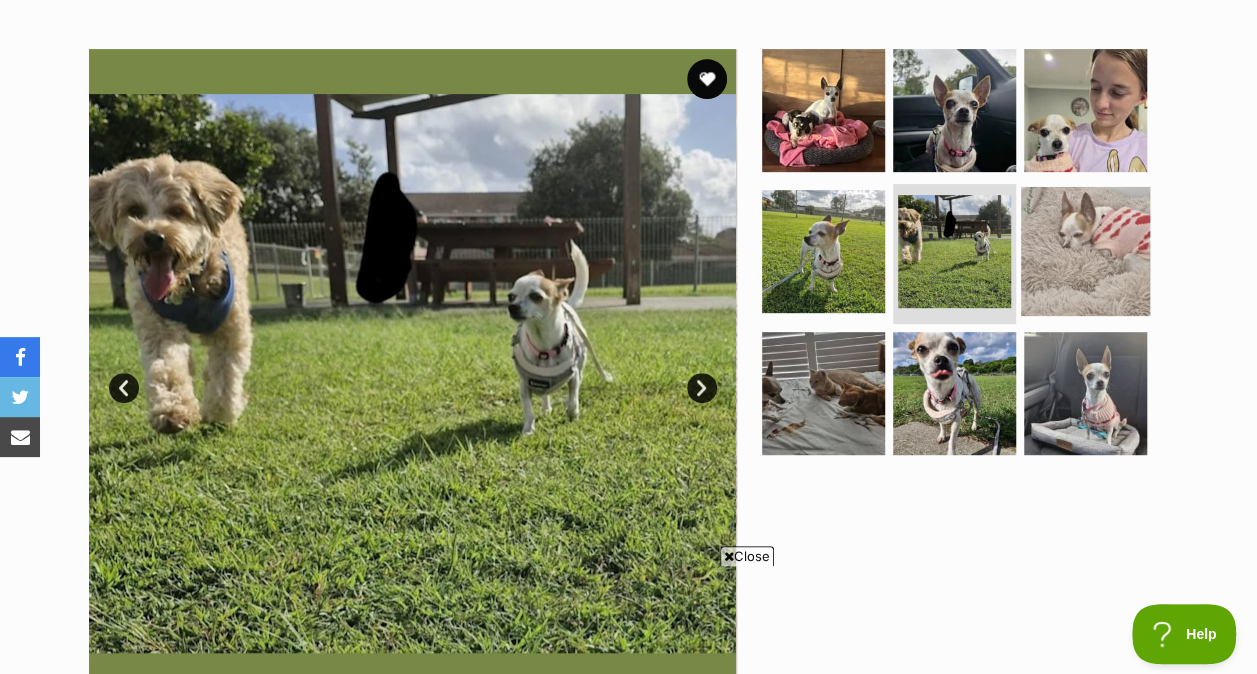 click at bounding box center [1085, 251] 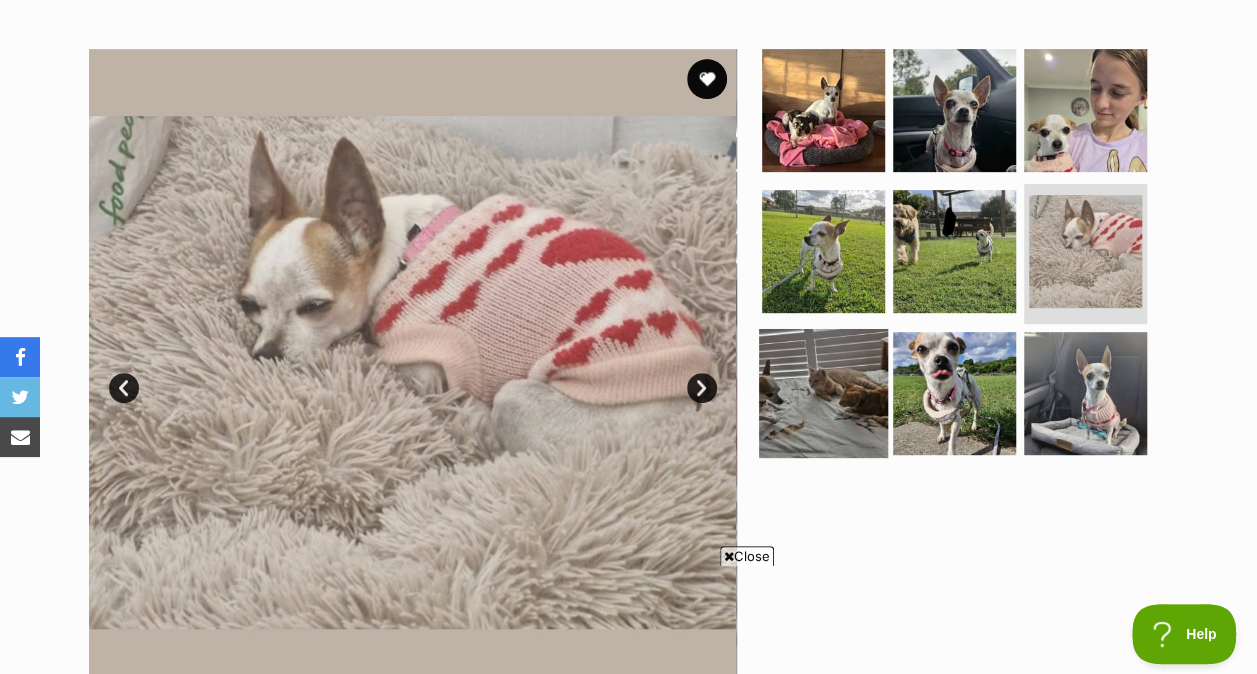 click at bounding box center (823, 393) 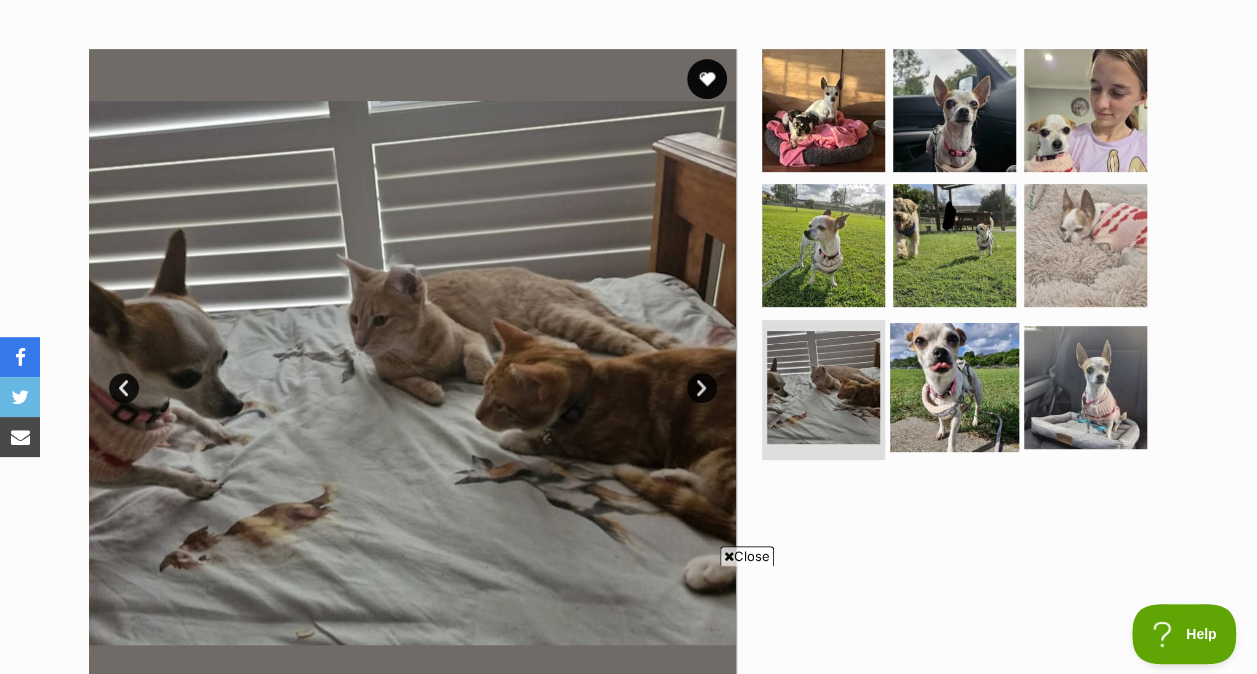 click at bounding box center [954, 387] 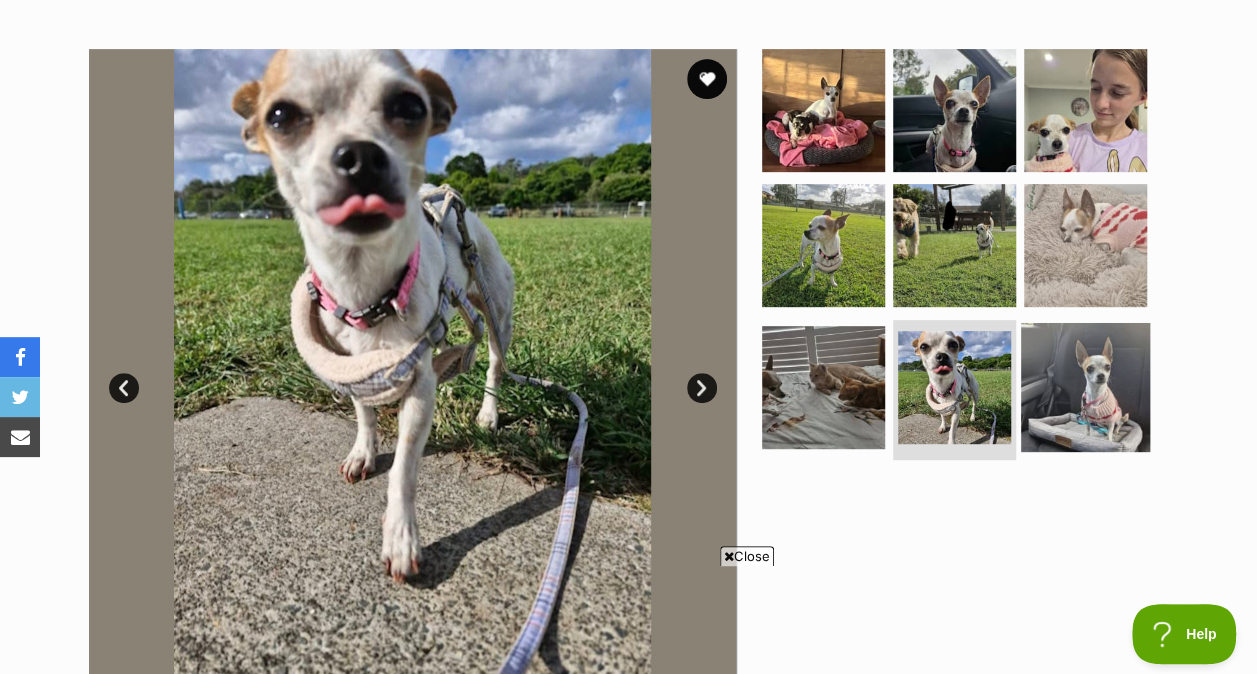 click at bounding box center (1085, 387) 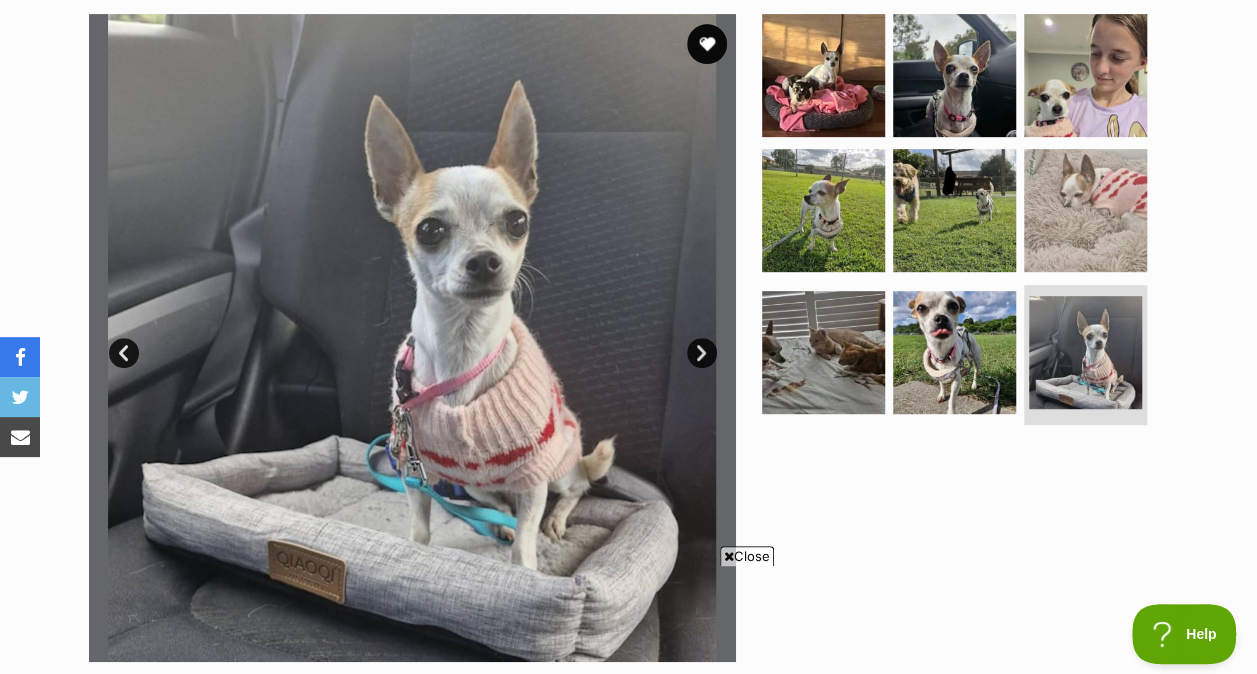 scroll, scrollTop: 403, scrollLeft: 0, axis: vertical 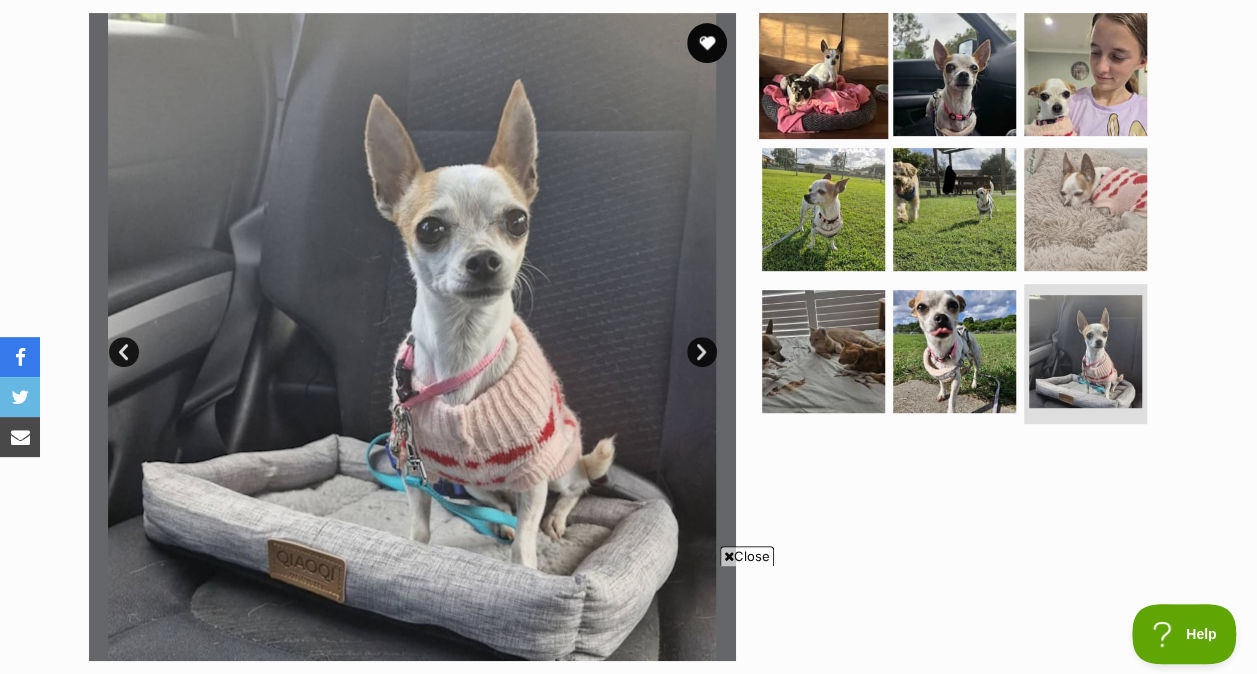 click at bounding box center (823, 73) 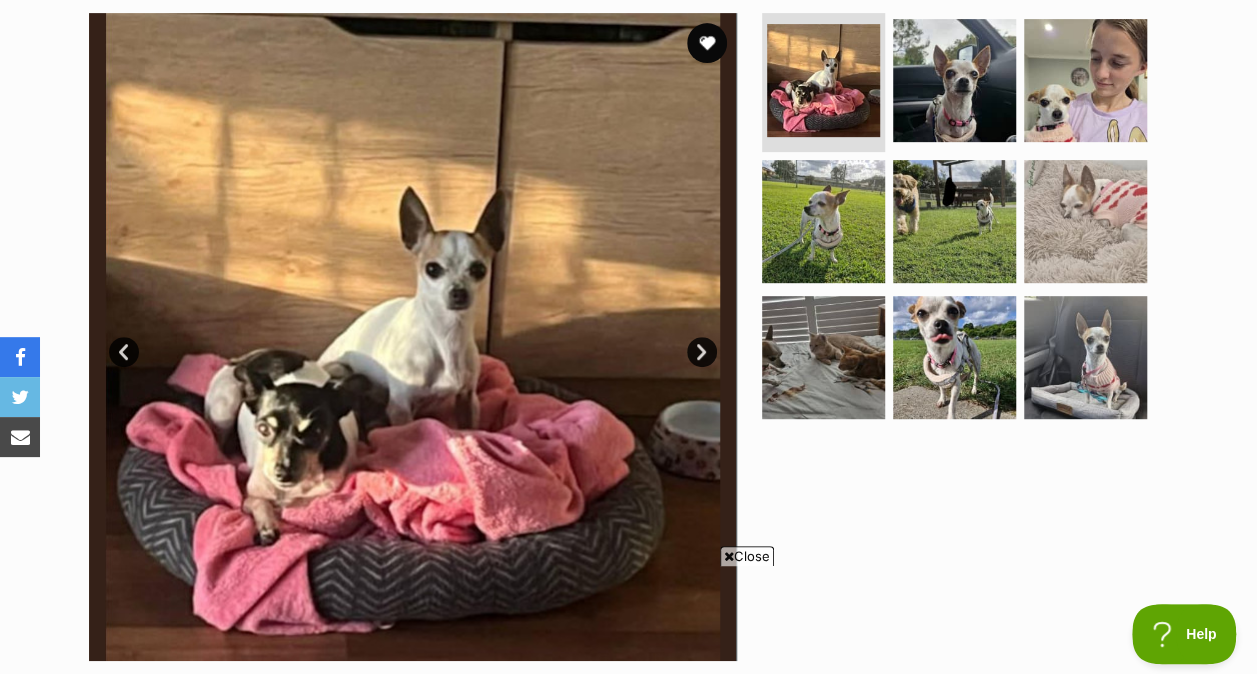click on "Next" at bounding box center (702, 352) 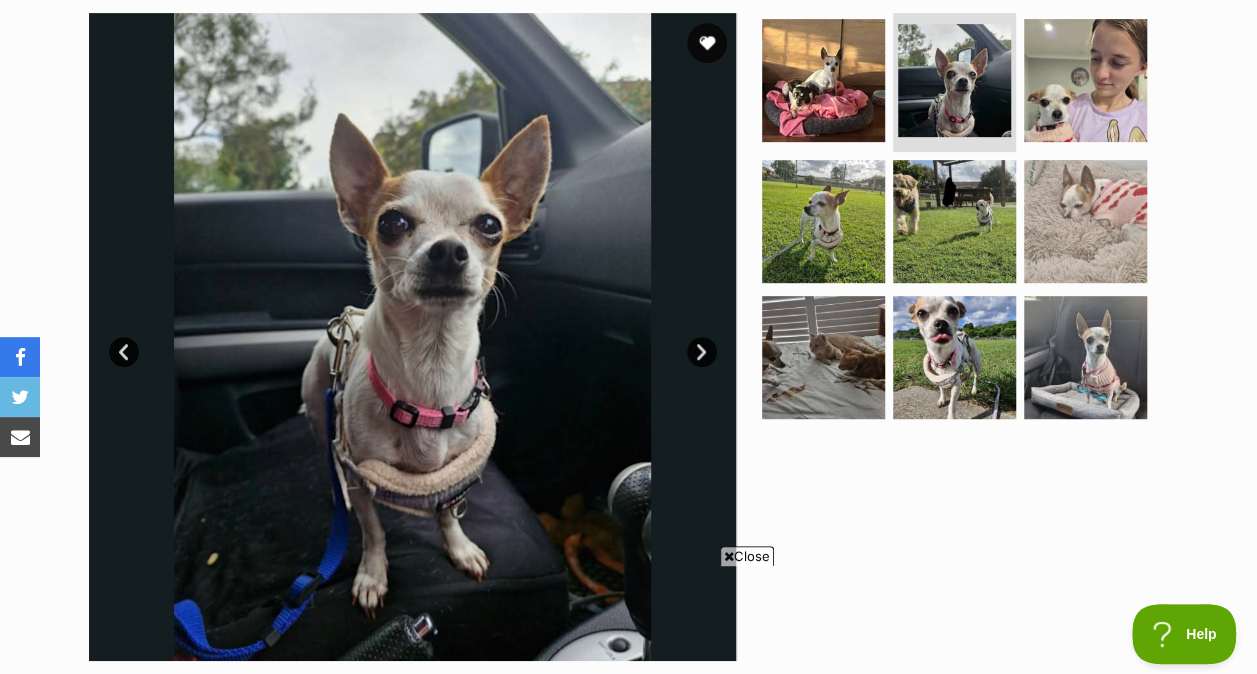 click on "Next" at bounding box center (702, 352) 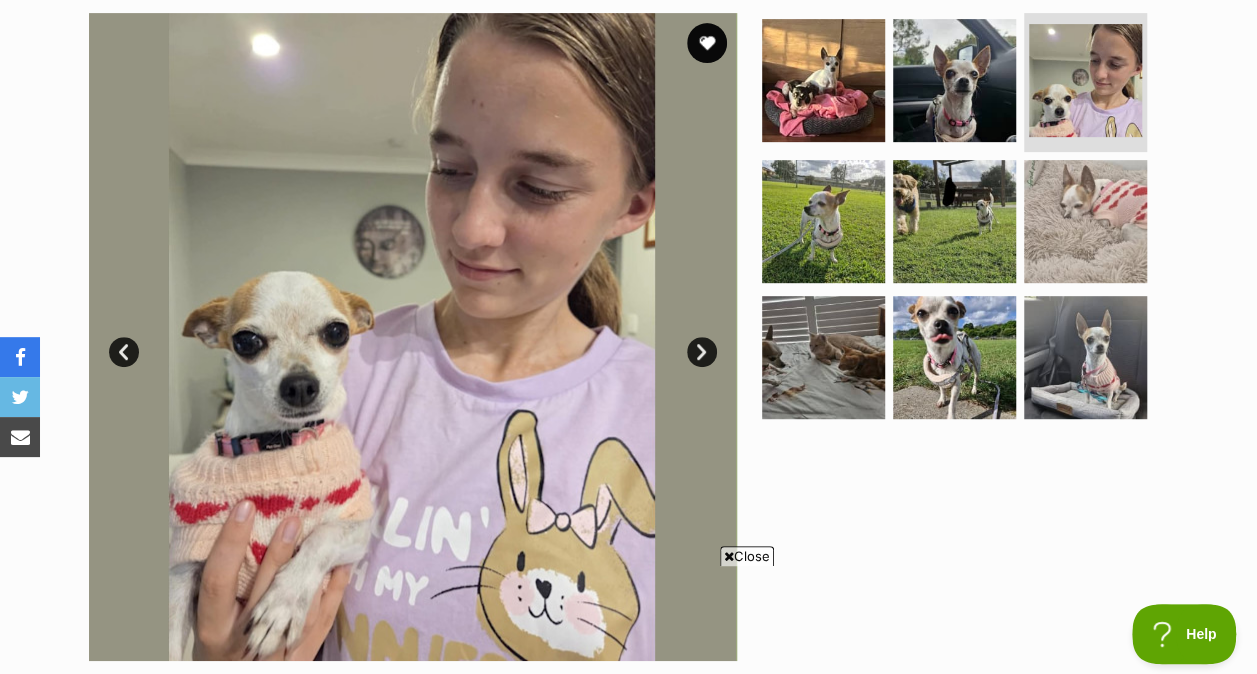 click on "Next" at bounding box center [702, 352] 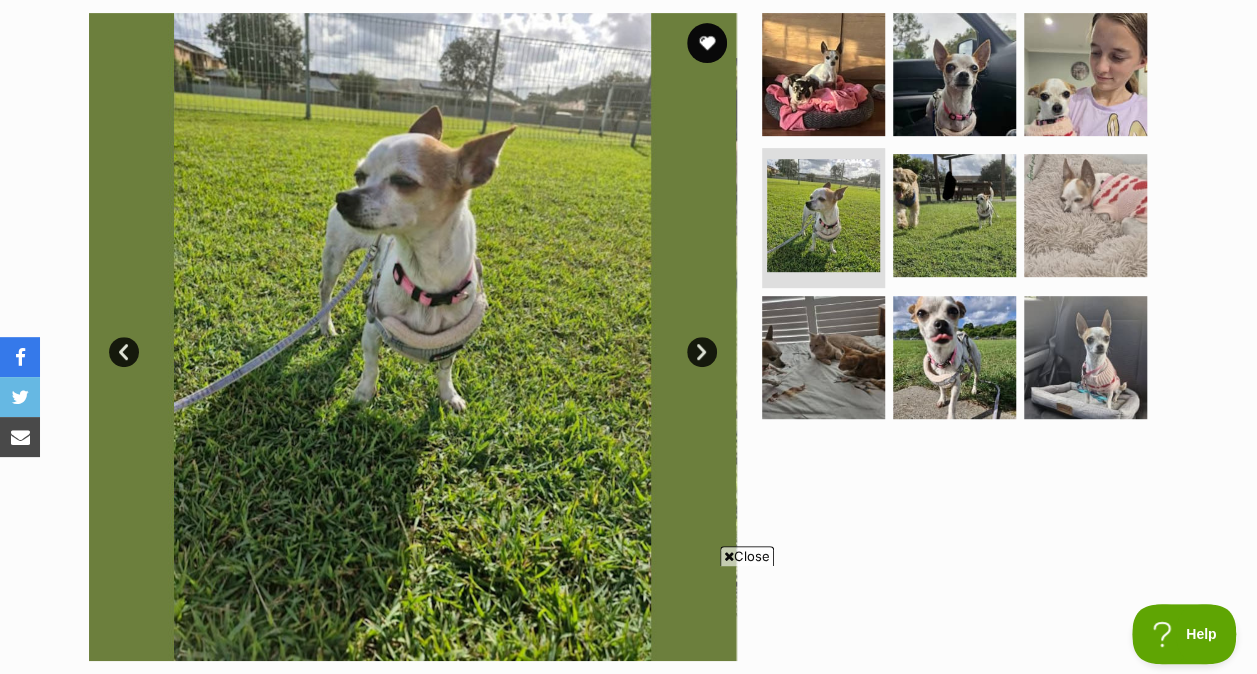 click on "Next" at bounding box center (702, 352) 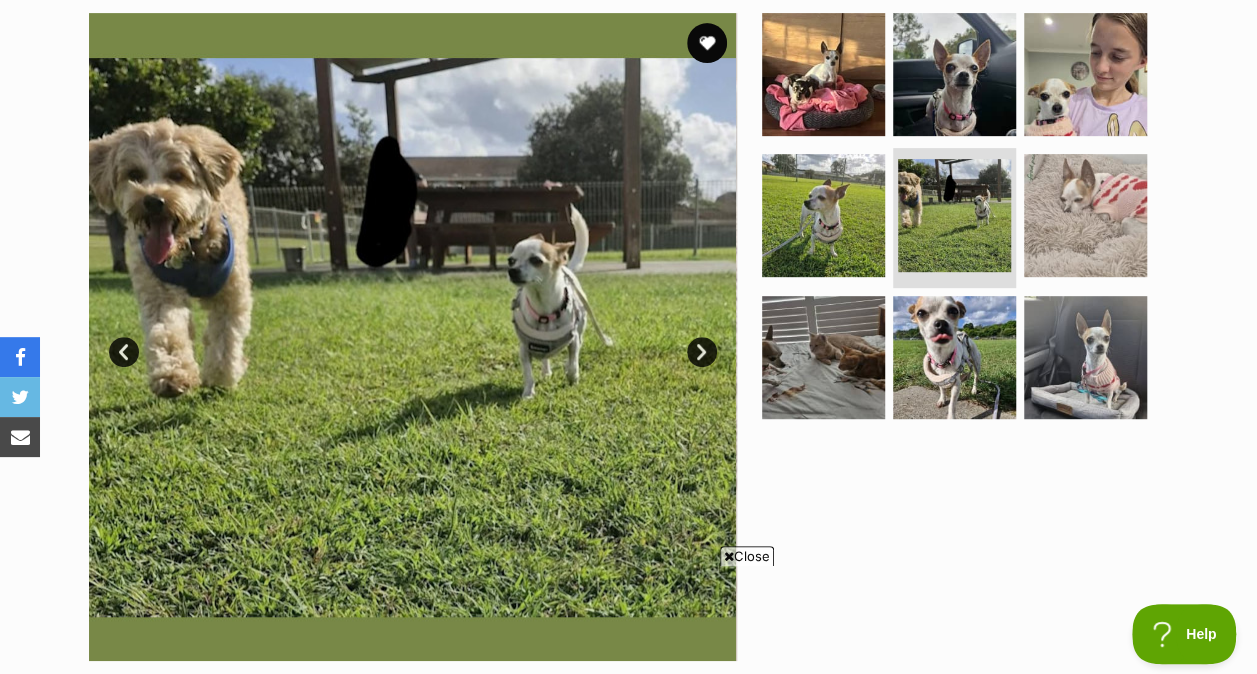 click on "Next" at bounding box center [702, 352] 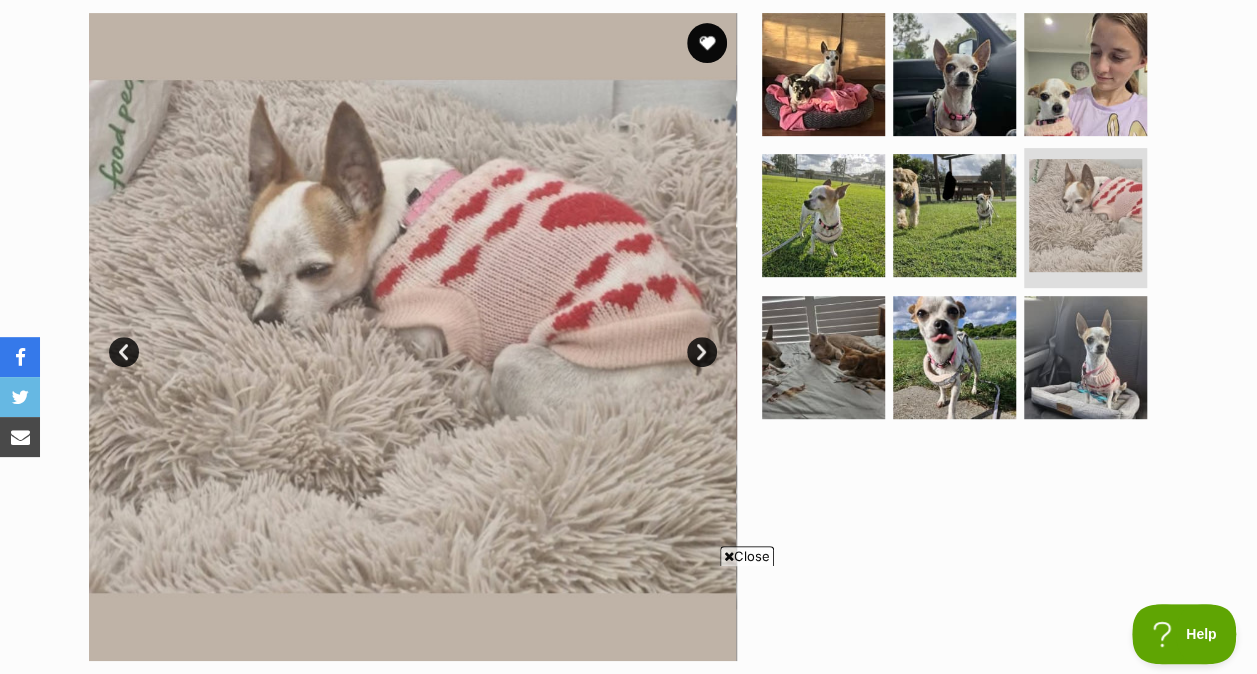 click on "Next" at bounding box center (702, 352) 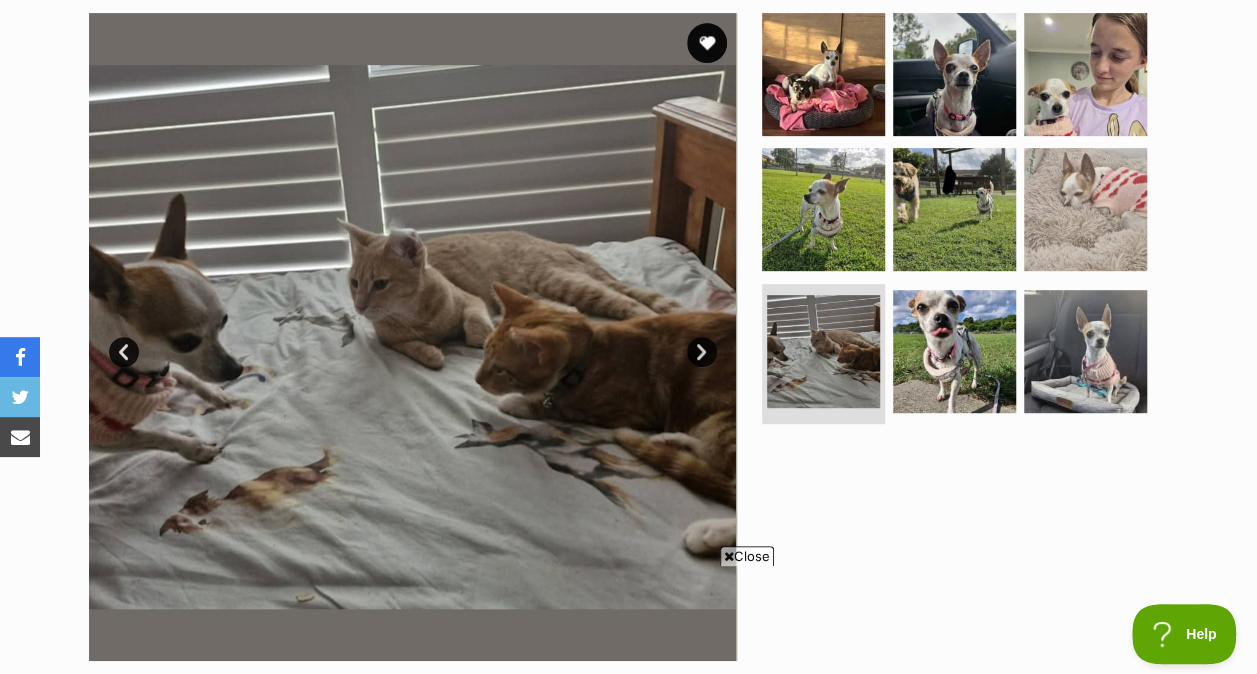 click on "Next" at bounding box center [702, 352] 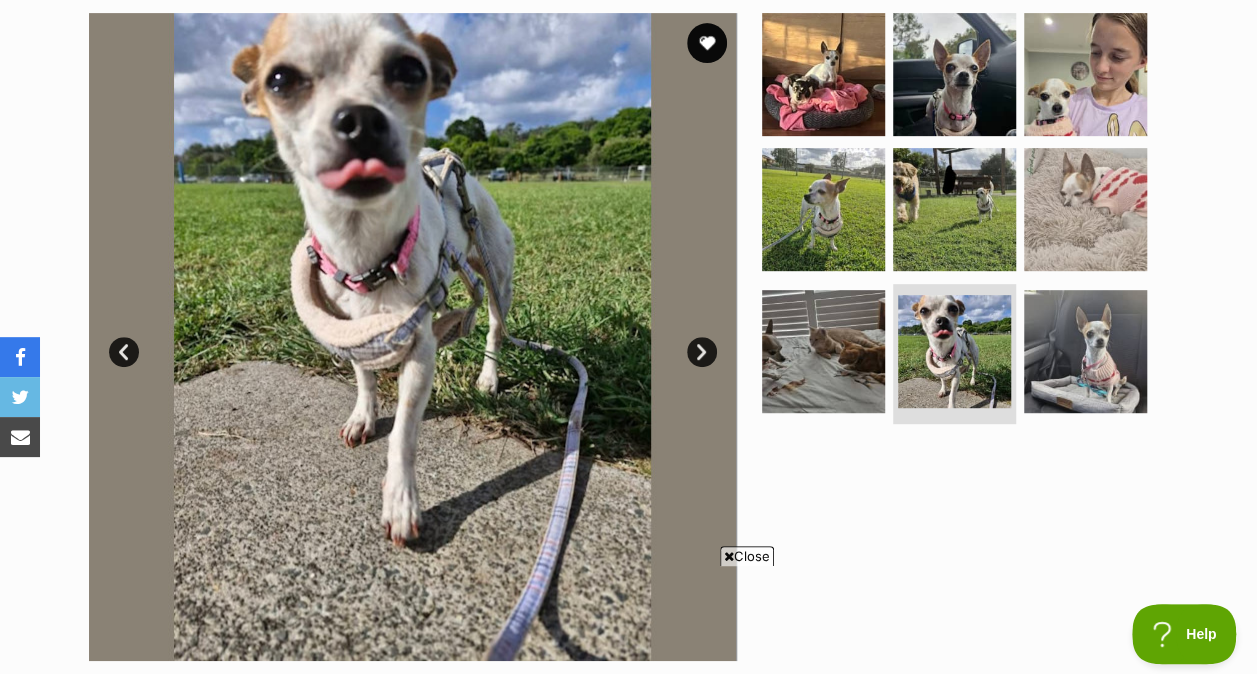 click on "Next" at bounding box center (702, 352) 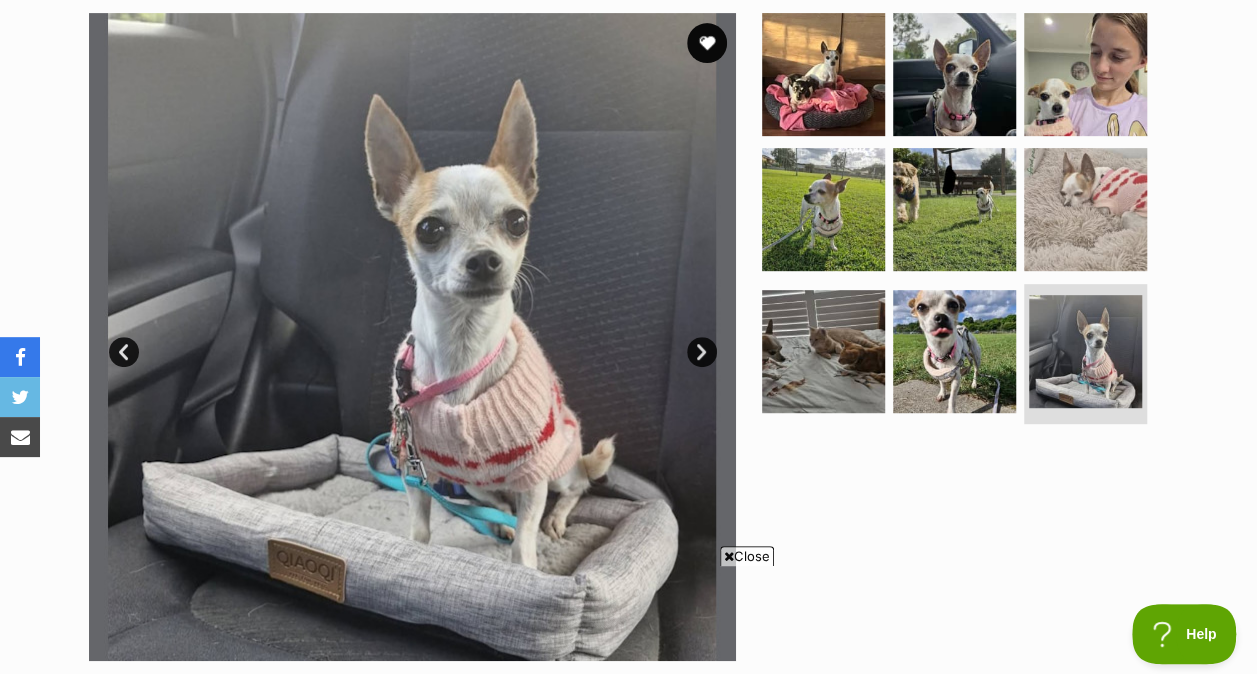click on "Next" at bounding box center (702, 352) 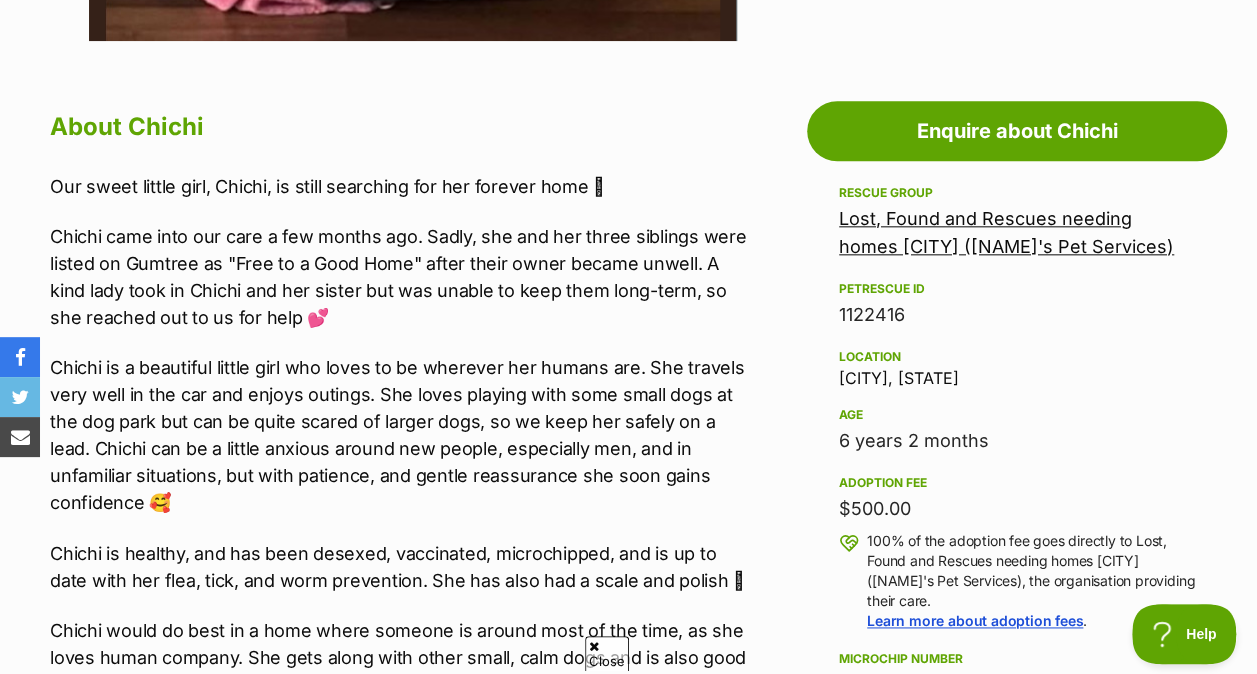 scroll, scrollTop: 1022, scrollLeft: 0, axis: vertical 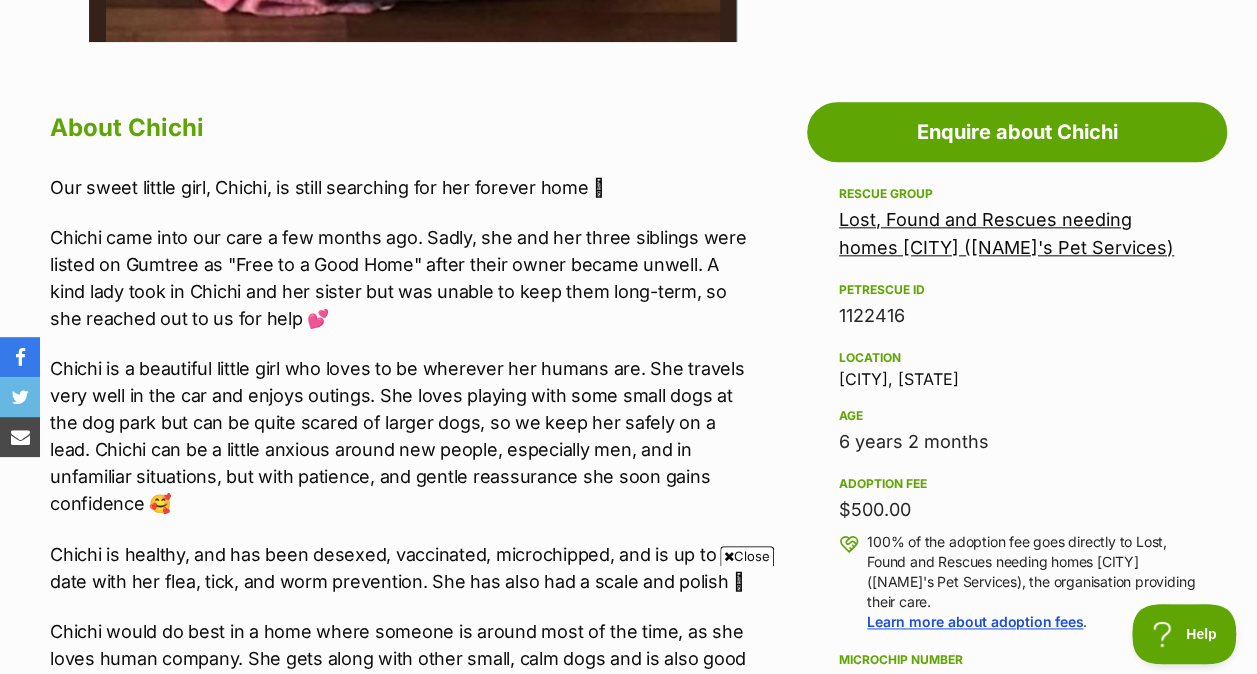 click on "Lost, Found and Rescues needing homes Forster-Tuncurry (Georgia's Pet Services)" at bounding box center [1006, 233] 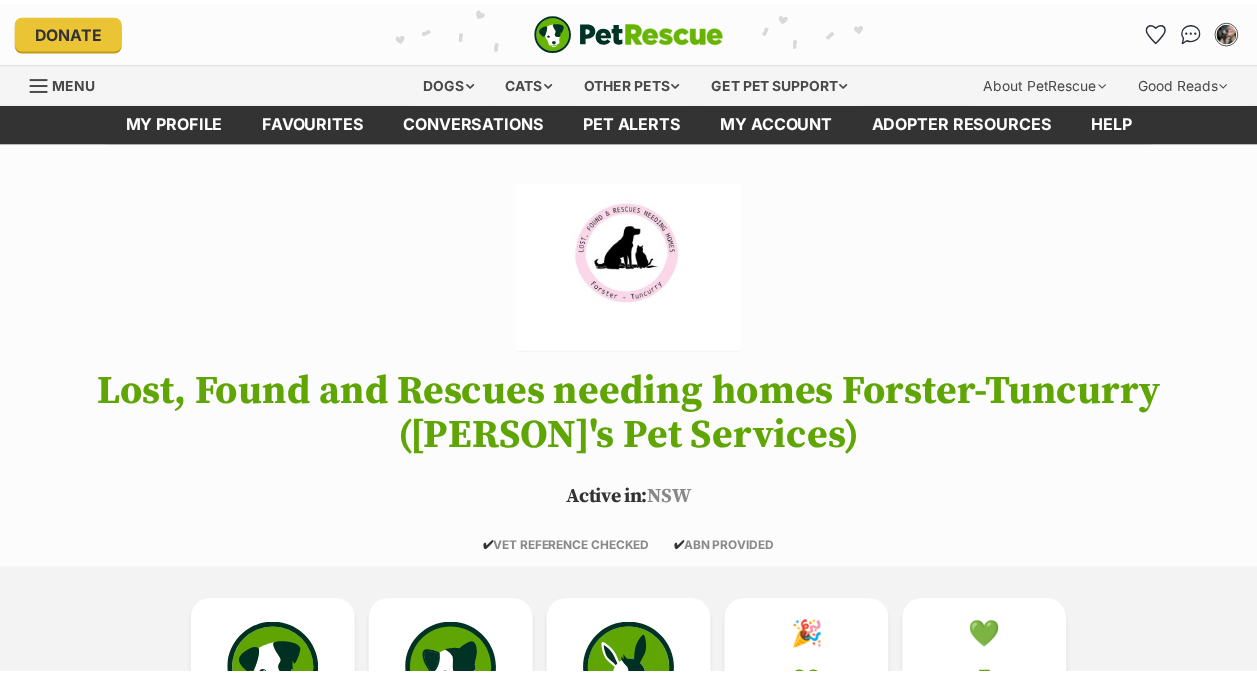 scroll, scrollTop: 0, scrollLeft: 0, axis: both 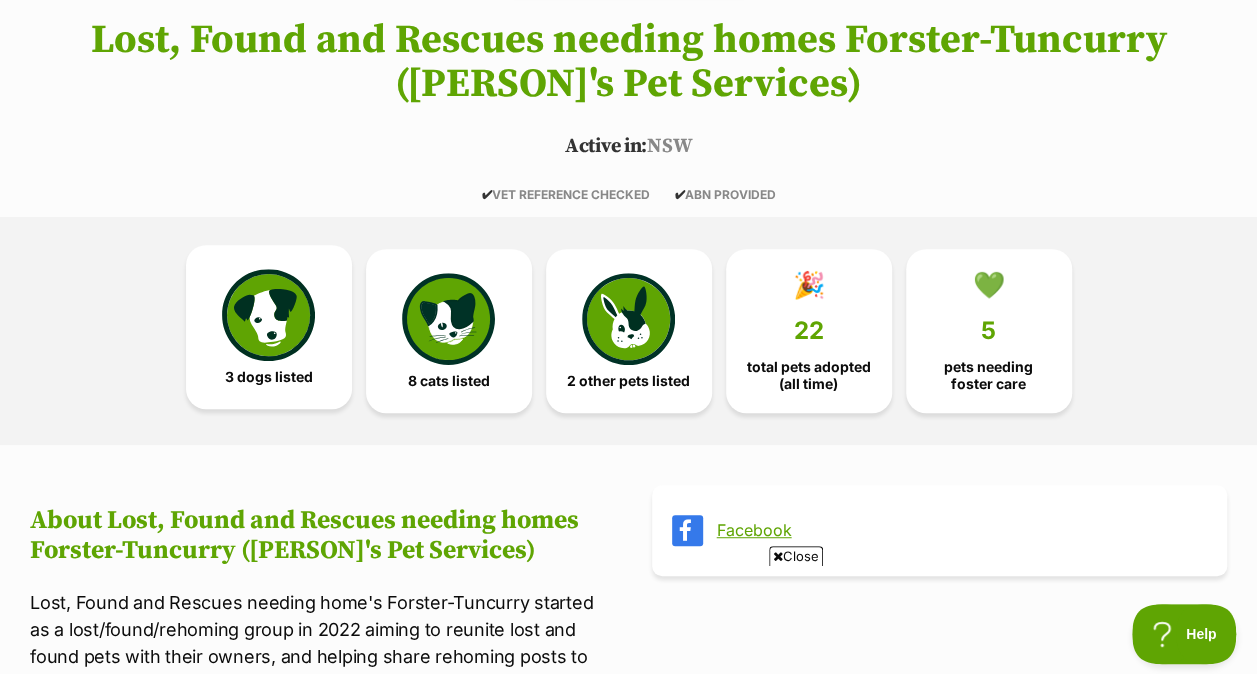 click on "3 dogs listed" at bounding box center [269, 327] 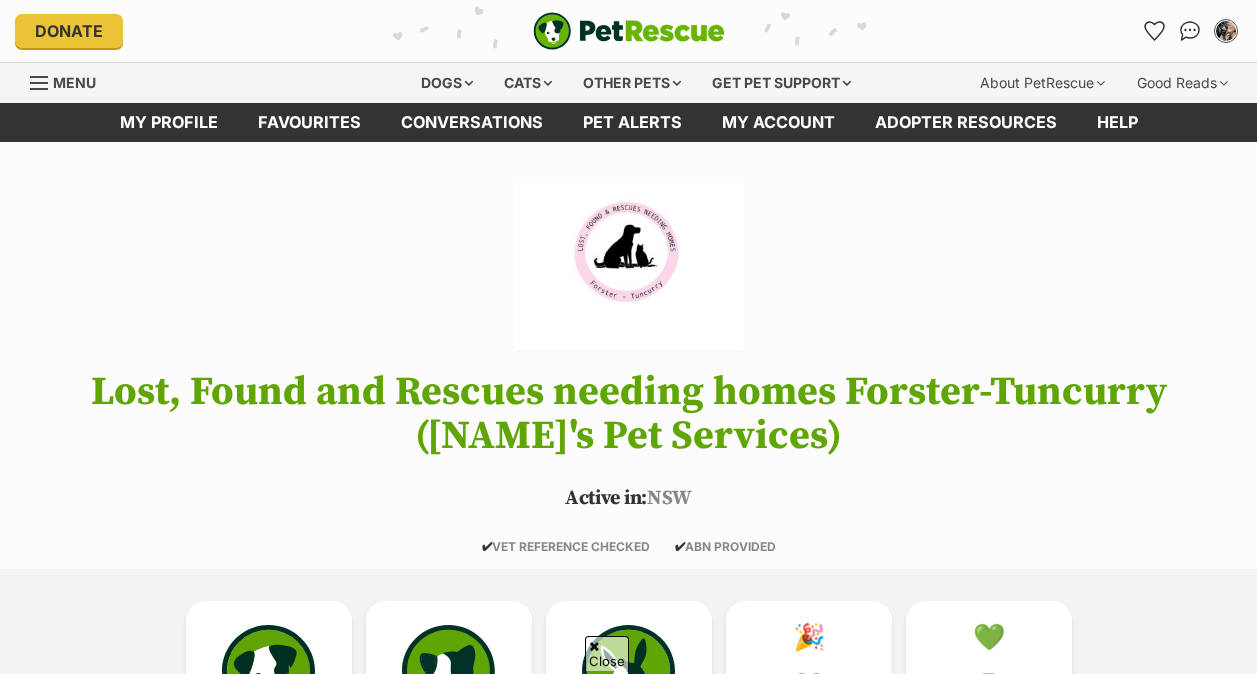 scroll, scrollTop: 1332, scrollLeft: 0, axis: vertical 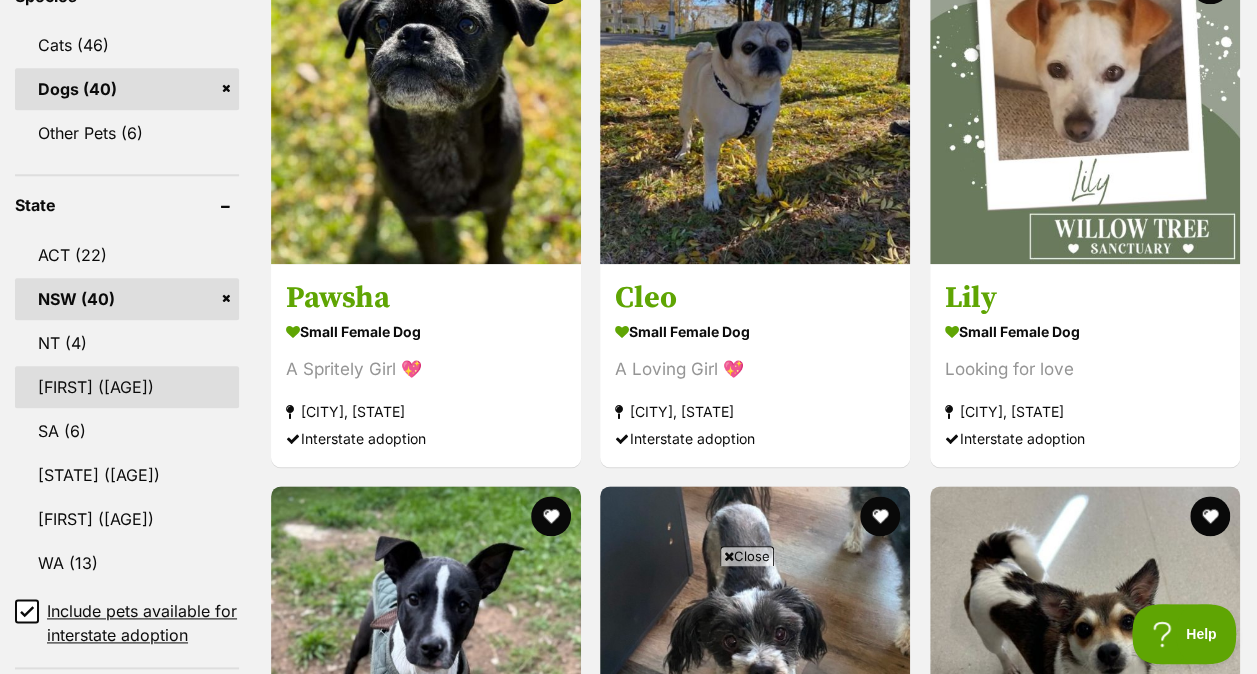 click on "[FIRST] ([AGE])" at bounding box center [127, 387] 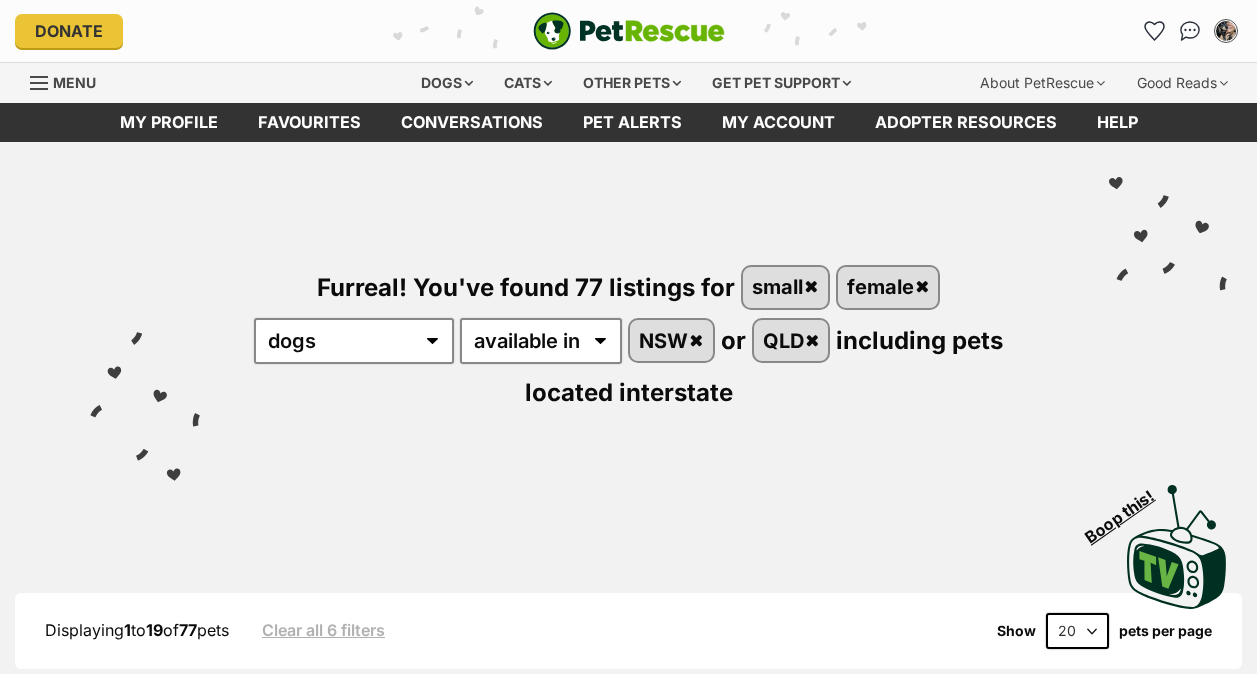 scroll, scrollTop: 0, scrollLeft: 0, axis: both 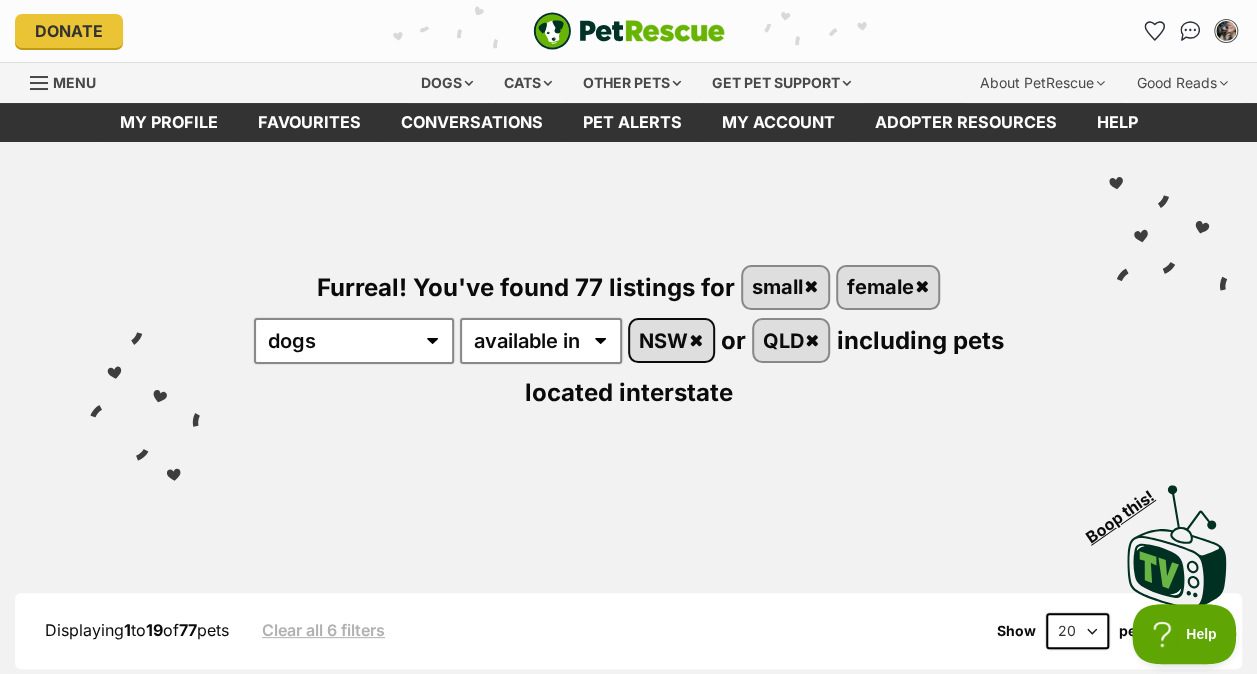 click on "NSW" at bounding box center [671, 340] 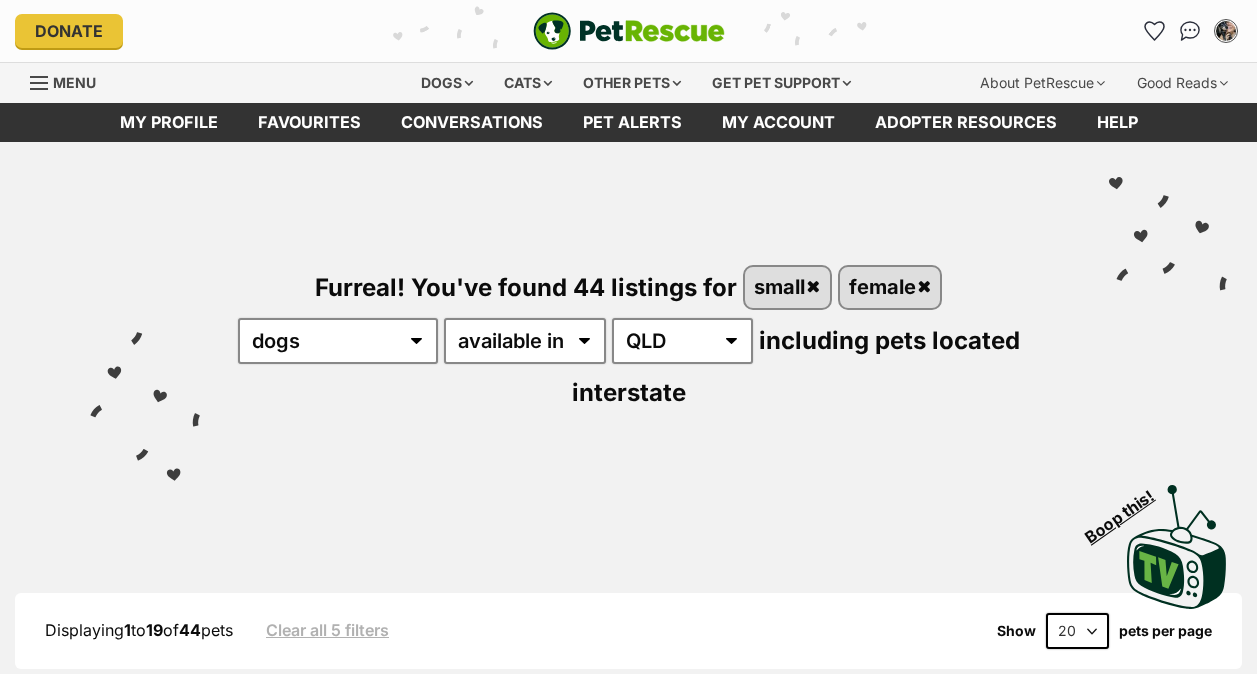 scroll, scrollTop: 0, scrollLeft: 0, axis: both 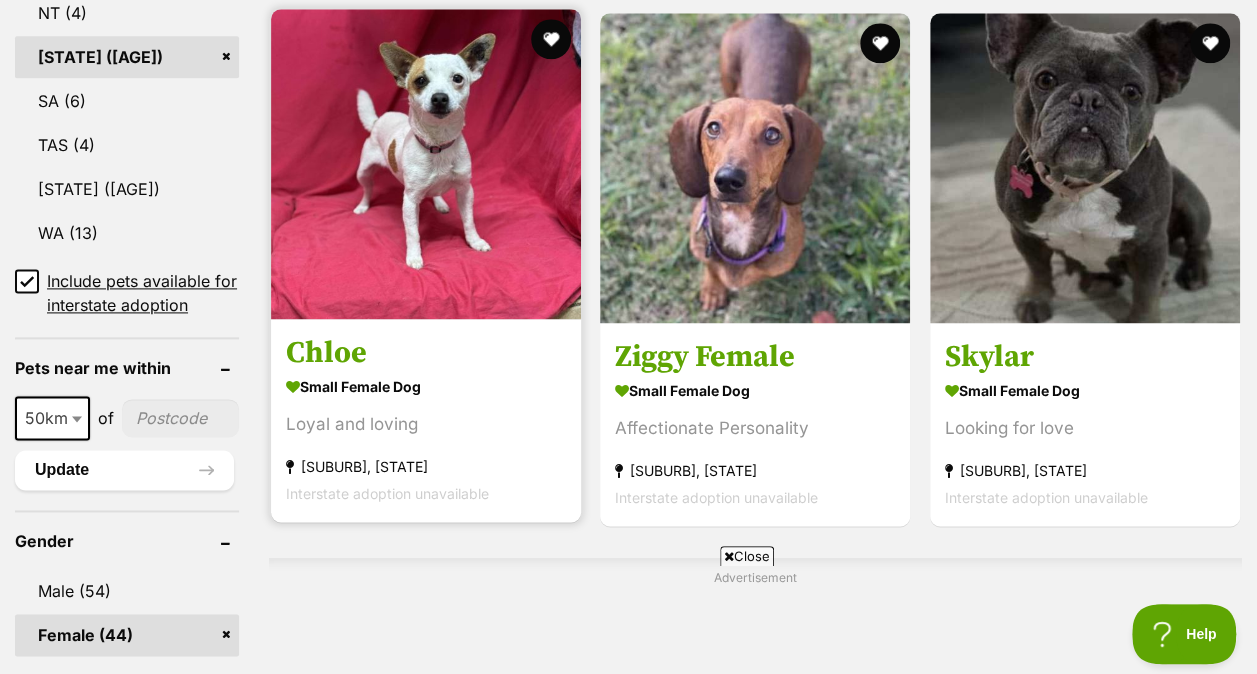 click at bounding box center (426, 164) 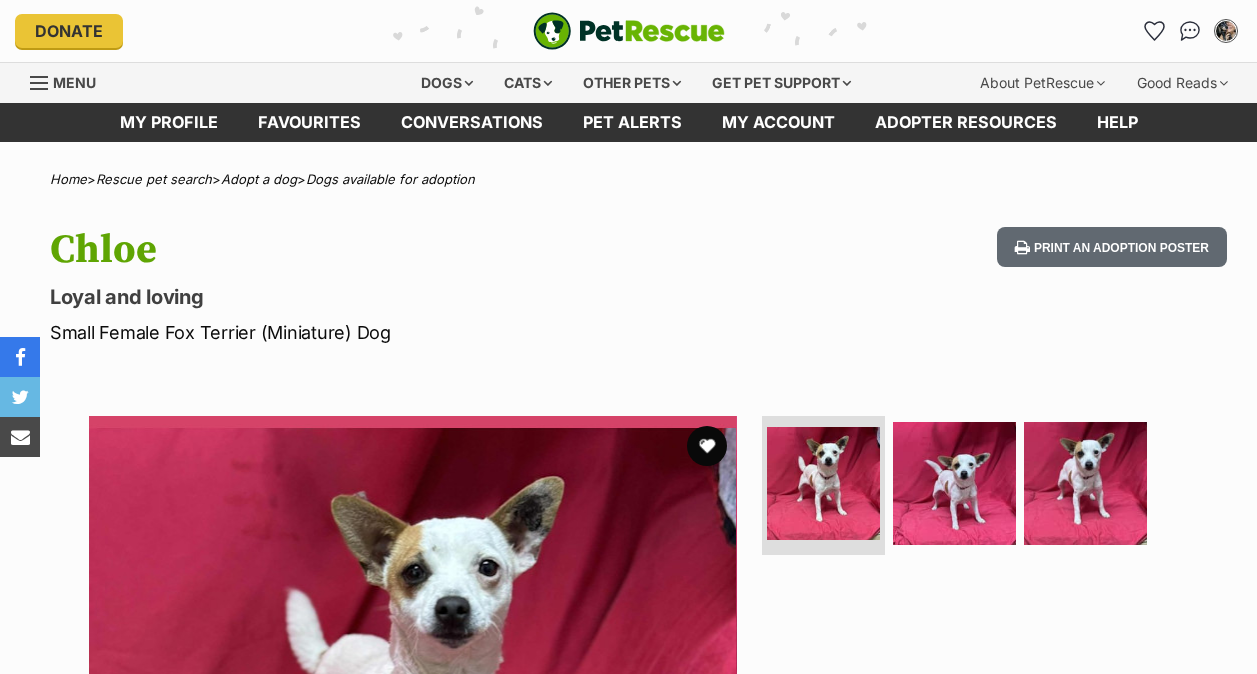scroll, scrollTop: 0, scrollLeft: 0, axis: both 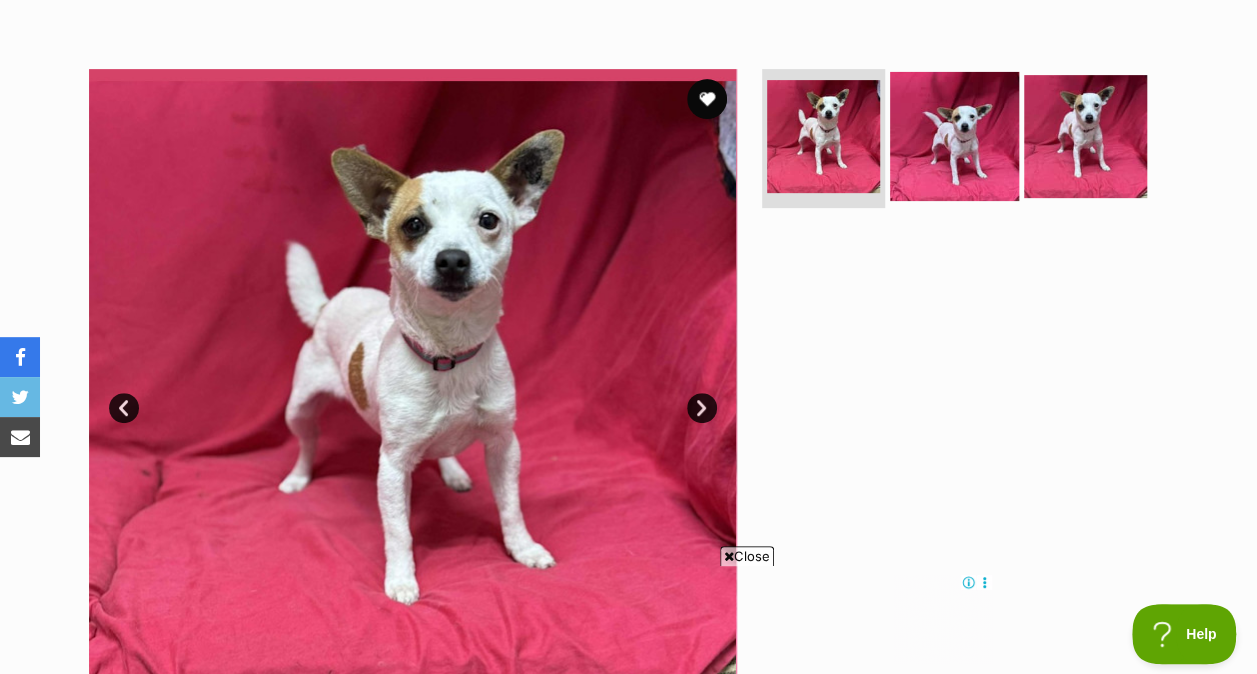 click at bounding box center [954, 135] 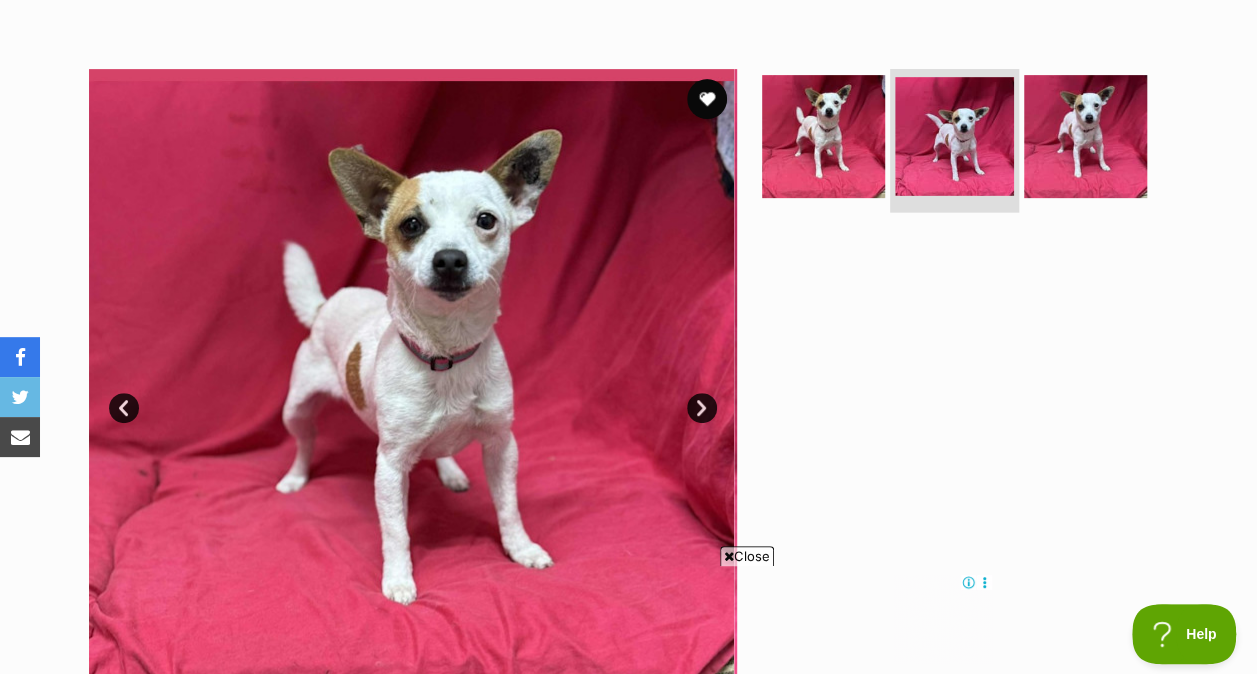 scroll, scrollTop: 0, scrollLeft: 0, axis: both 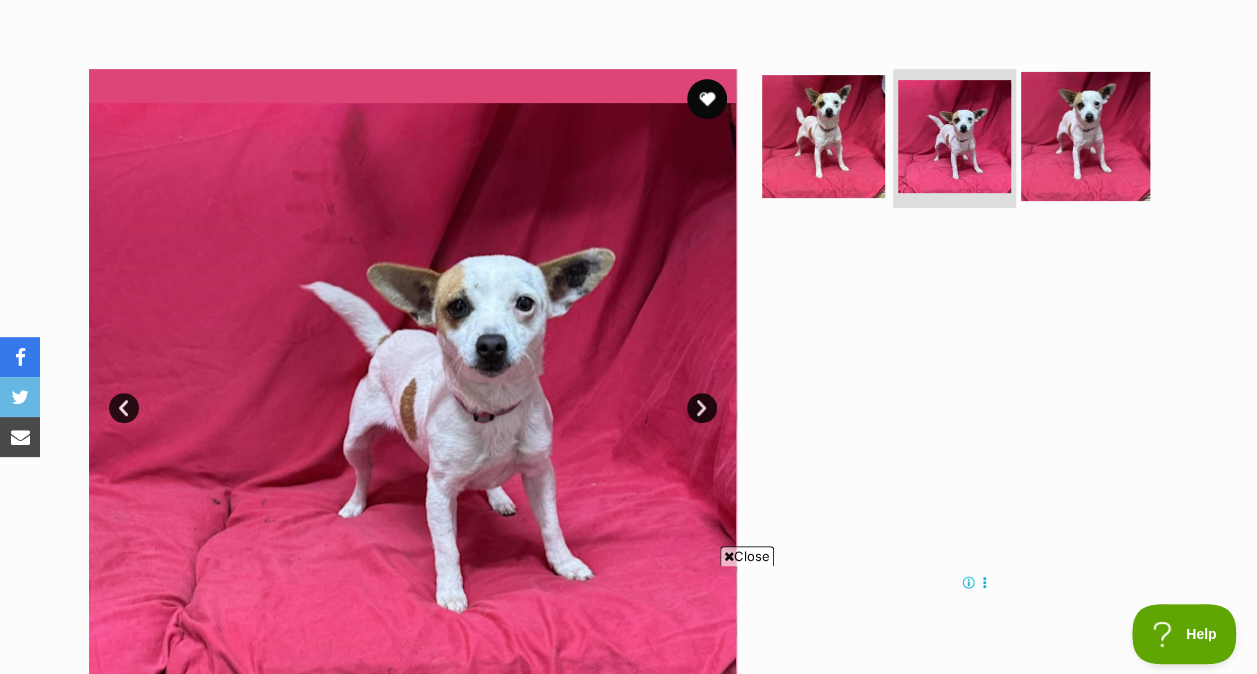 click at bounding box center [1085, 135] 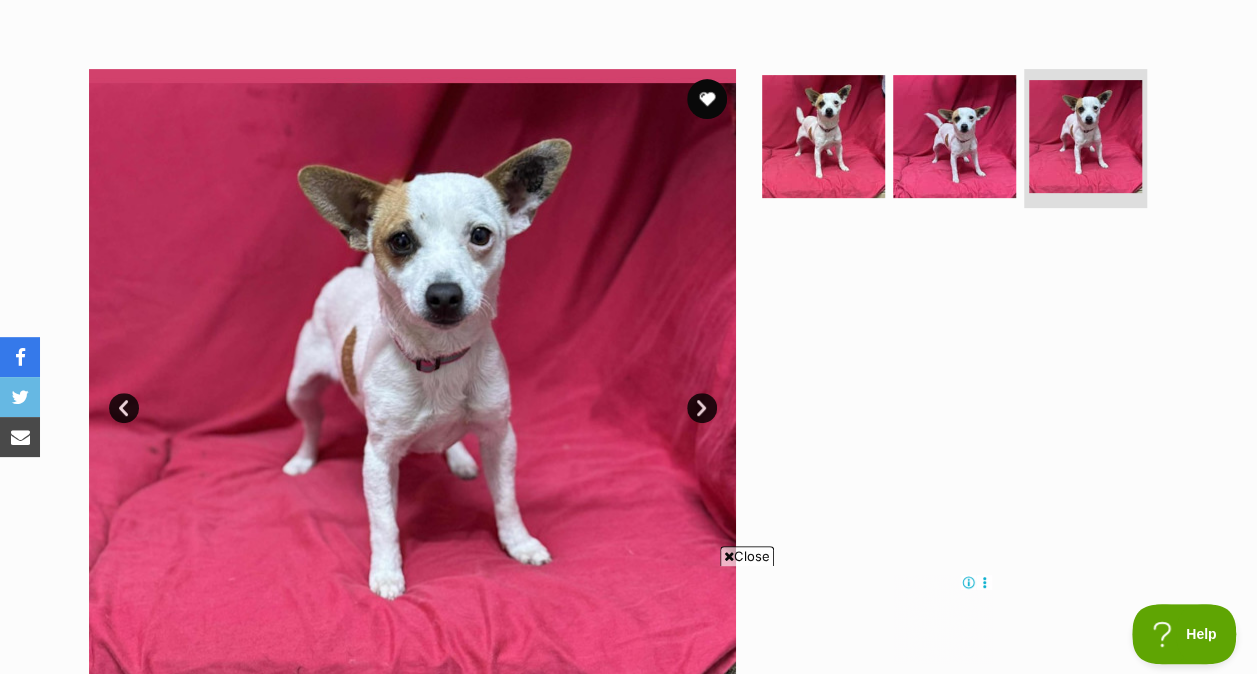 scroll, scrollTop: 0, scrollLeft: 0, axis: both 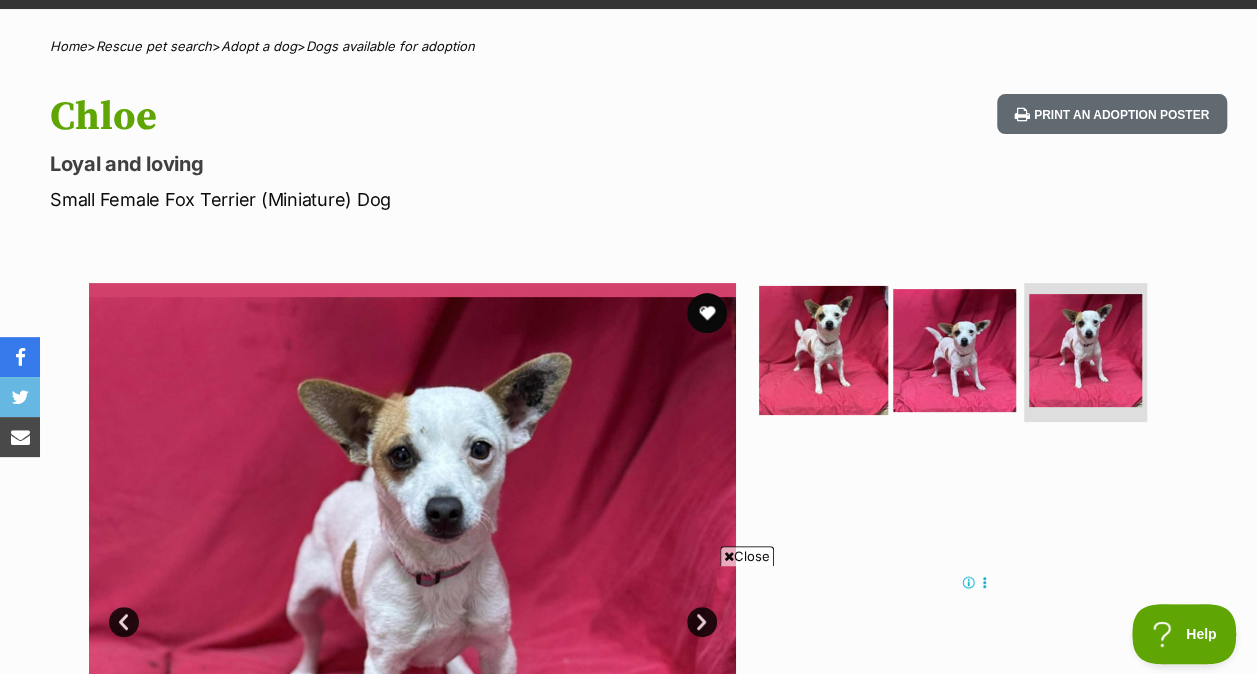 click at bounding box center (823, 349) 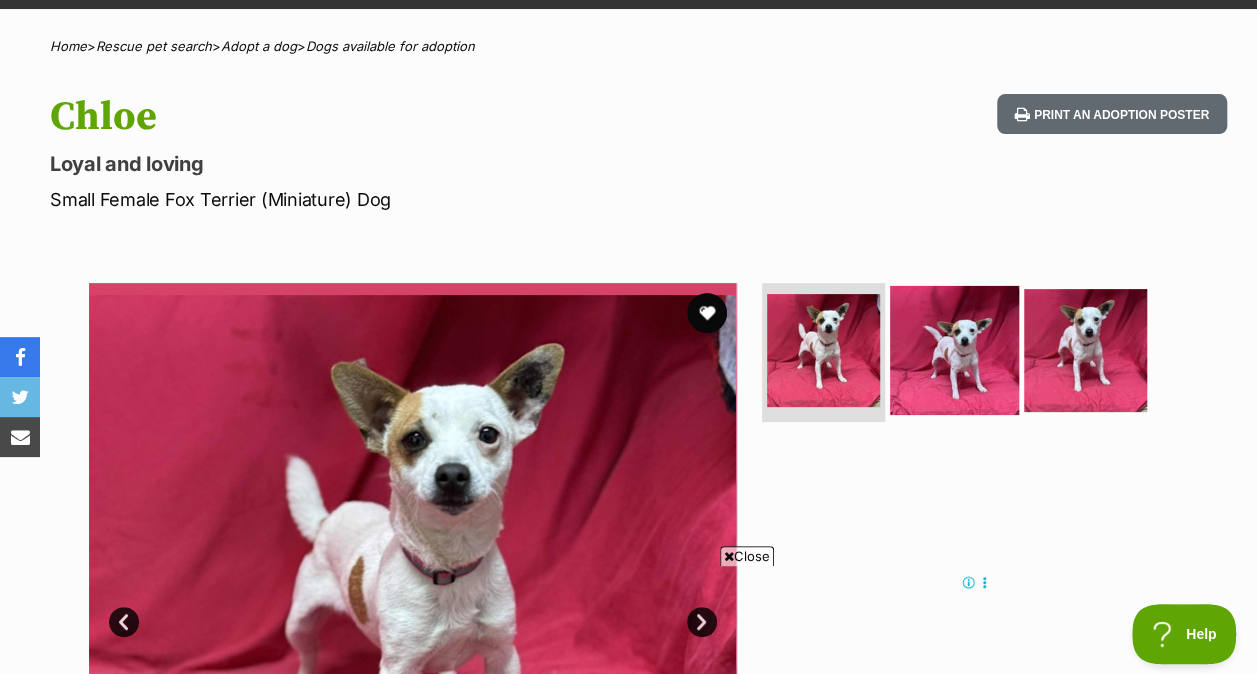click at bounding box center (954, 349) 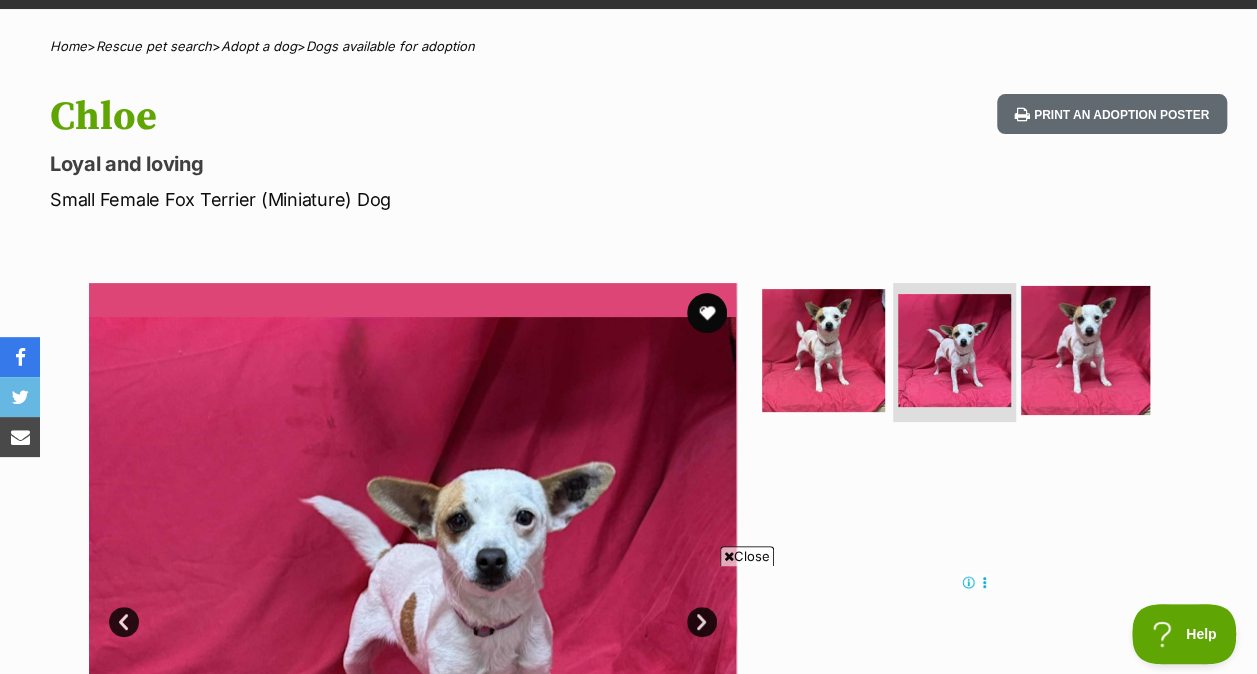 click at bounding box center [1085, 349] 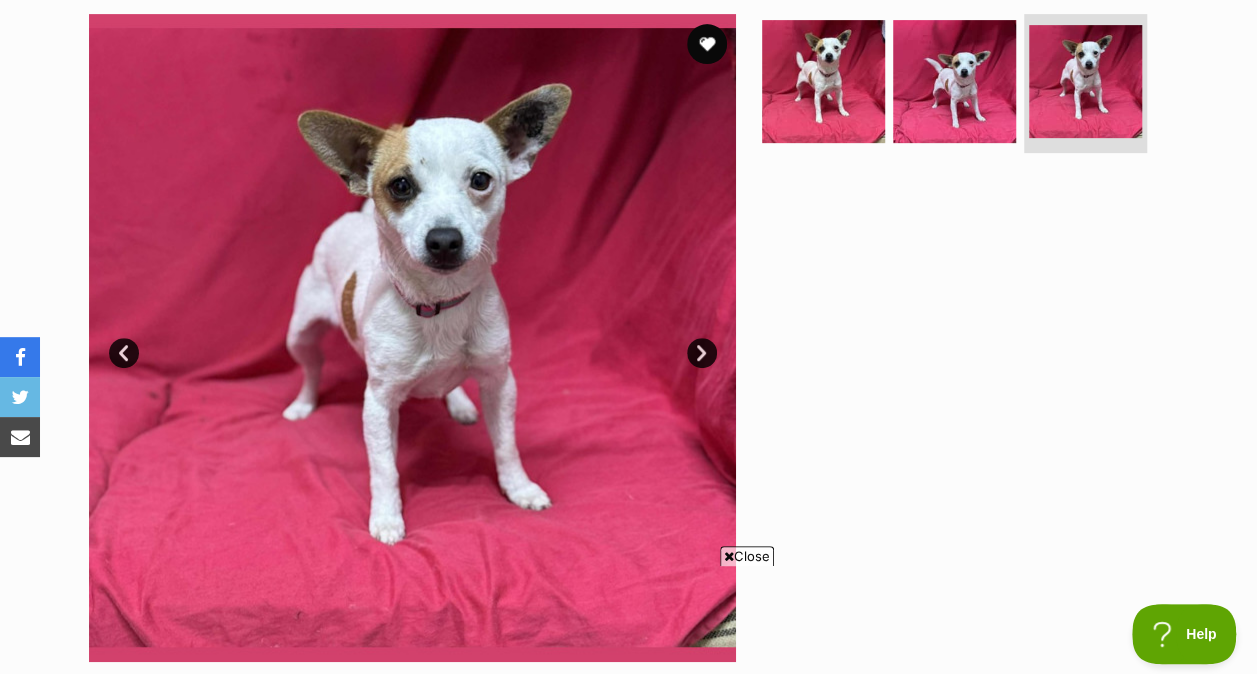 scroll, scrollTop: 0, scrollLeft: 0, axis: both 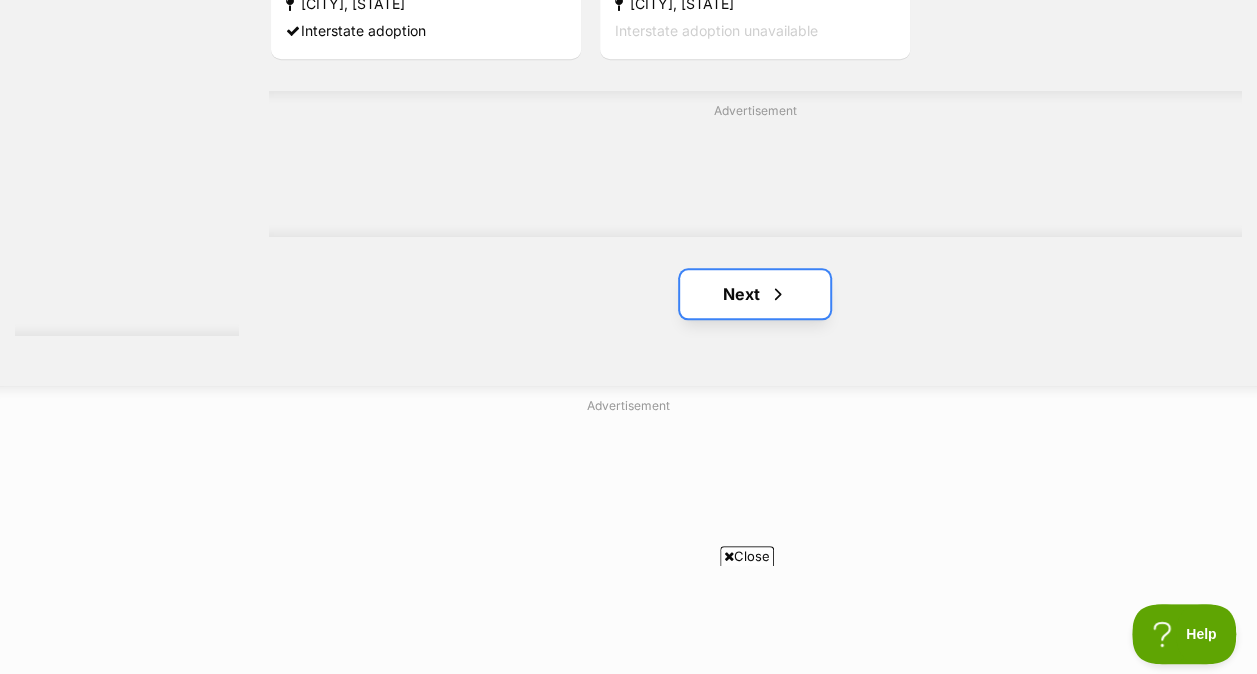 click on "Next" at bounding box center (755, 294) 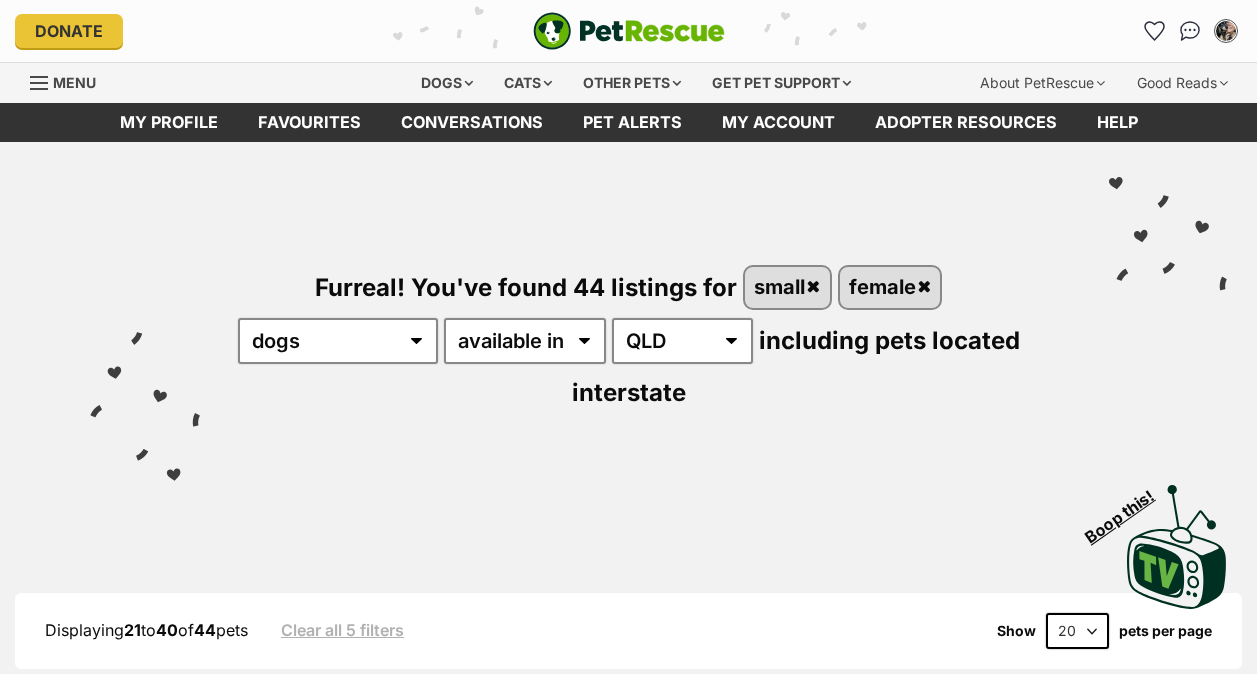 scroll, scrollTop: 0, scrollLeft: 0, axis: both 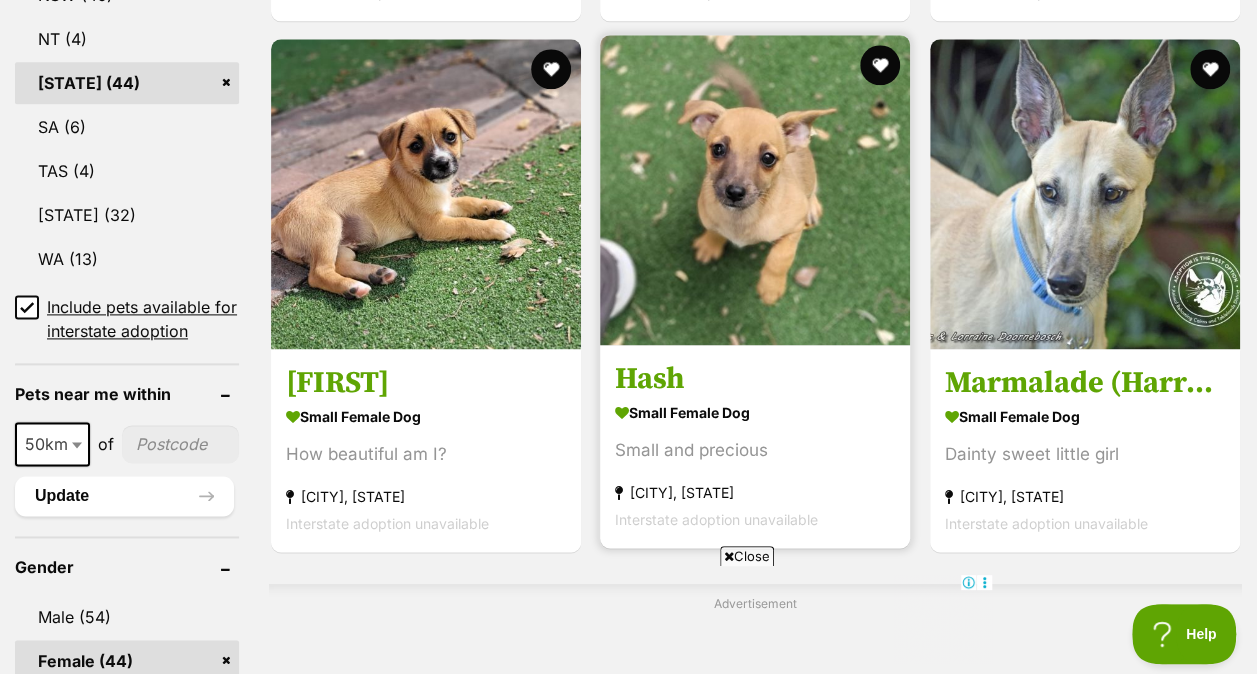 click at bounding box center (755, 190) 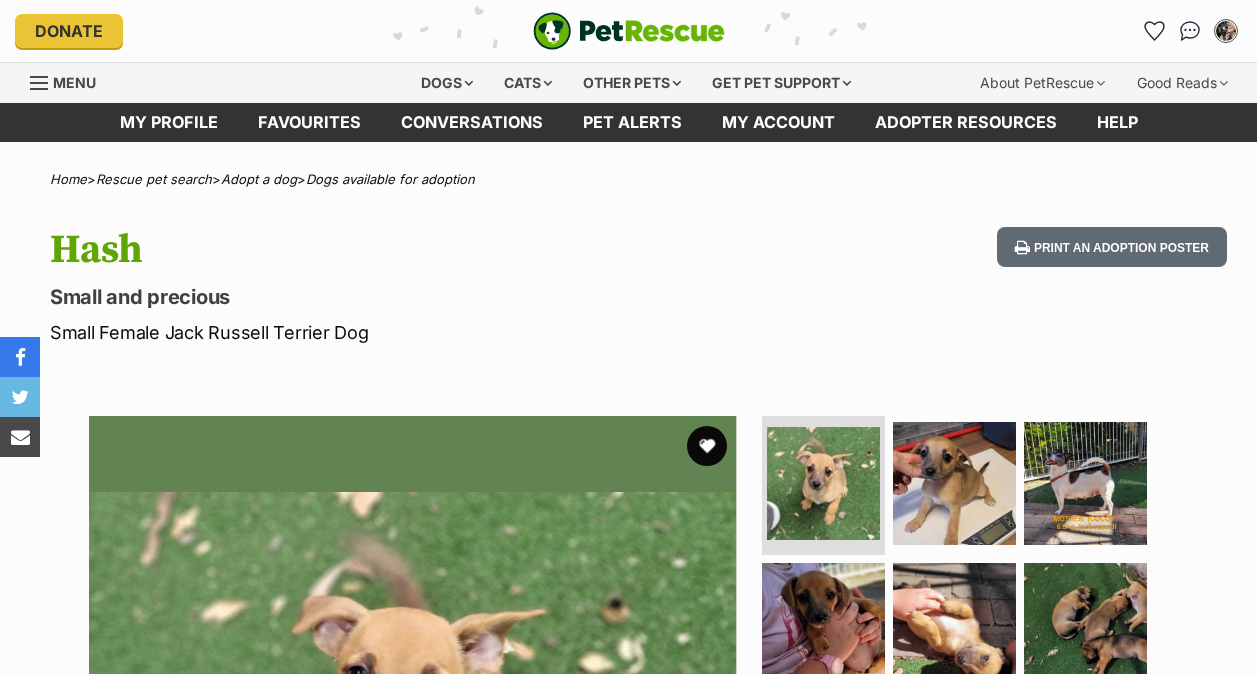 scroll, scrollTop: 0, scrollLeft: 0, axis: both 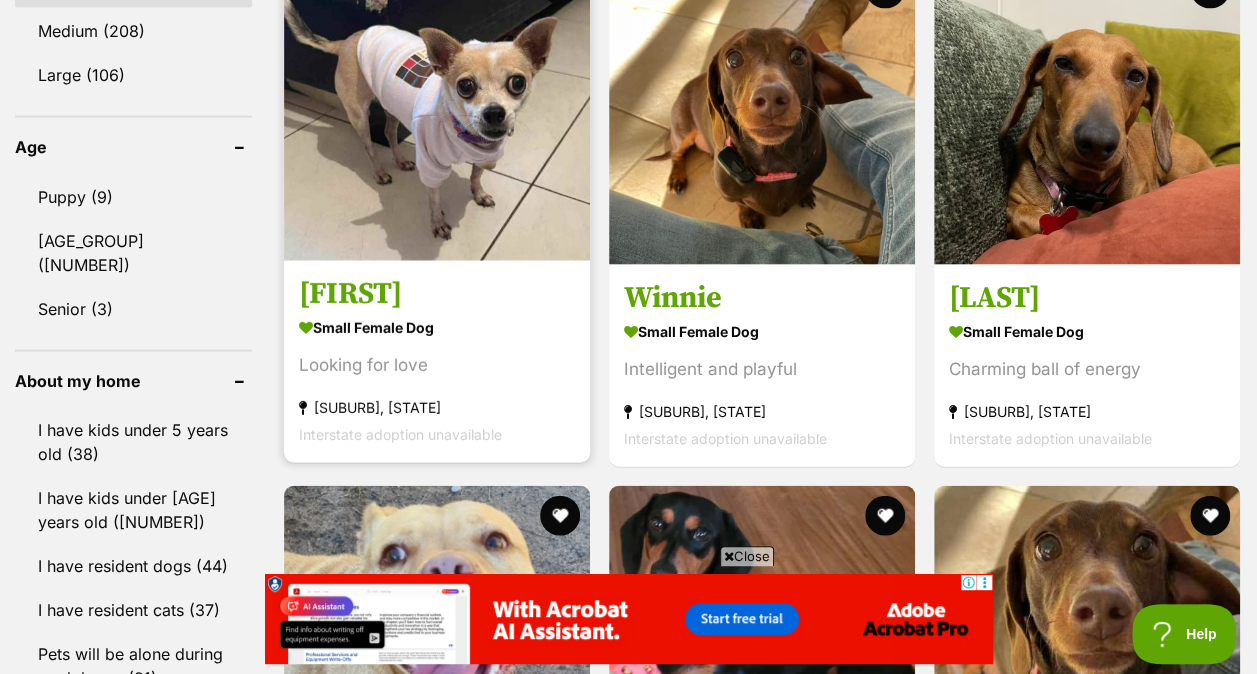 click at bounding box center [437, 108] 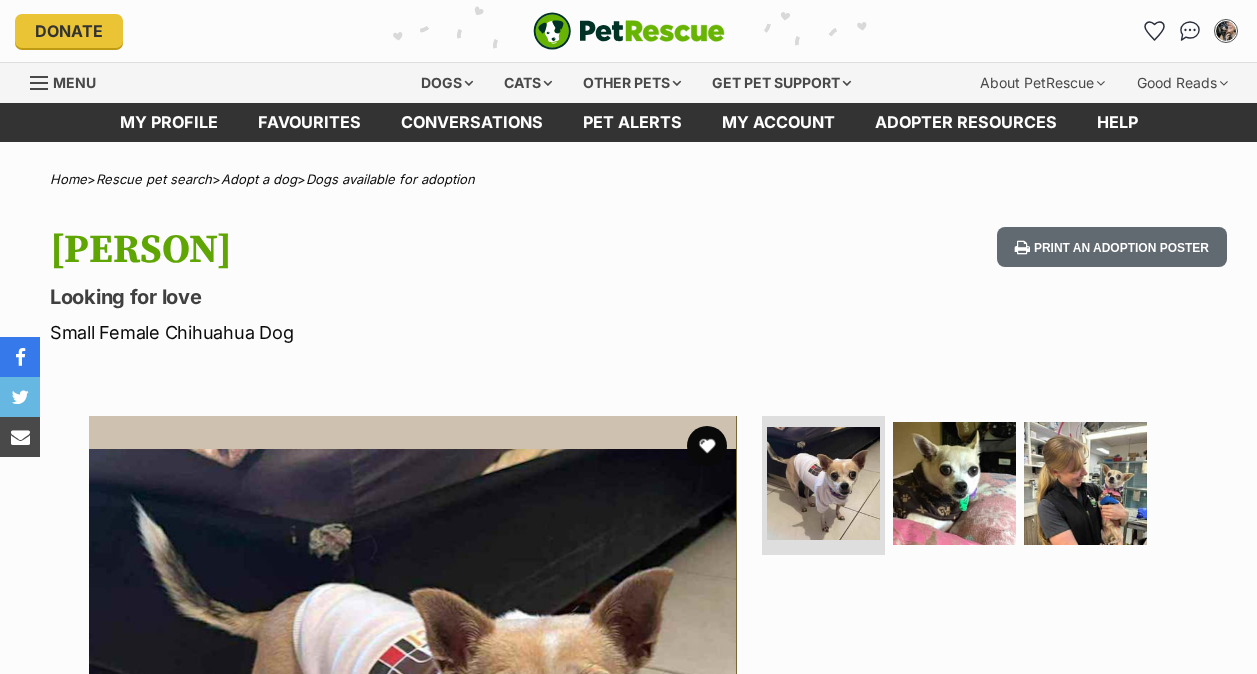 scroll, scrollTop: 0, scrollLeft: 0, axis: both 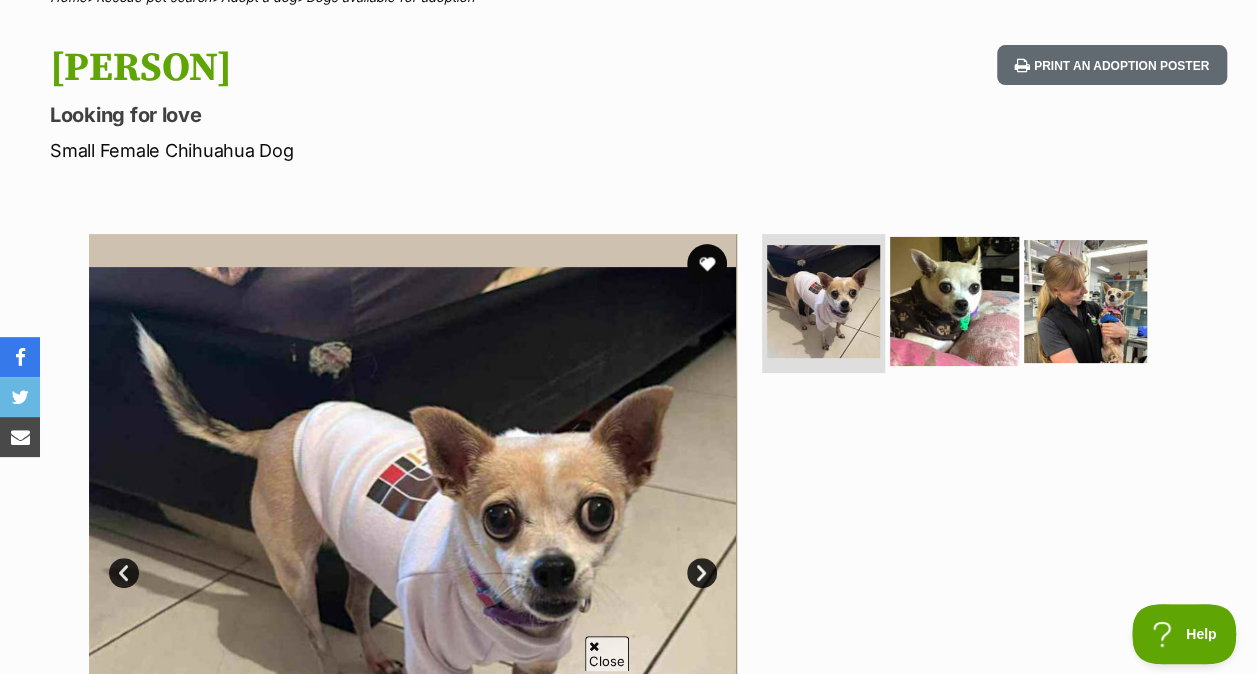 click at bounding box center [954, 300] 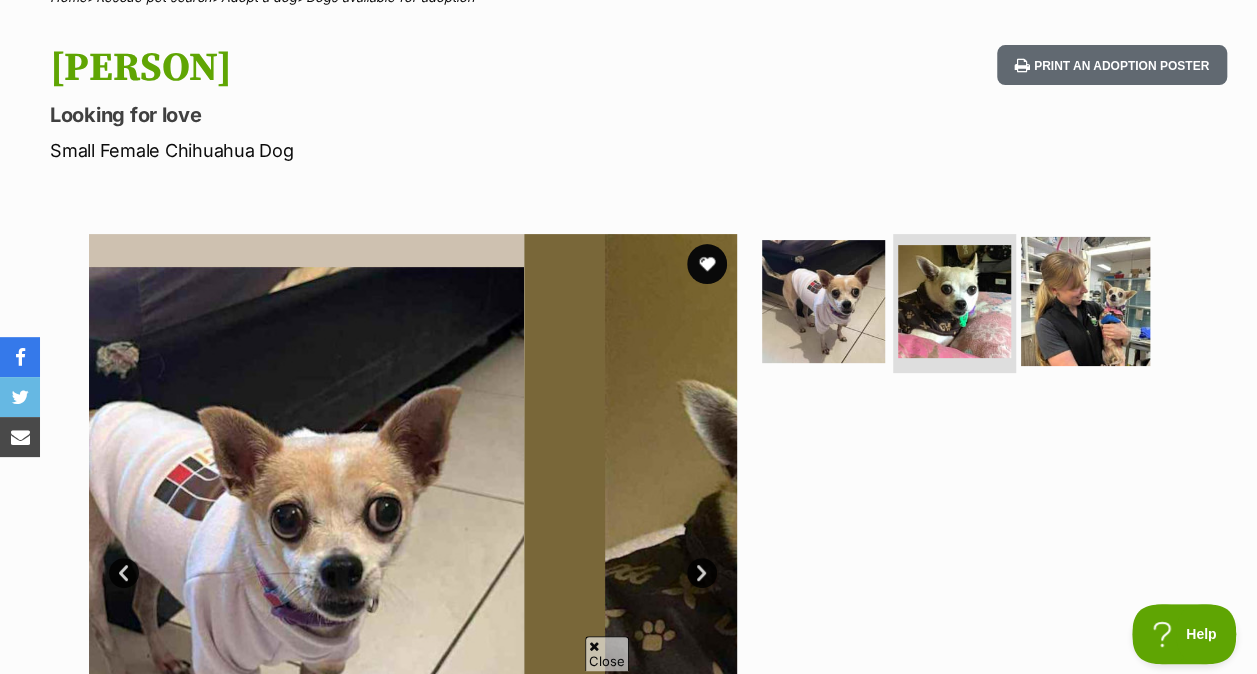 scroll, scrollTop: 0, scrollLeft: 0, axis: both 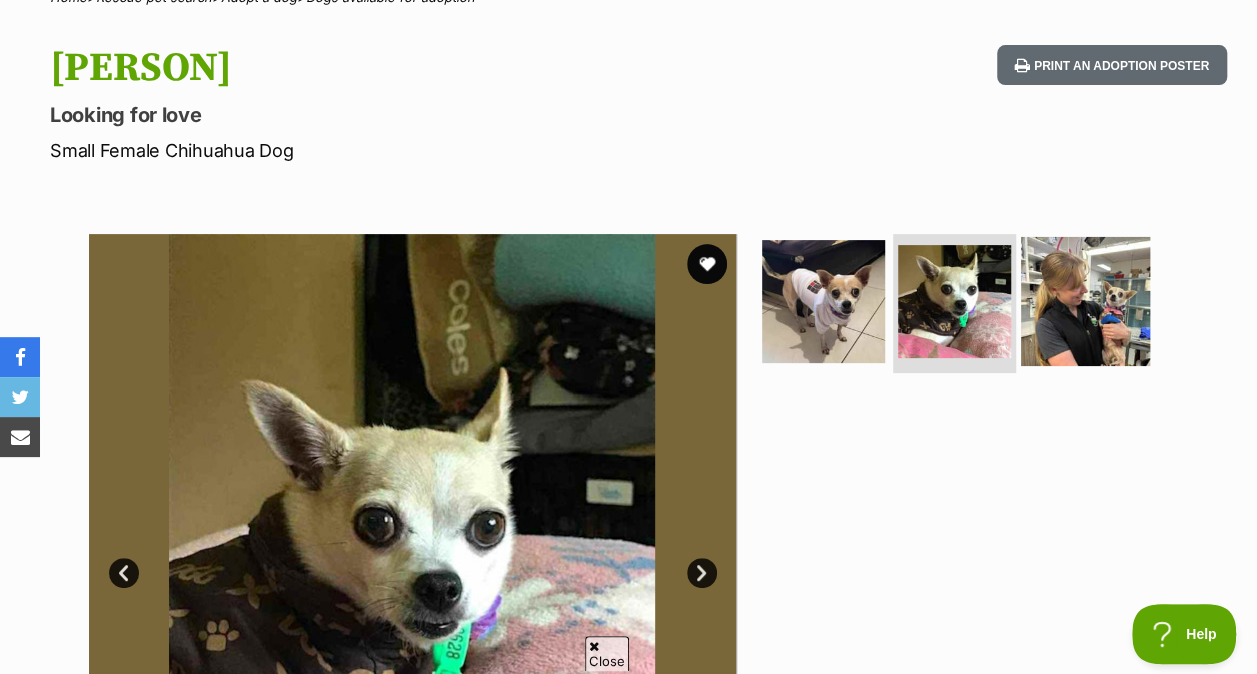 click at bounding box center (1085, 300) 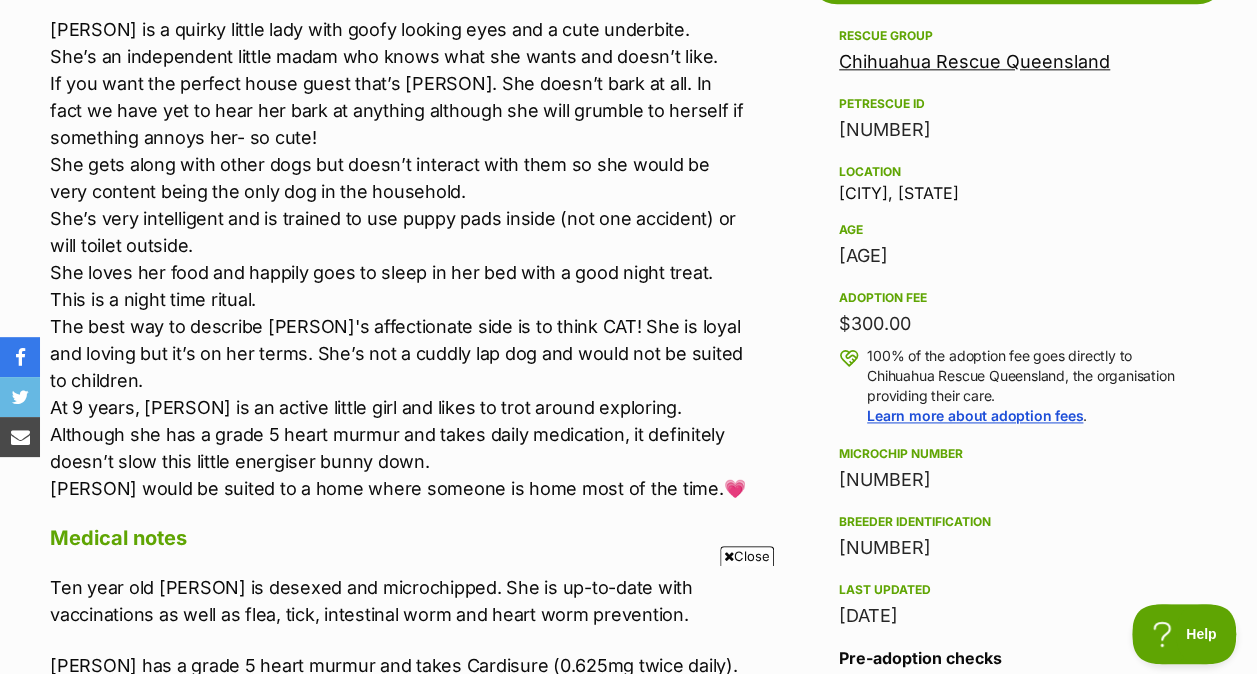 scroll, scrollTop: 1181, scrollLeft: 0, axis: vertical 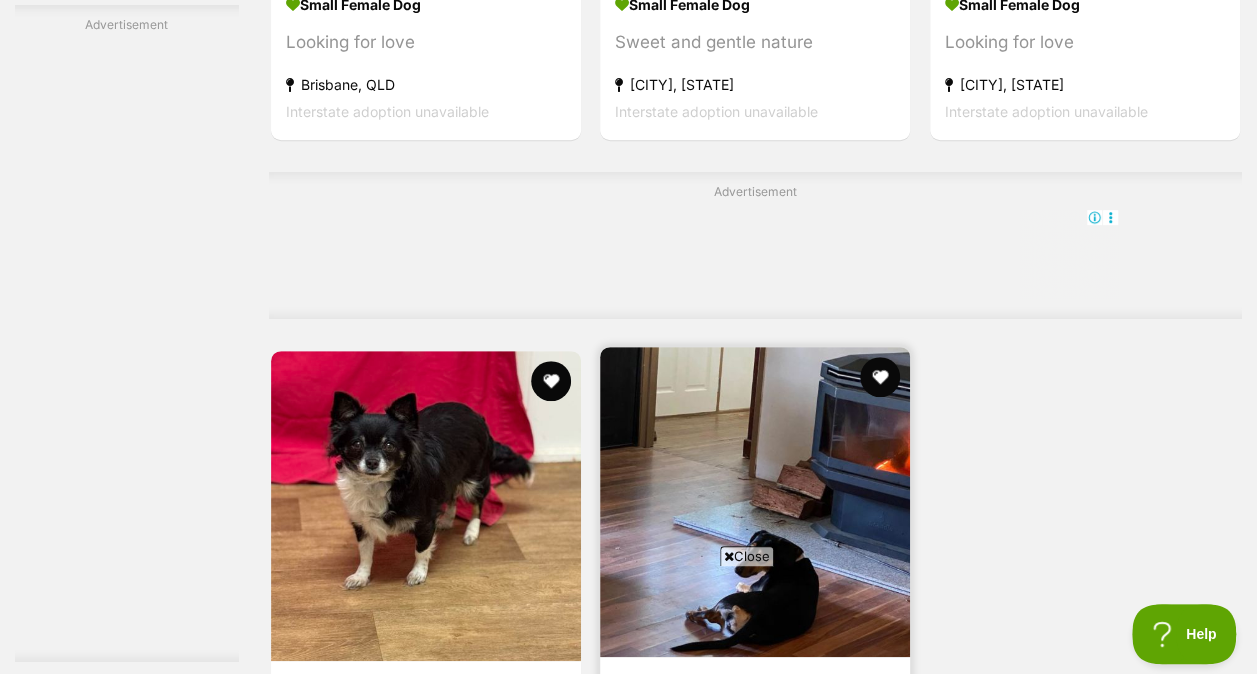 click at bounding box center [755, 502] 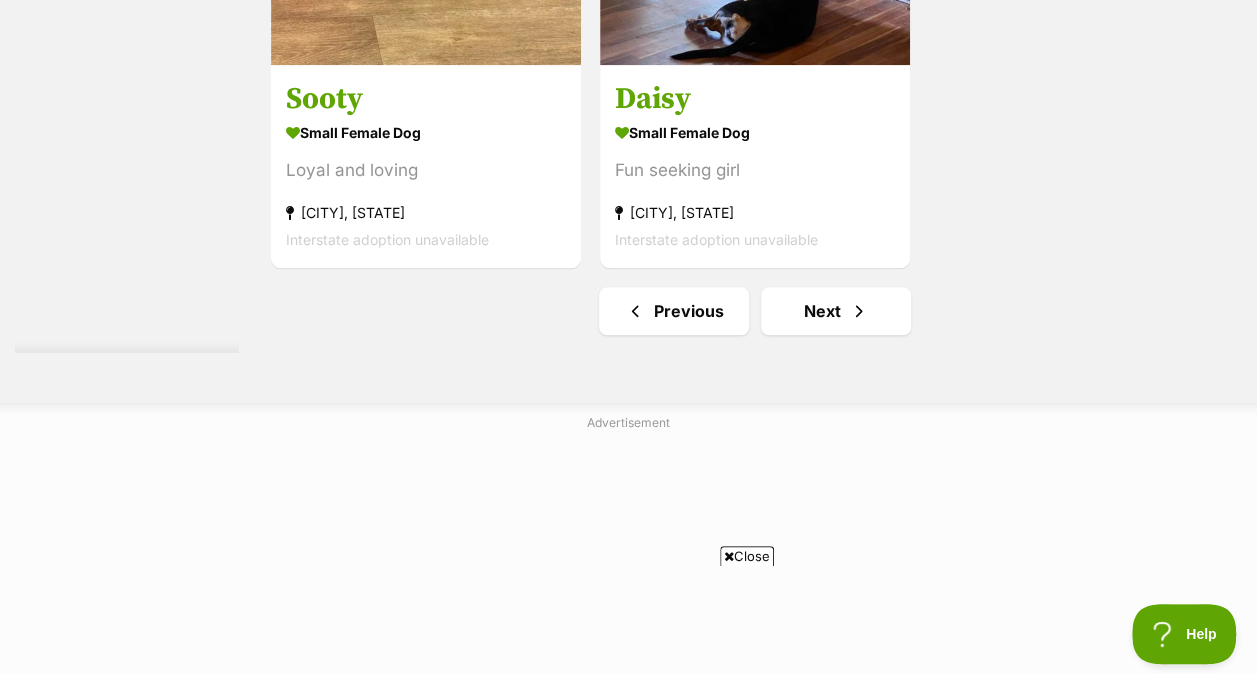 scroll, scrollTop: 4716, scrollLeft: 0, axis: vertical 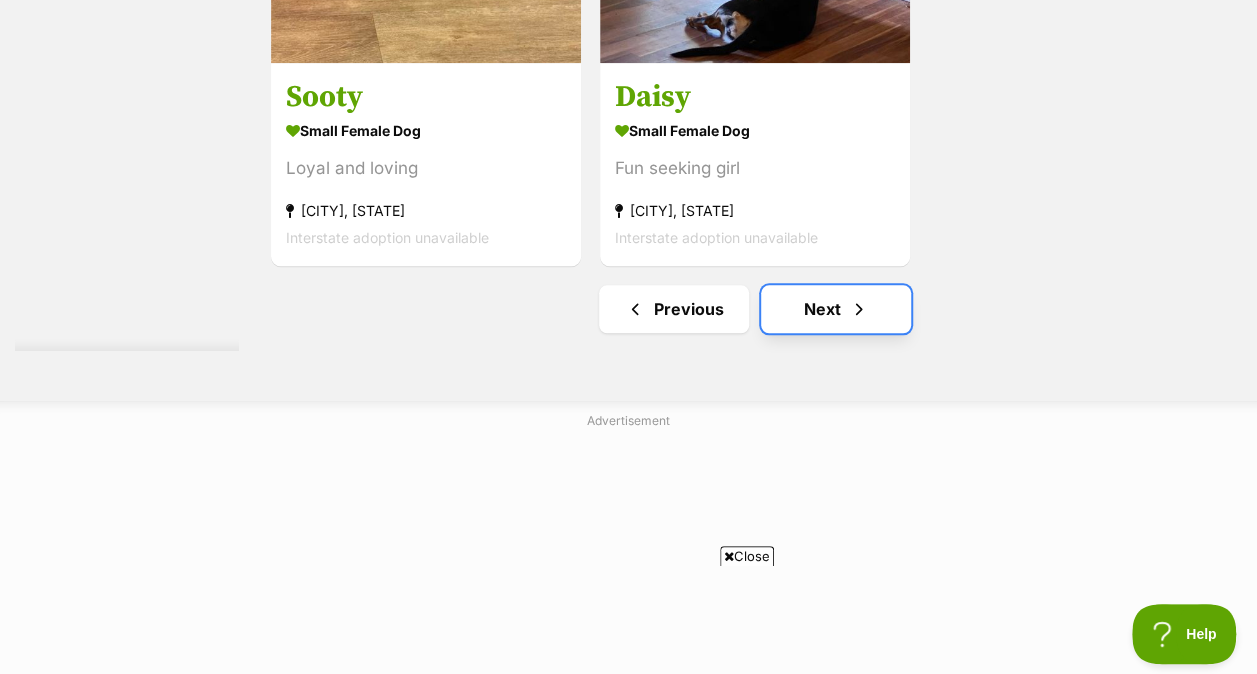 click on "Next" at bounding box center [836, 309] 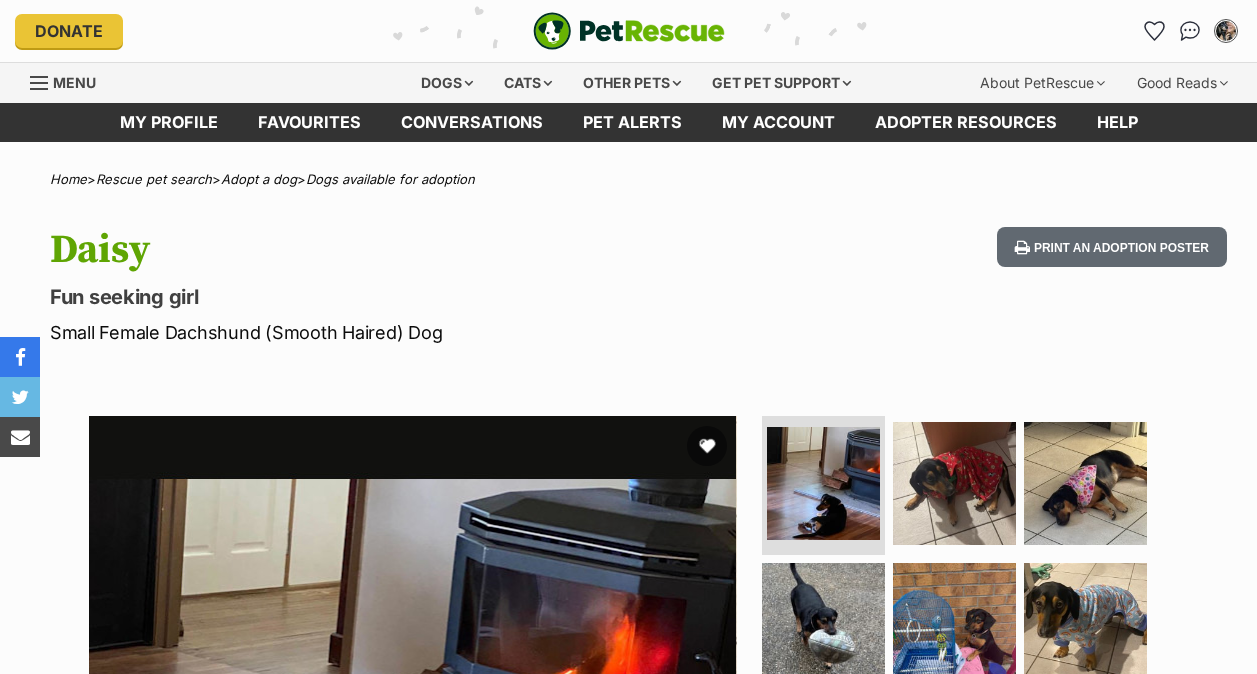 scroll, scrollTop: 0, scrollLeft: 0, axis: both 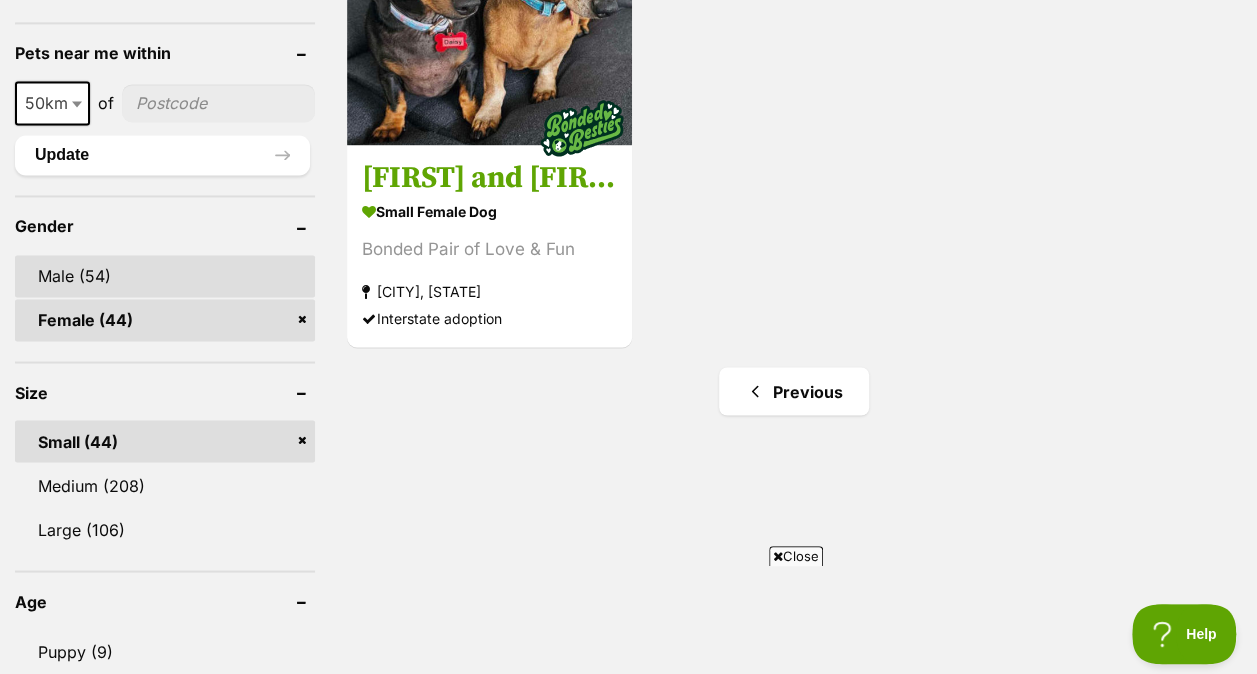 click on "Male (54)" at bounding box center (165, 276) 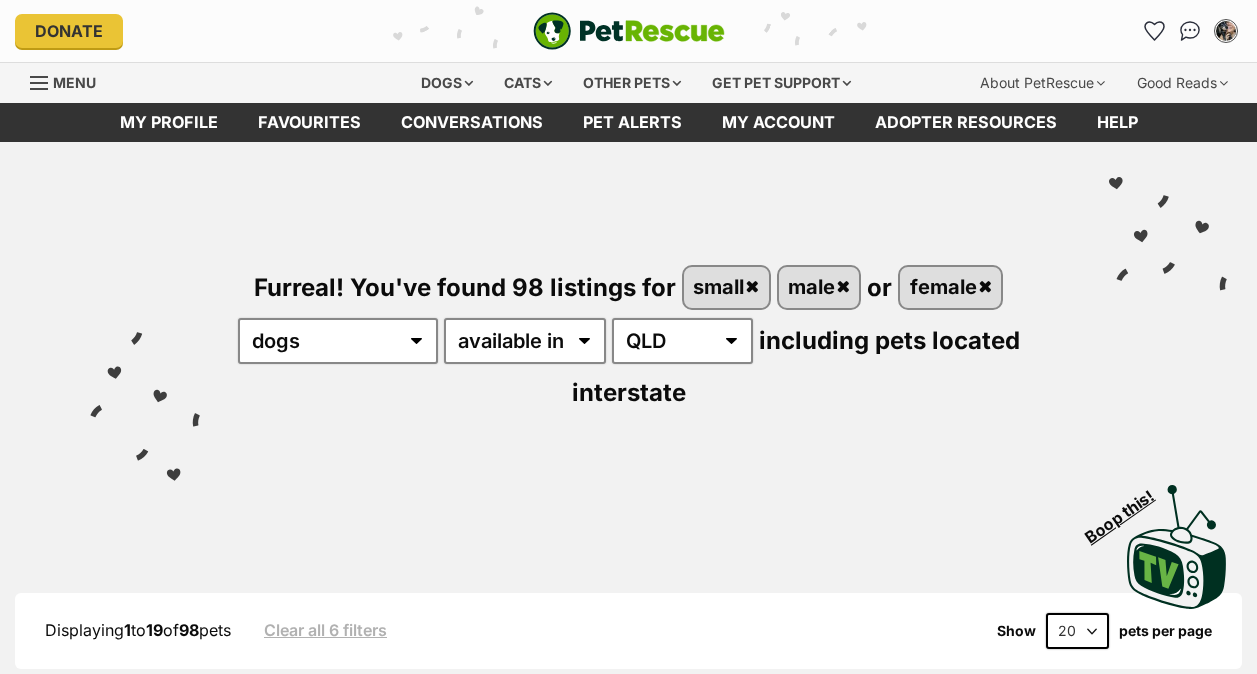 scroll, scrollTop: 0, scrollLeft: 0, axis: both 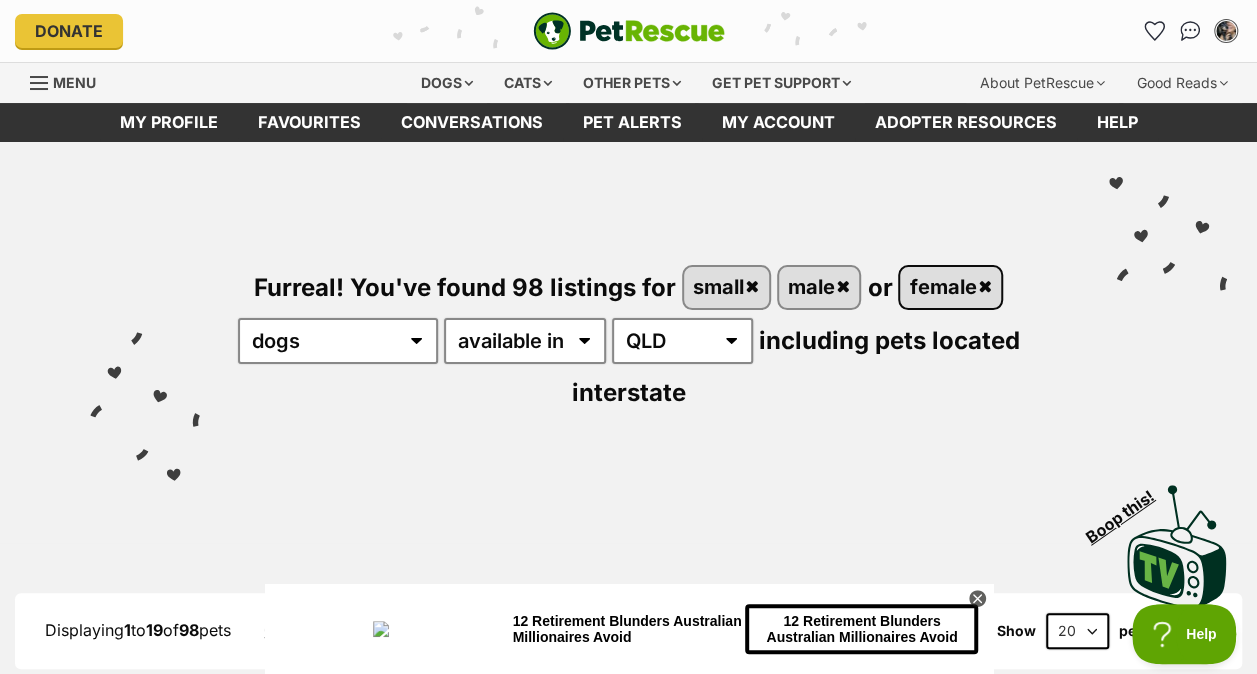 click on "female" at bounding box center [950, 287] 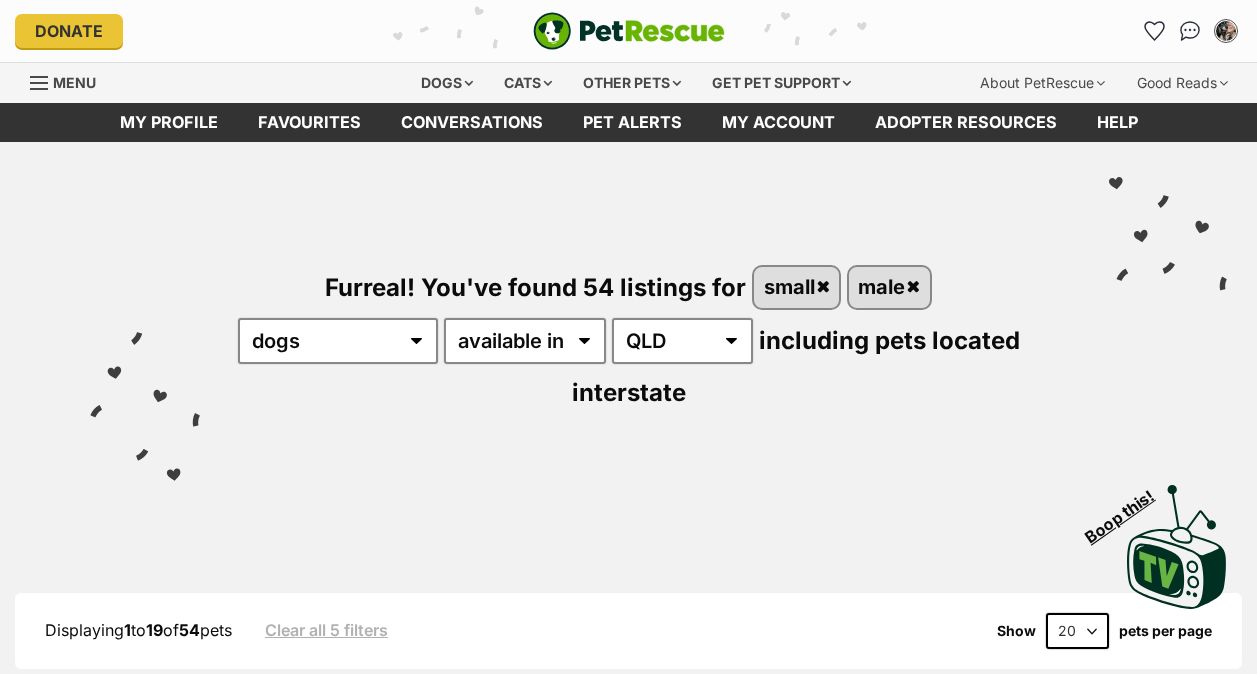 scroll, scrollTop: 0, scrollLeft: 0, axis: both 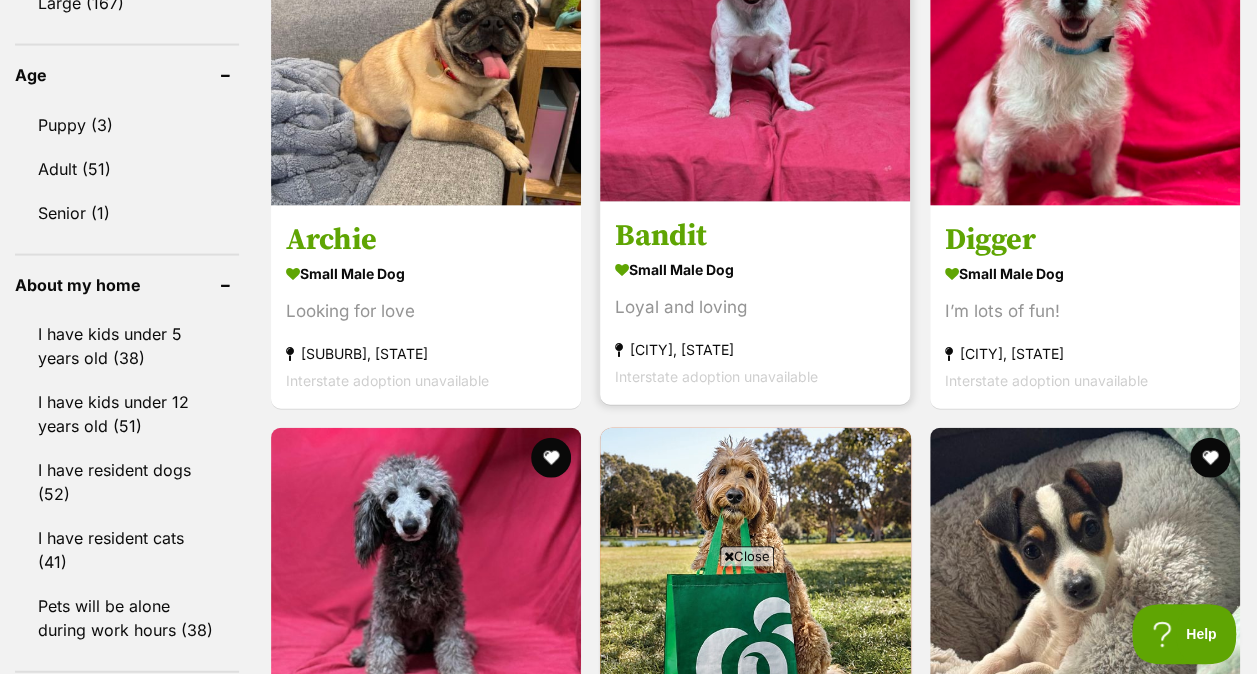 click at bounding box center [755, 47] 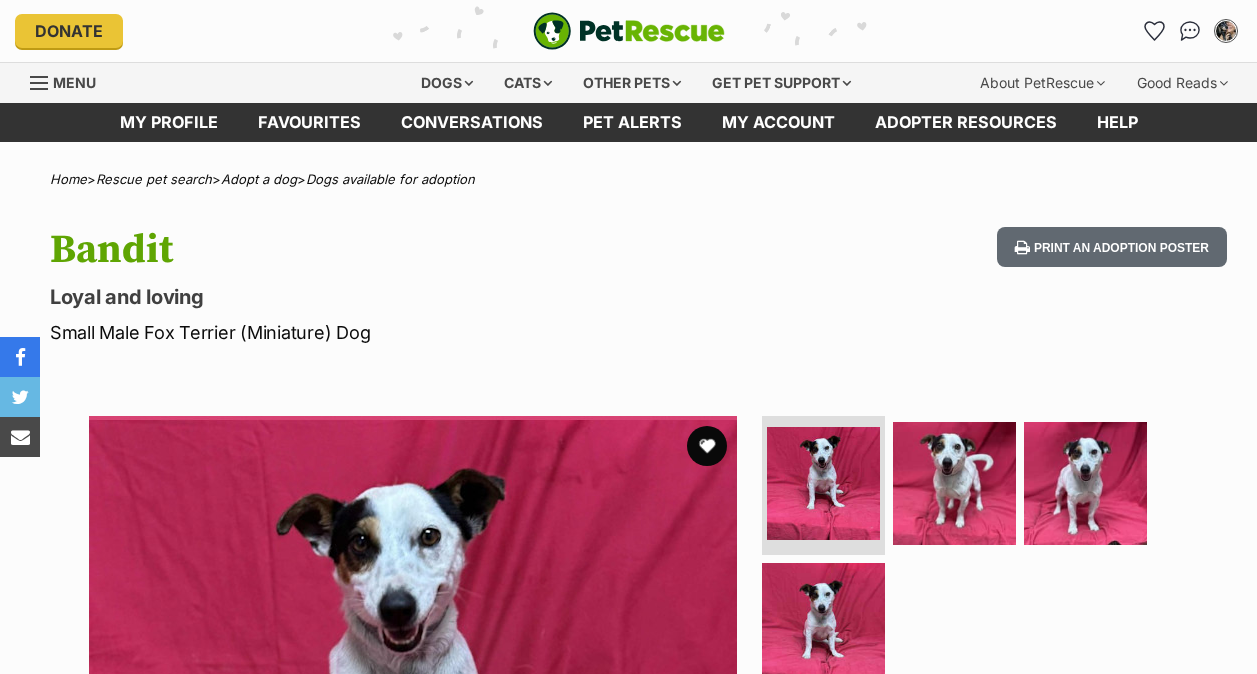 scroll, scrollTop: 0, scrollLeft: 0, axis: both 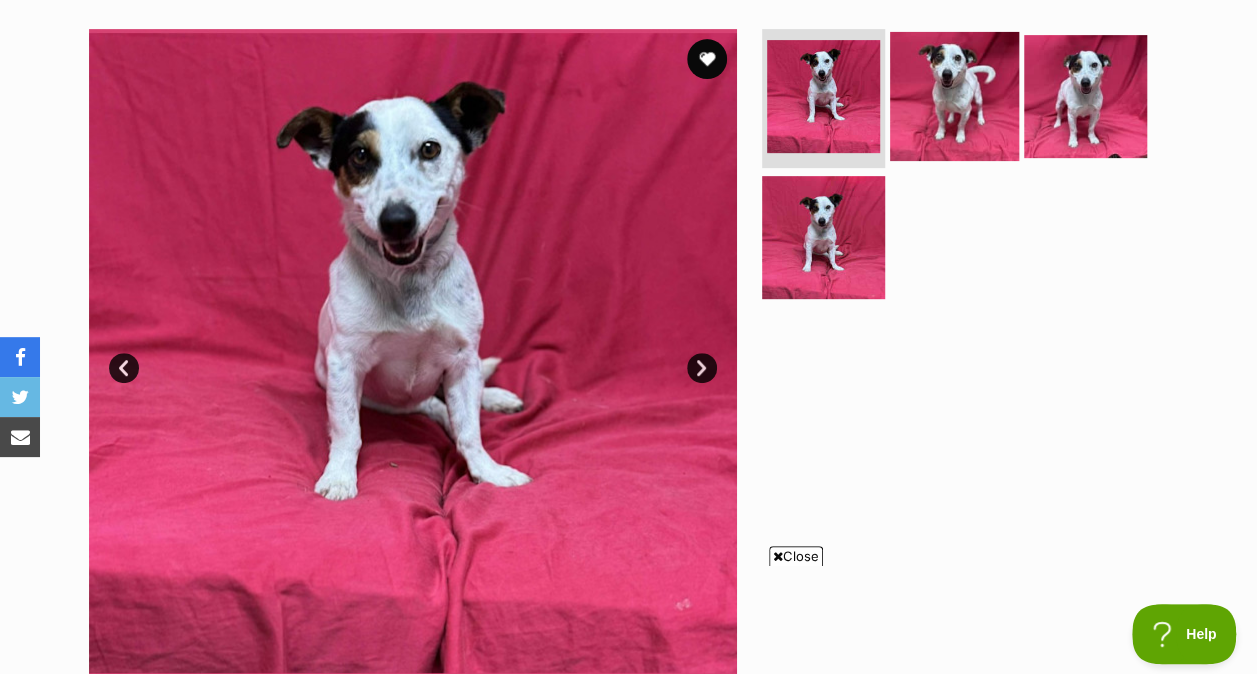click at bounding box center (954, 95) 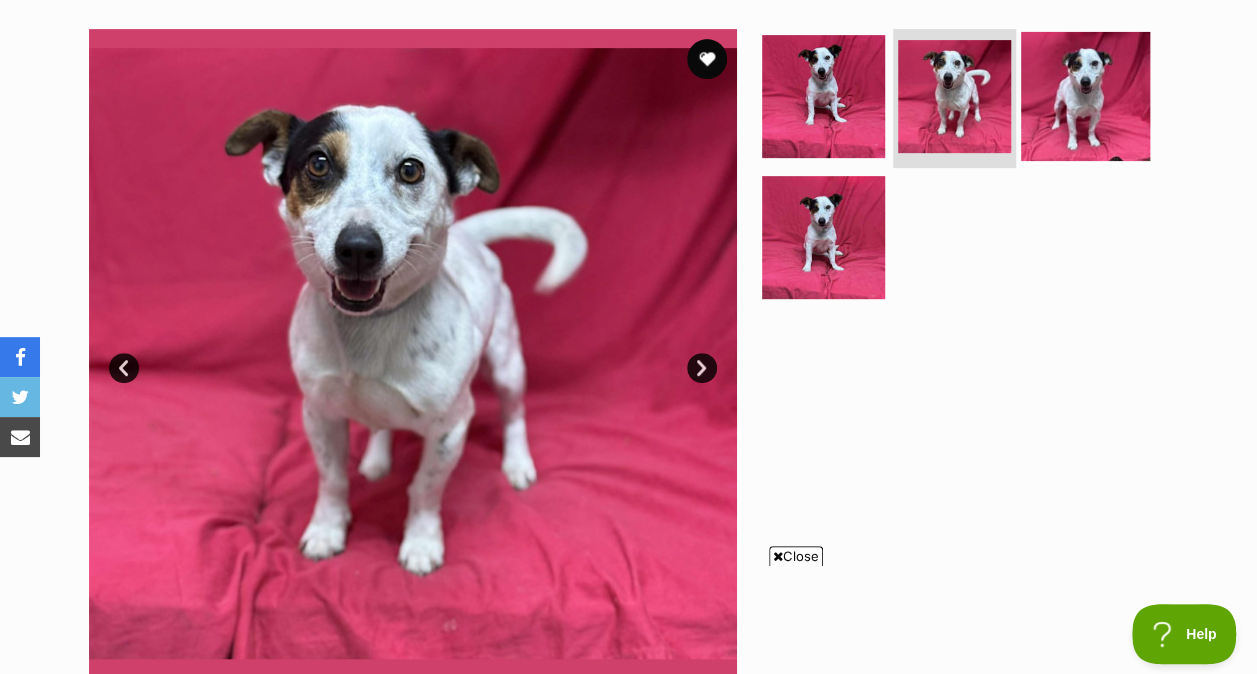click at bounding box center [1085, 95] 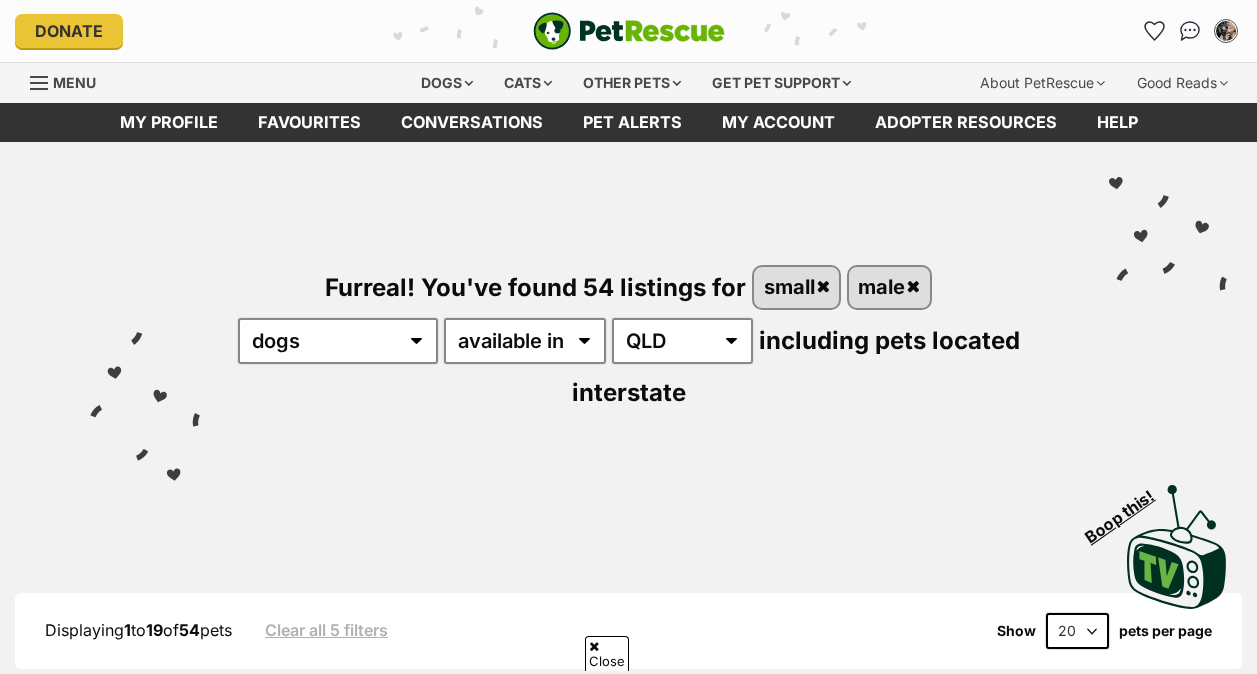 scroll, scrollTop: 2049, scrollLeft: 0, axis: vertical 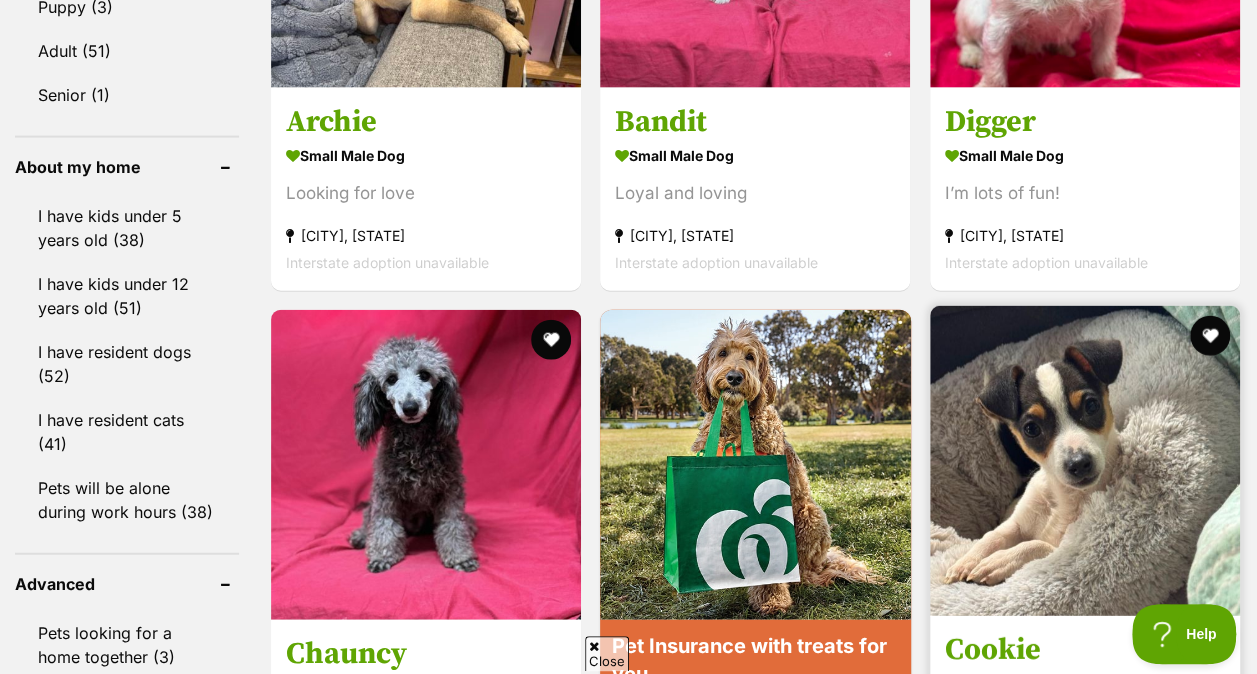 click at bounding box center [1085, 461] 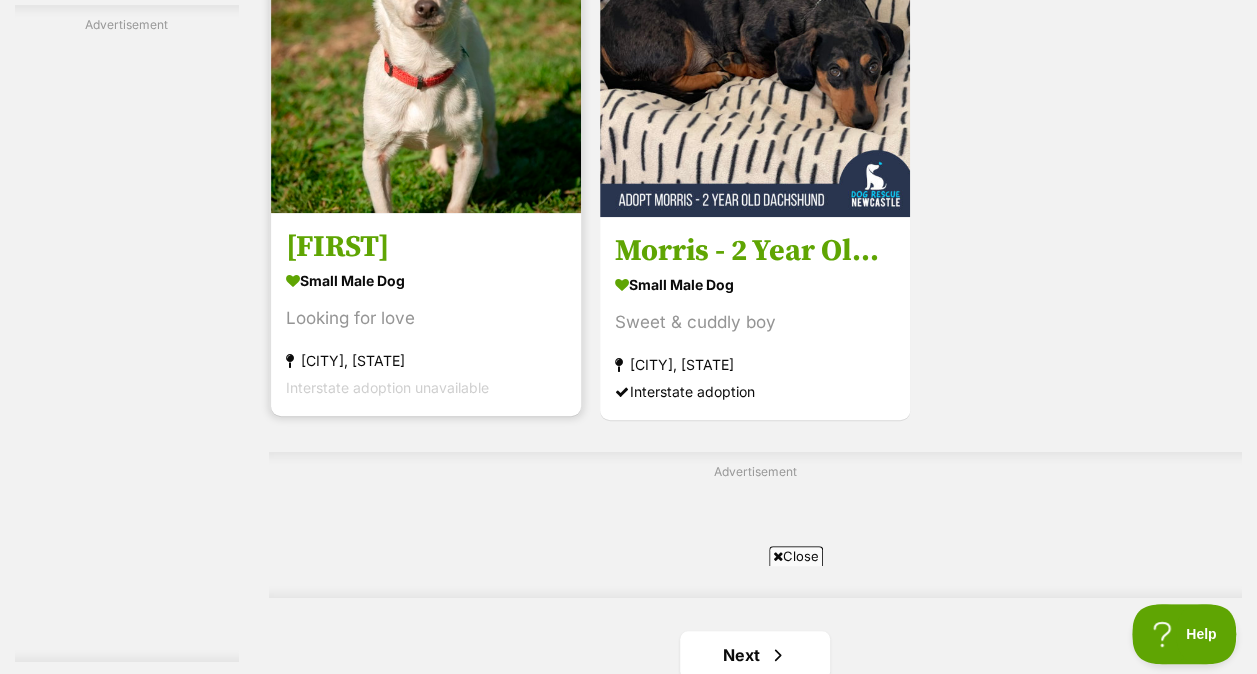 click on "Zac
small male Dog
Looking for love
Jimboomba, QLD
Interstate adoption unavailable" at bounding box center (426, 159) 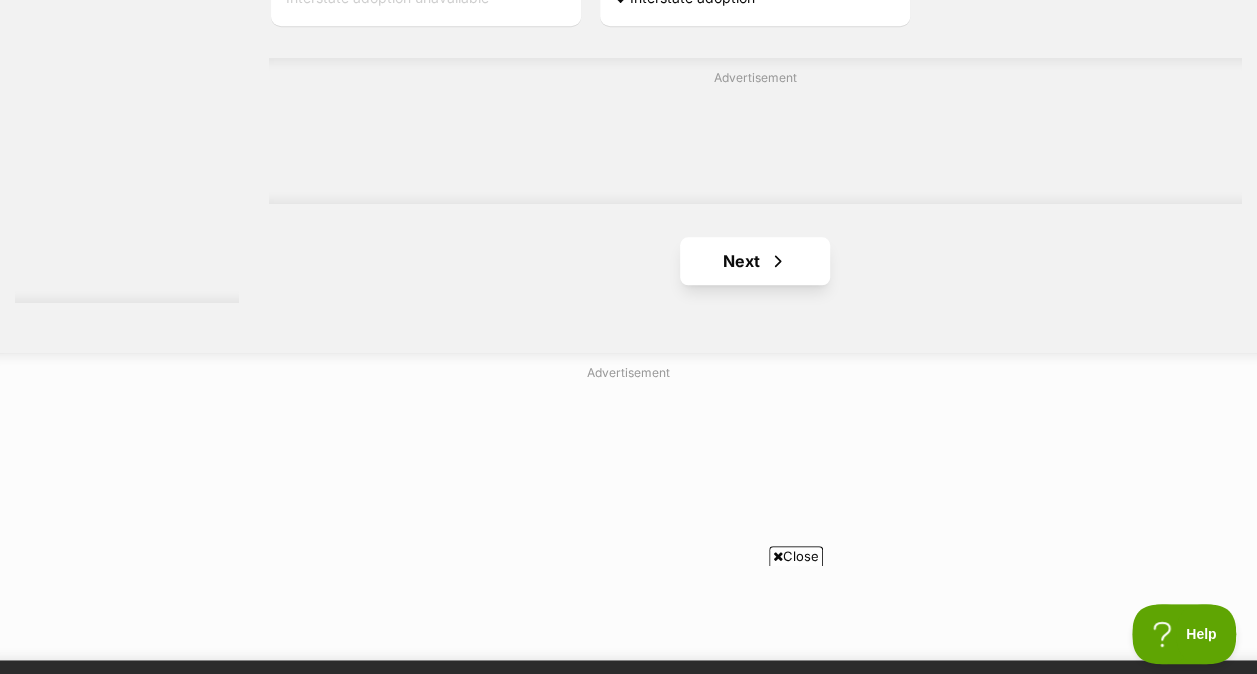 scroll, scrollTop: 4780, scrollLeft: 0, axis: vertical 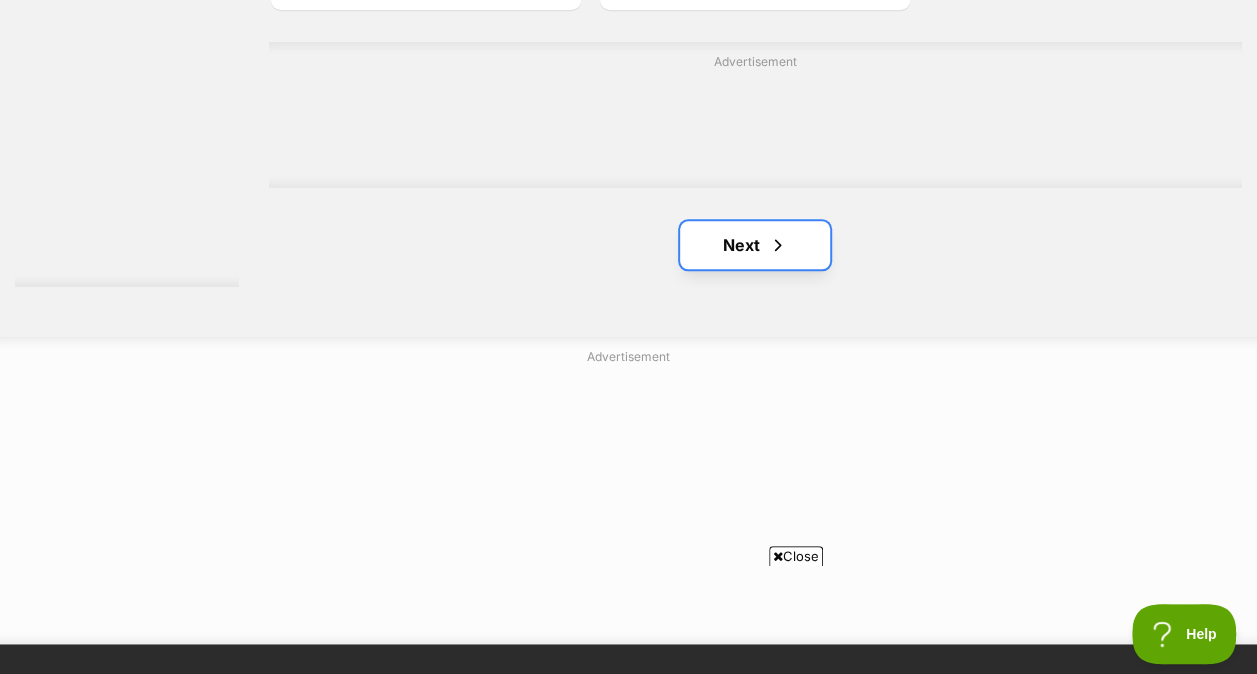 click on "Next" at bounding box center (755, 245) 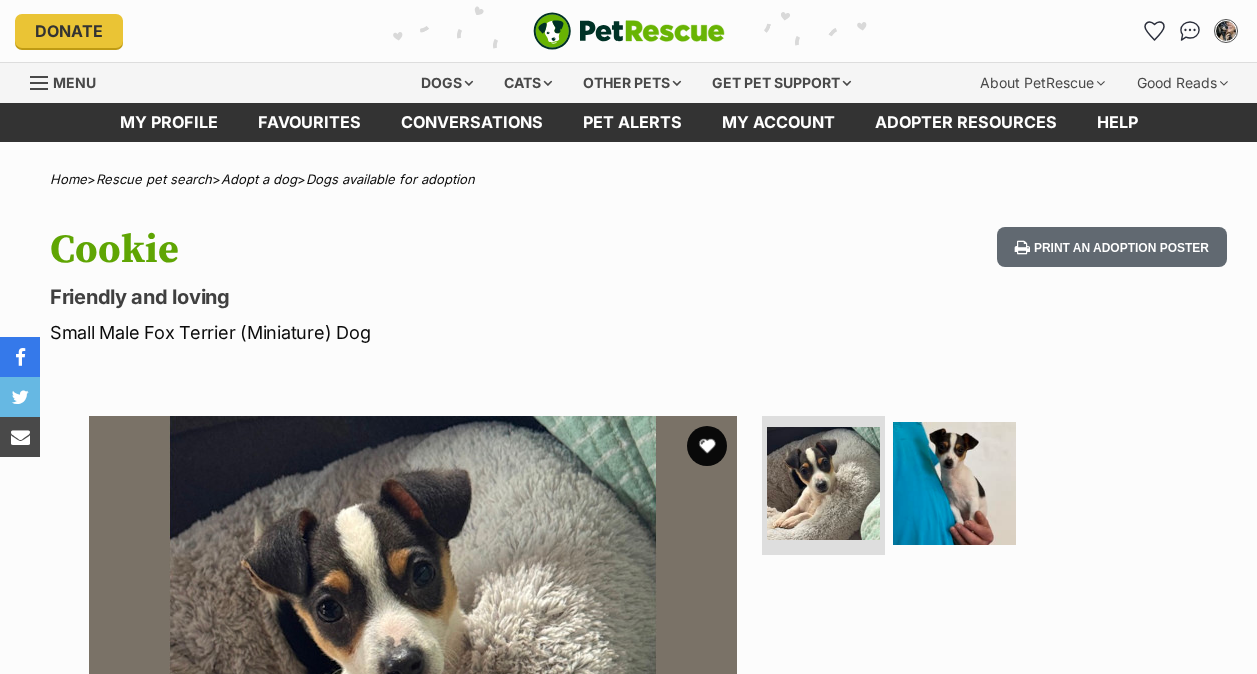 scroll, scrollTop: 0, scrollLeft: 0, axis: both 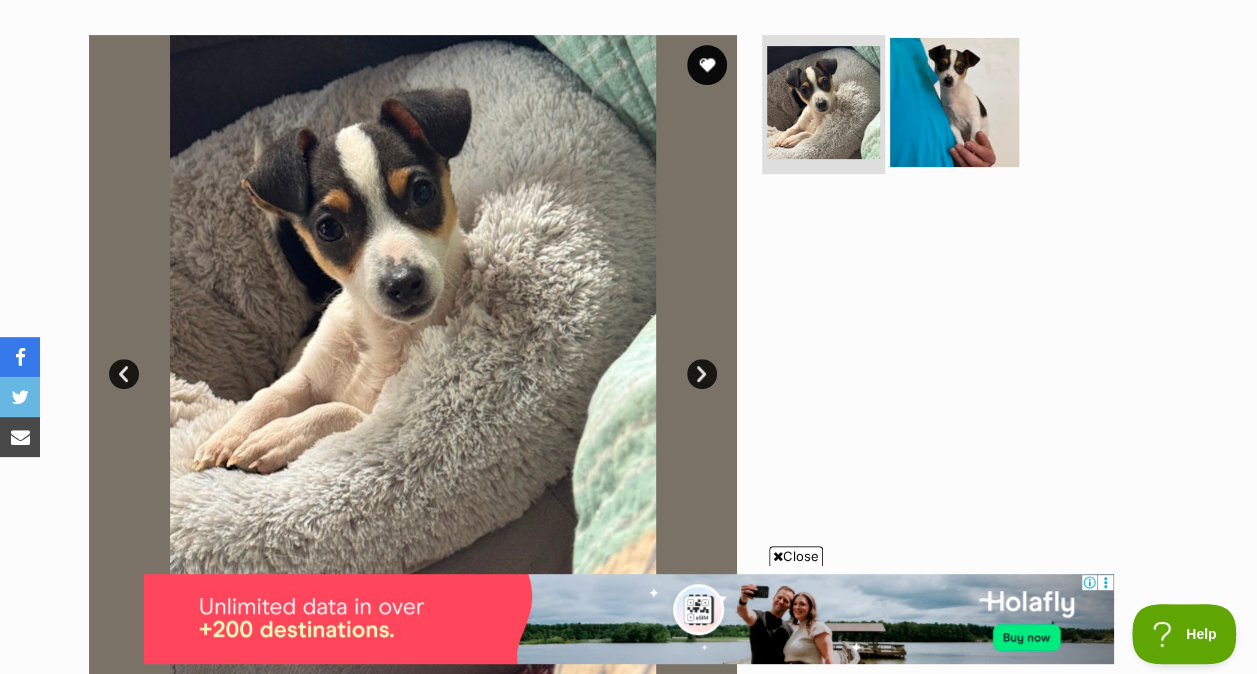 click at bounding box center [954, 101] 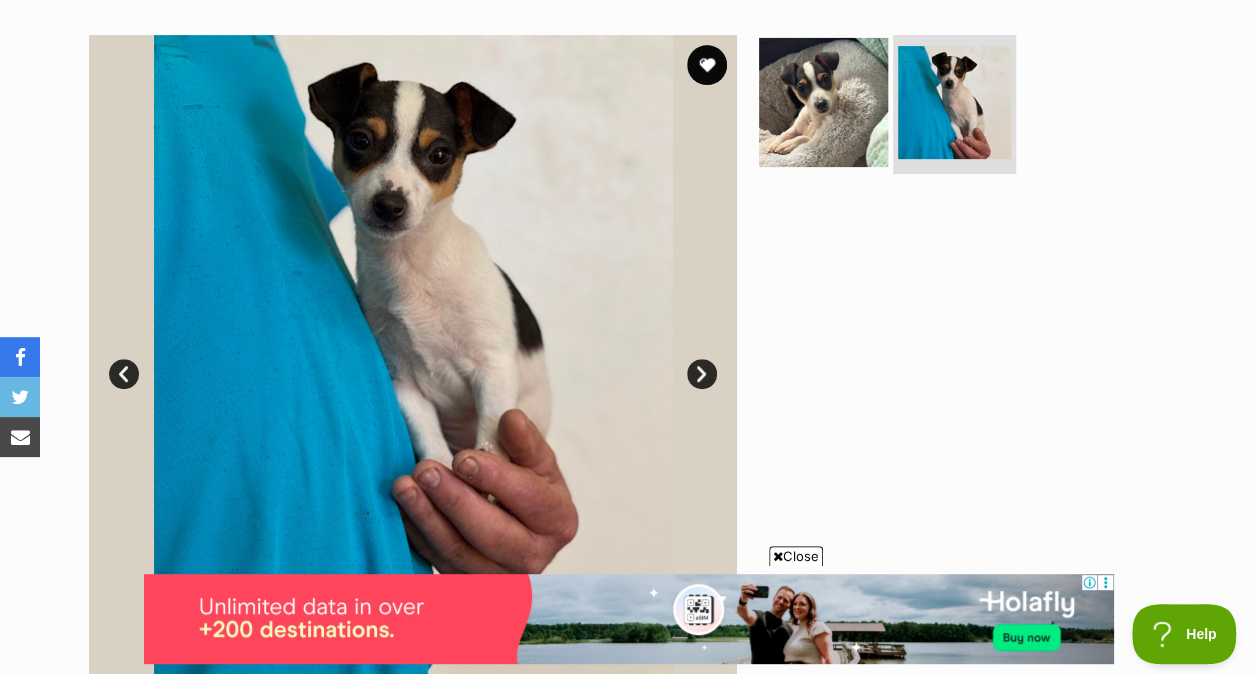 click at bounding box center (823, 101) 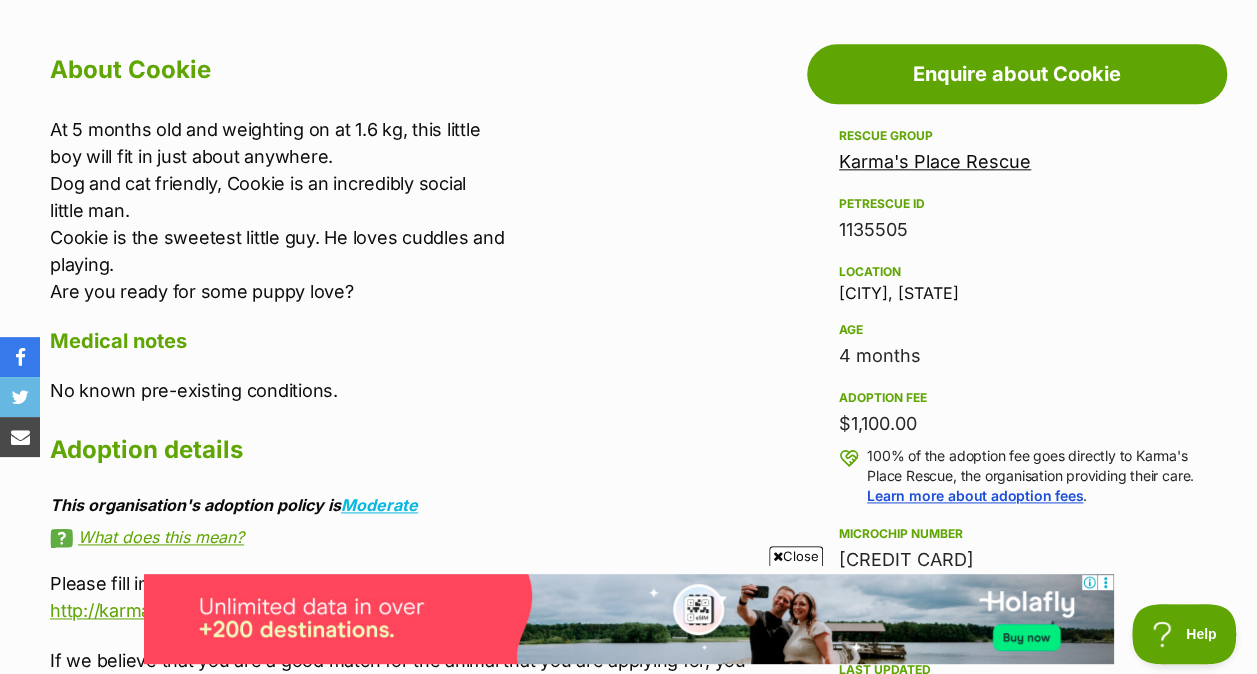 scroll, scrollTop: 1082, scrollLeft: 0, axis: vertical 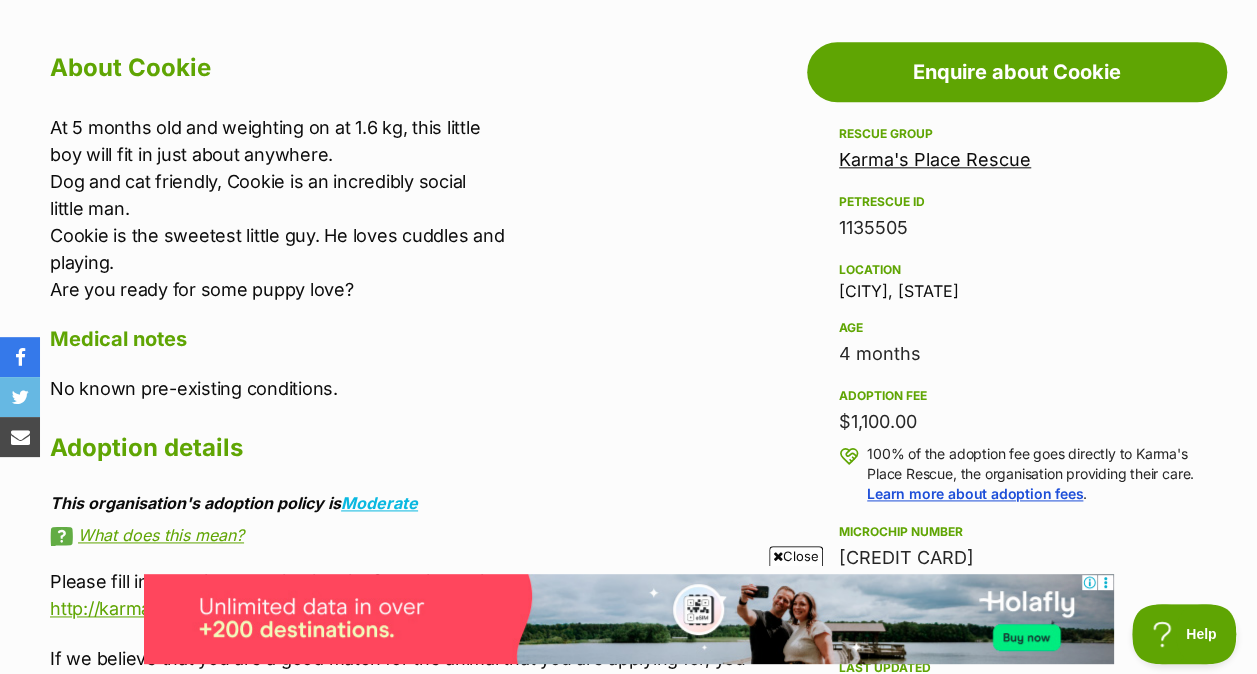 click on "Karma's Place Rescue" at bounding box center [935, 159] 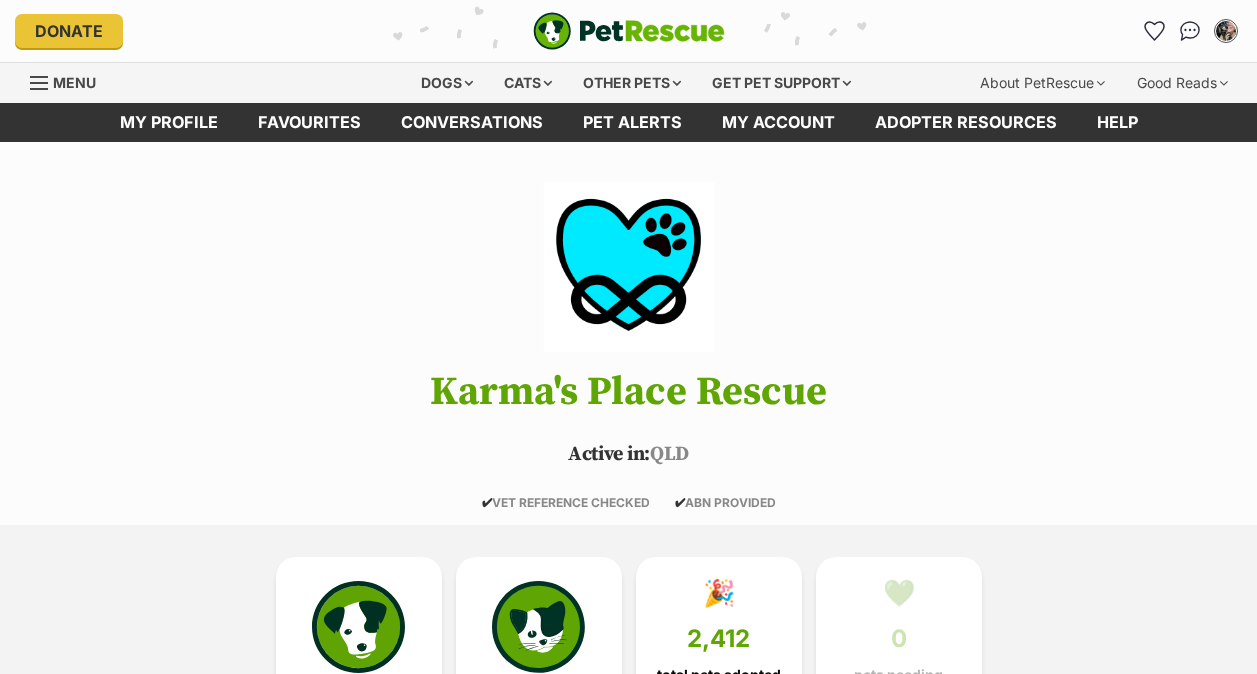 scroll, scrollTop: 272, scrollLeft: 0, axis: vertical 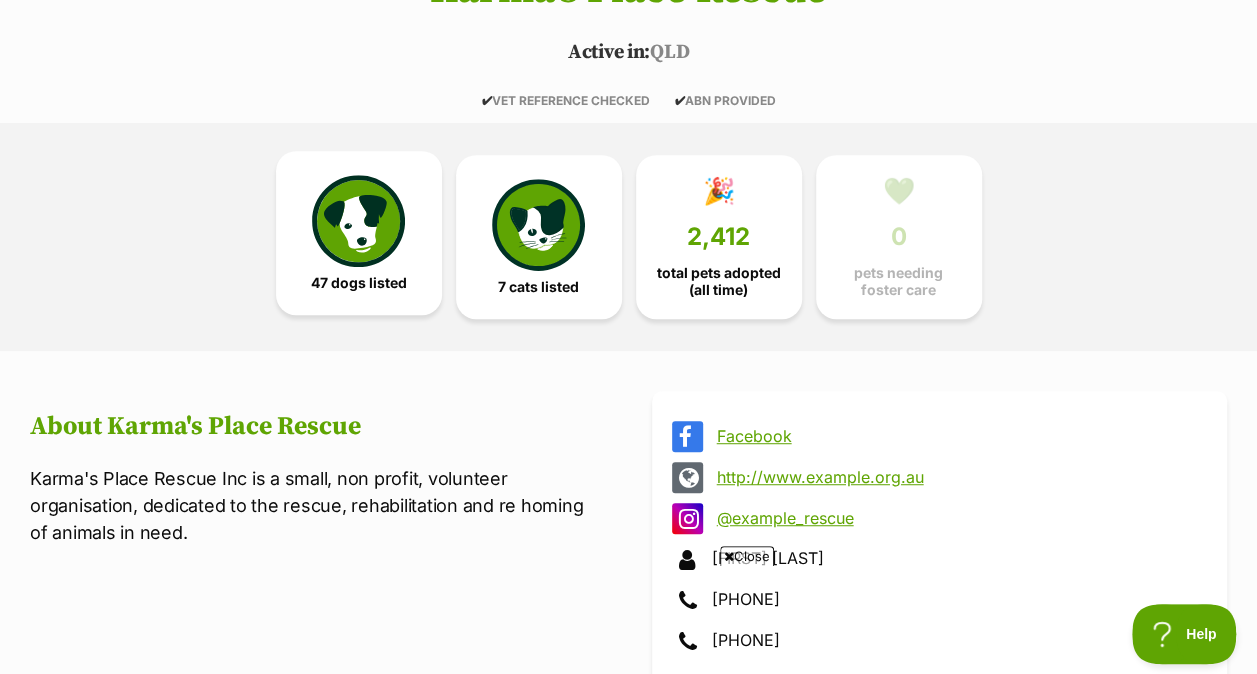 click at bounding box center [358, 221] 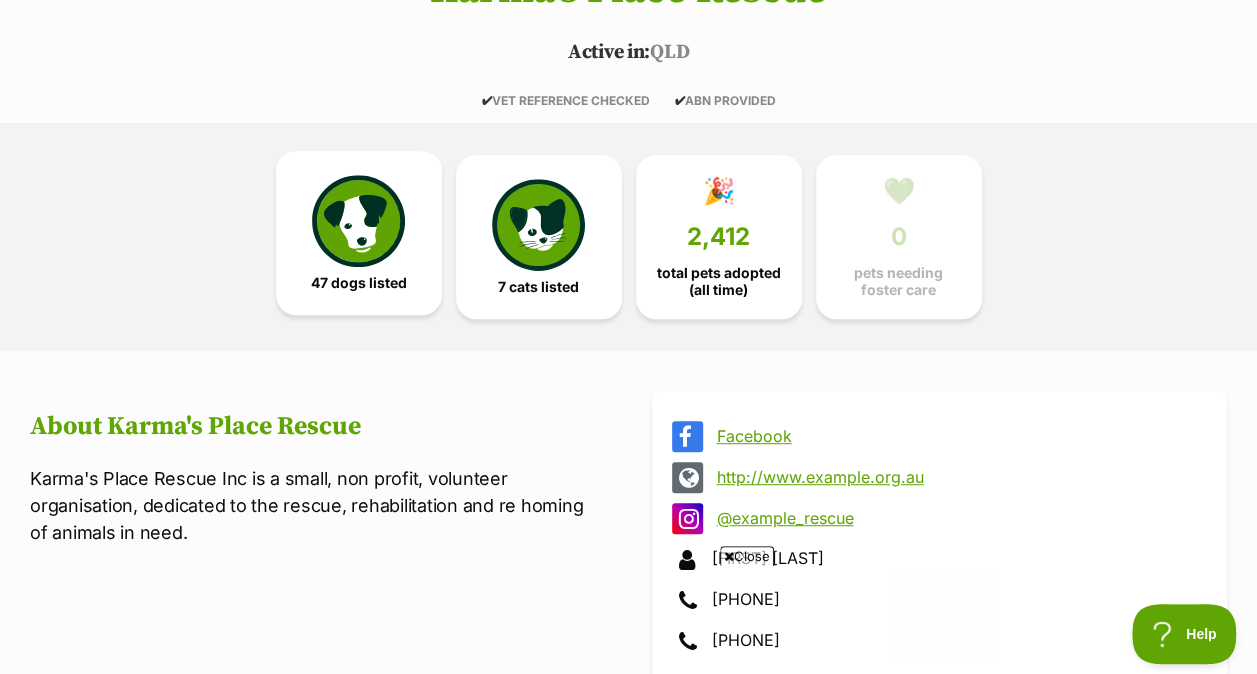 scroll, scrollTop: 0, scrollLeft: 0, axis: both 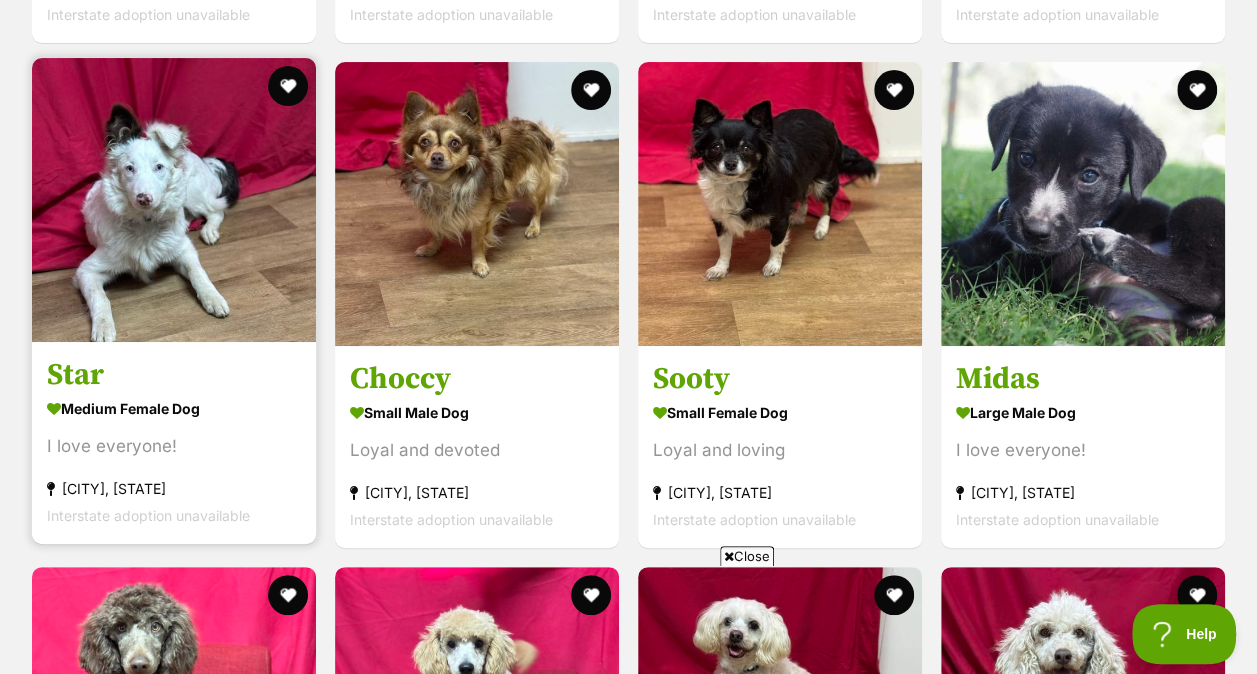 click at bounding box center [174, 200] 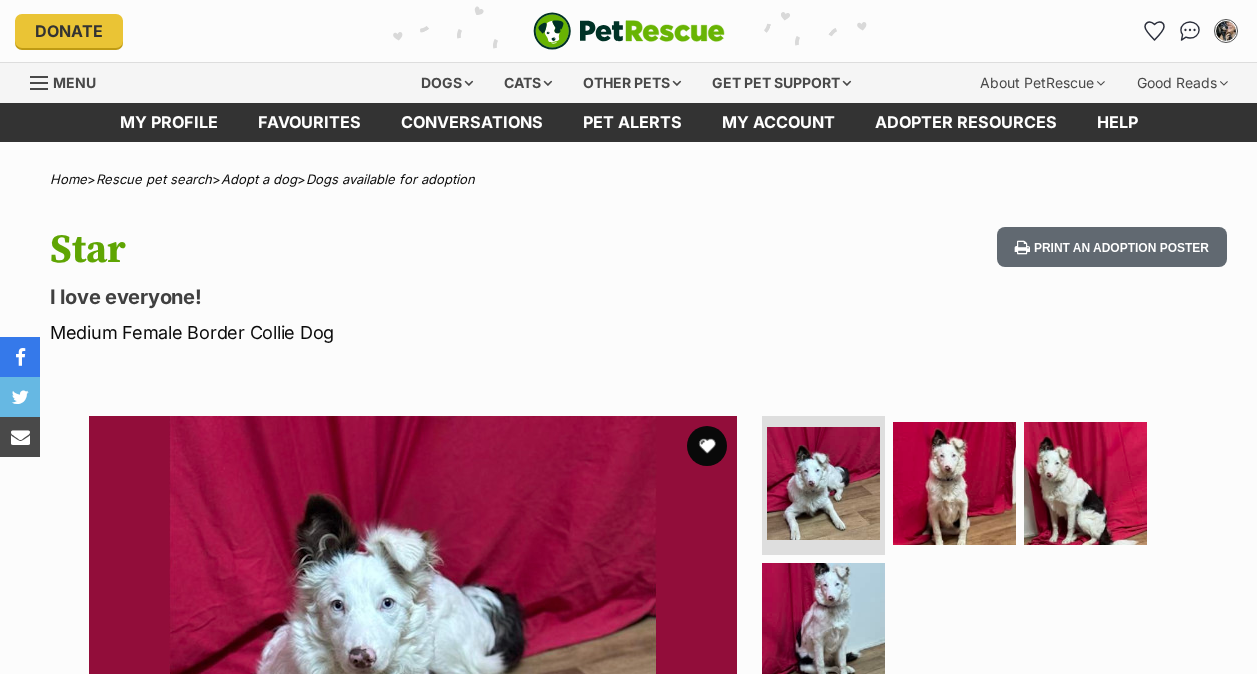scroll, scrollTop: 0, scrollLeft: 0, axis: both 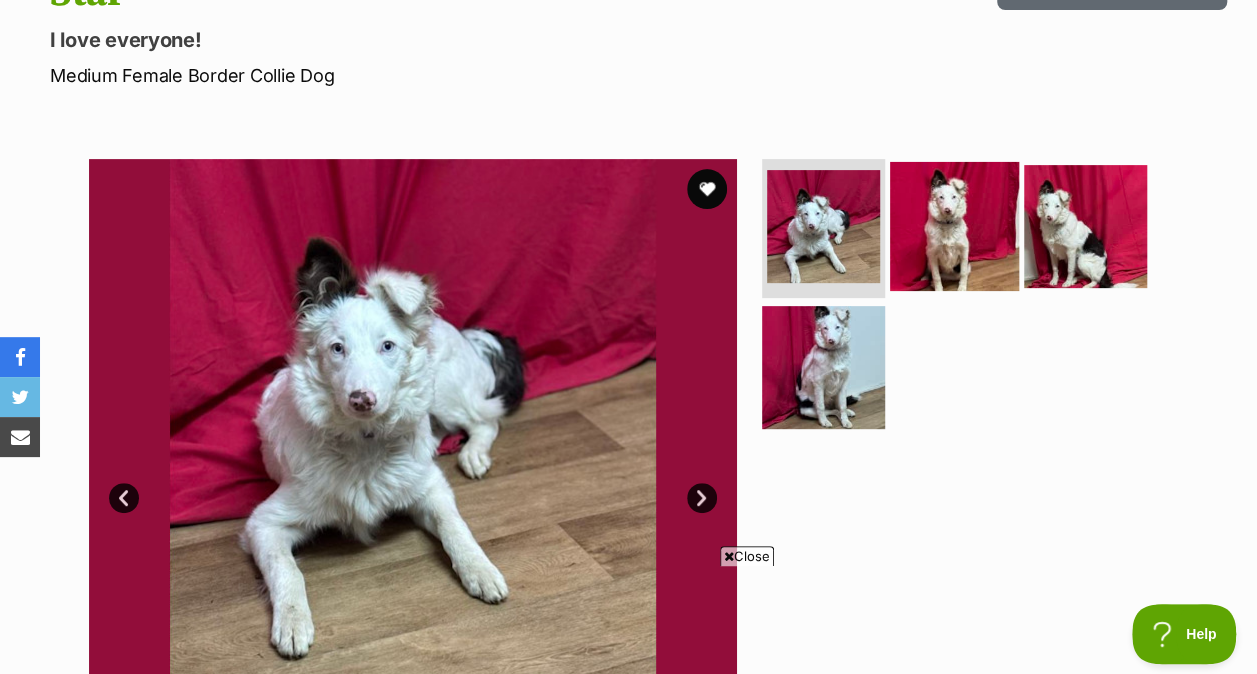 click at bounding box center (954, 225) 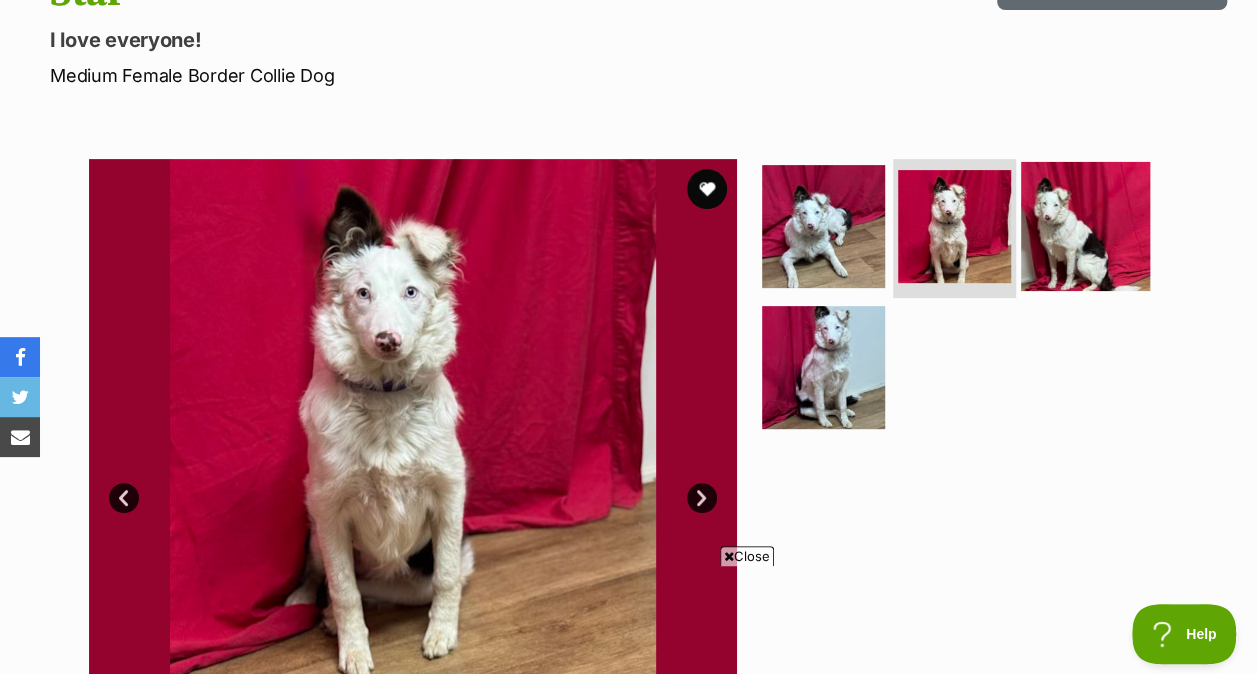 click at bounding box center [1085, 225] 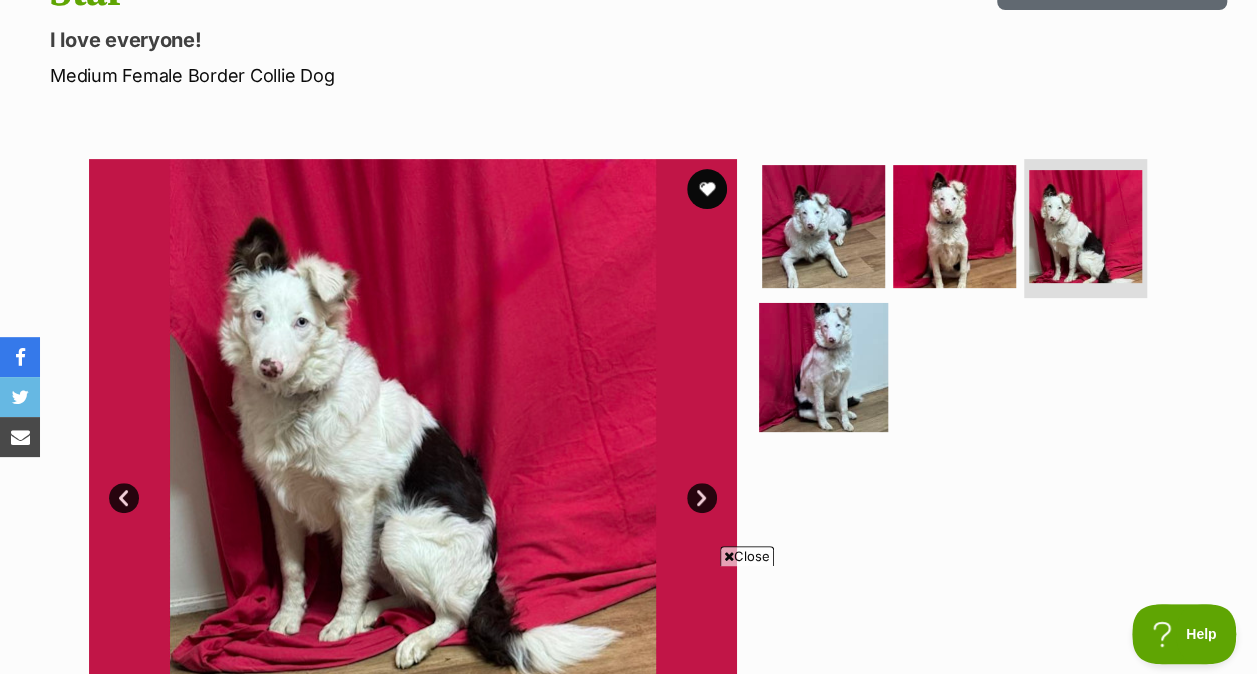 click at bounding box center (823, 367) 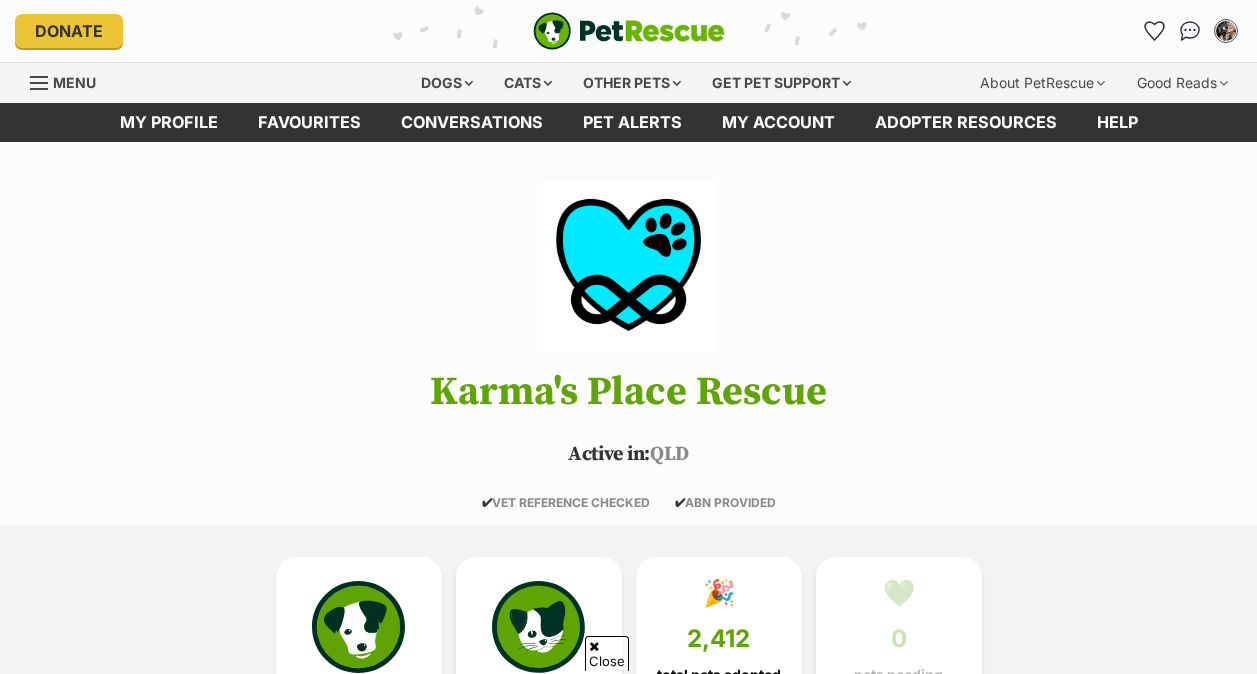 scroll, scrollTop: 3934, scrollLeft: 0, axis: vertical 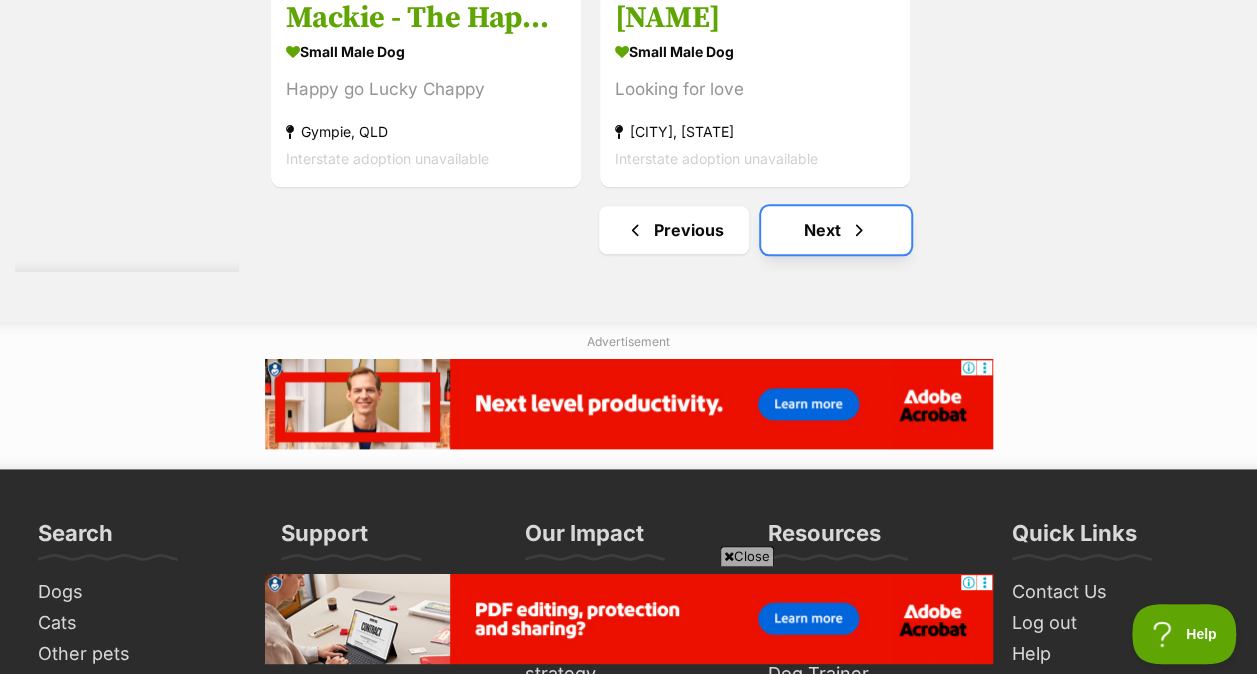 click on "Next" at bounding box center (836, 230) 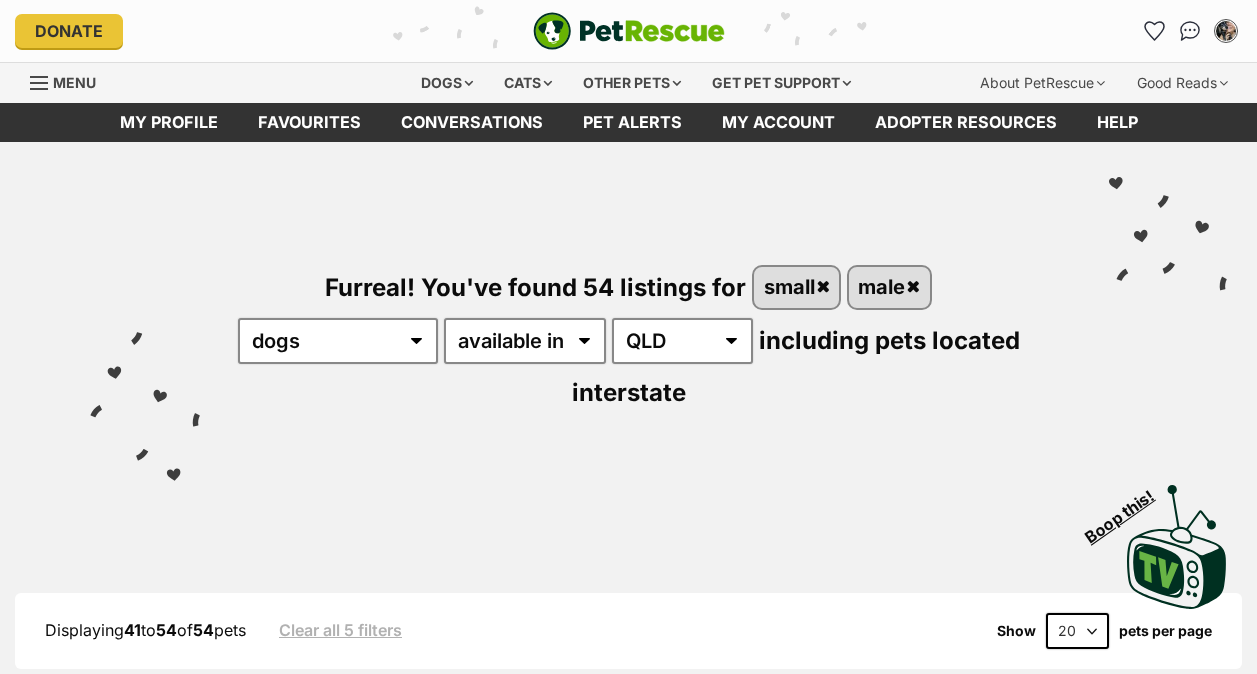 scroll, scrollTop: 0, scrollLeft: 0, axis: both 